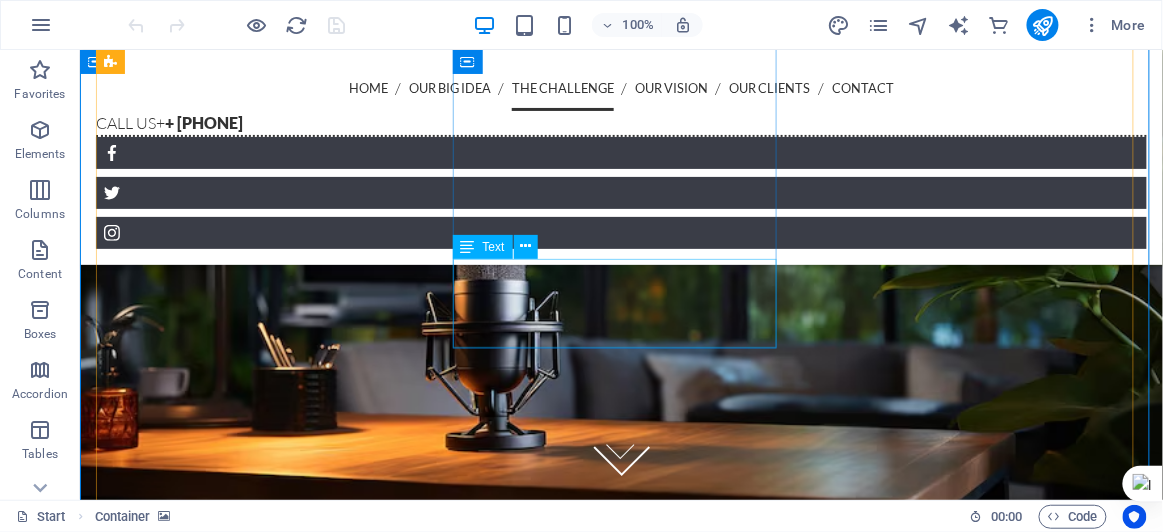 scroll, scrollTop: 2441, scrollLeft: 0, axis: vertical 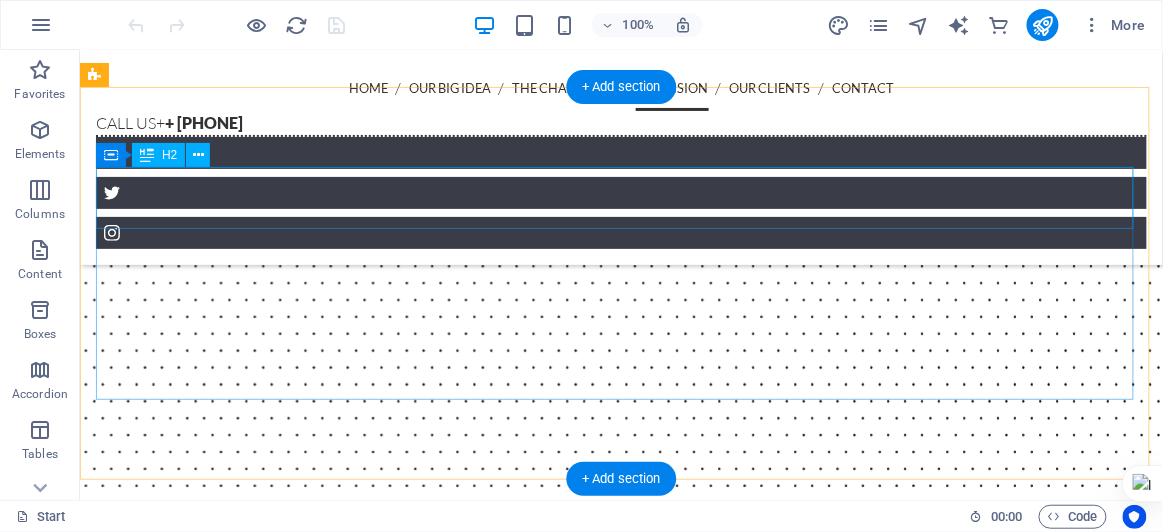 click on "Our Vision:" at bounding box center (620, 4073) 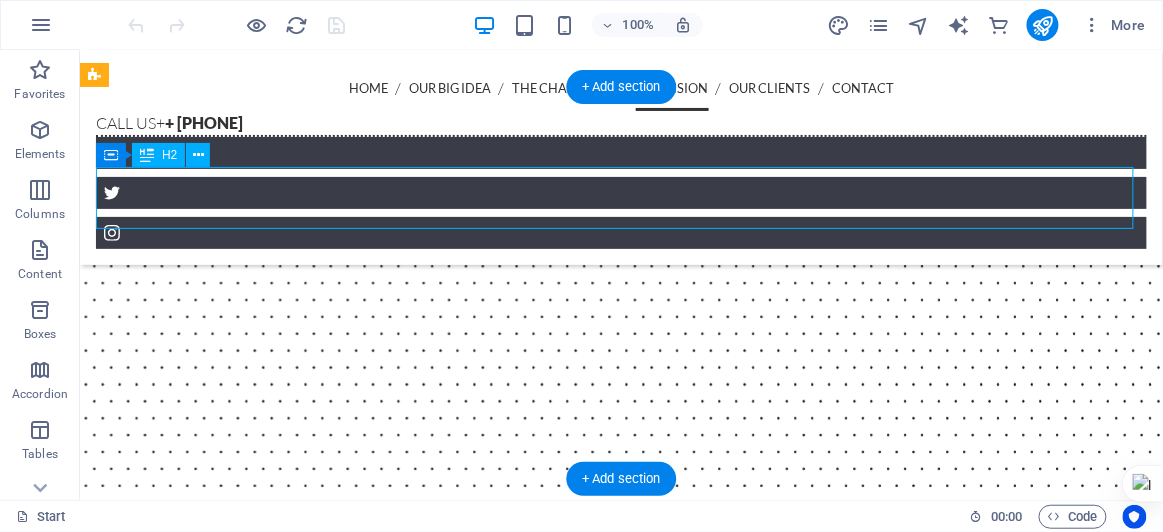 click on "Our Vision:" at bounding box center (620, 4073) 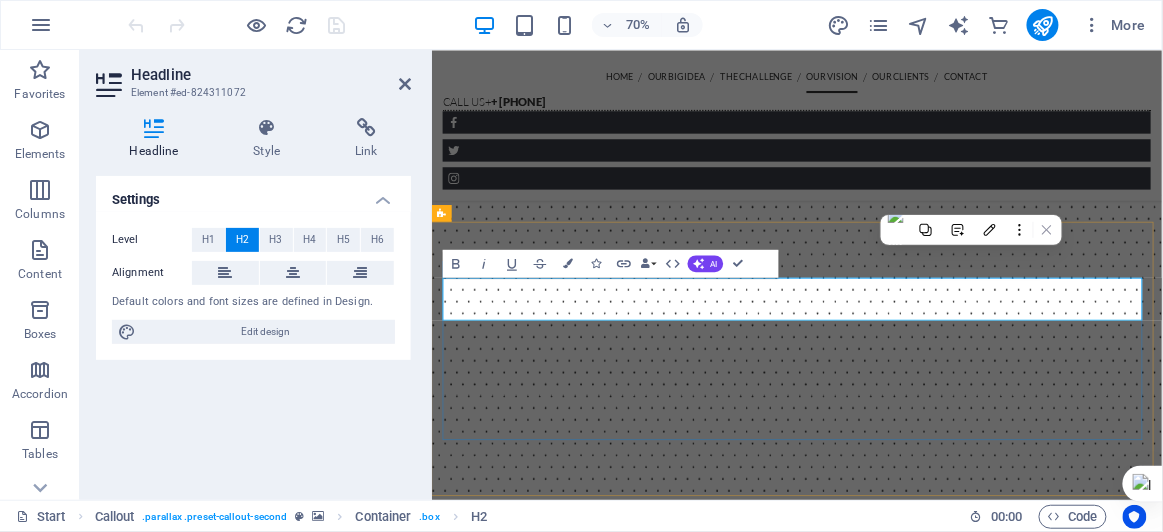 type 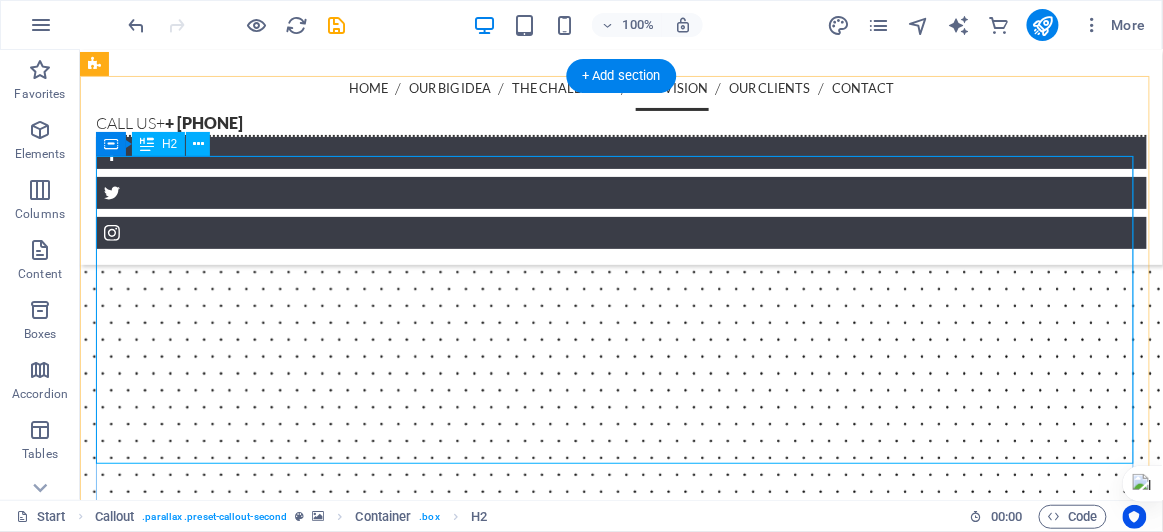 scroll, scrollTop: 2678, scrollLeft: 0, axis: vertical 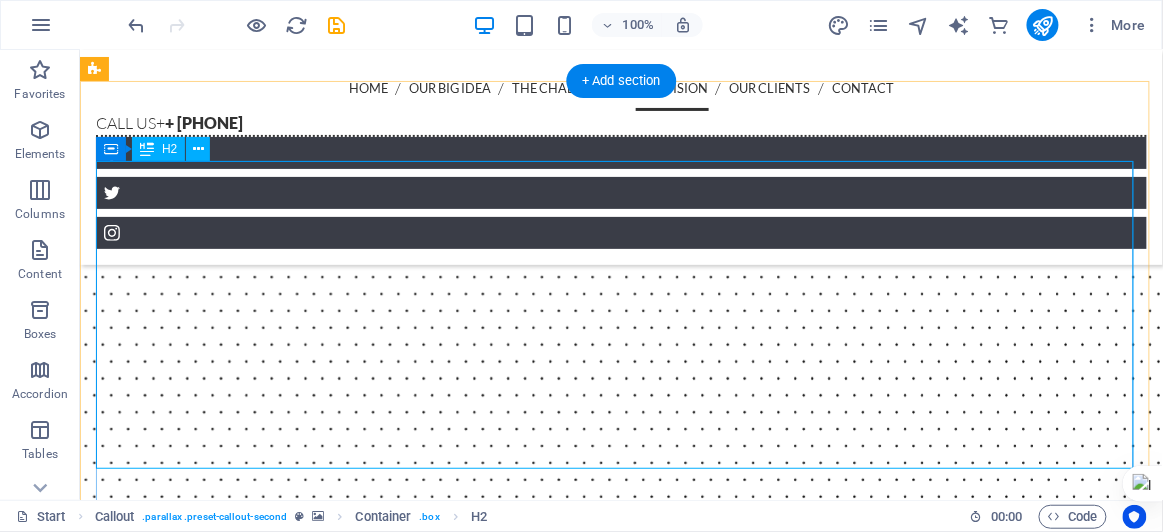 click on "click here  to explore the kabojja innovation  center" at bounding box center [620, 4363] 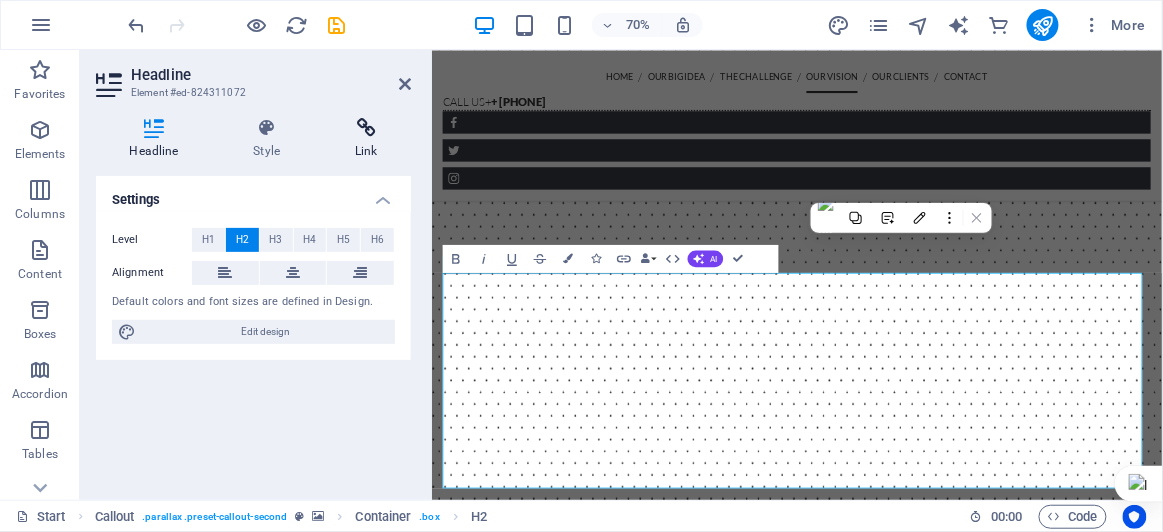 click on "Link" at bounding box center (366, 139) 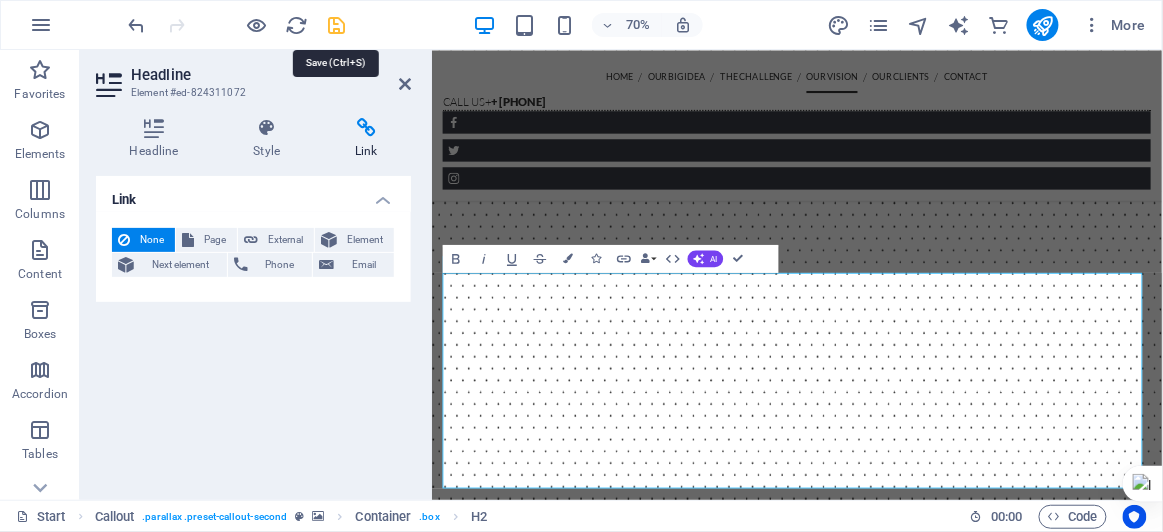 click at bounding box center (337, 25) 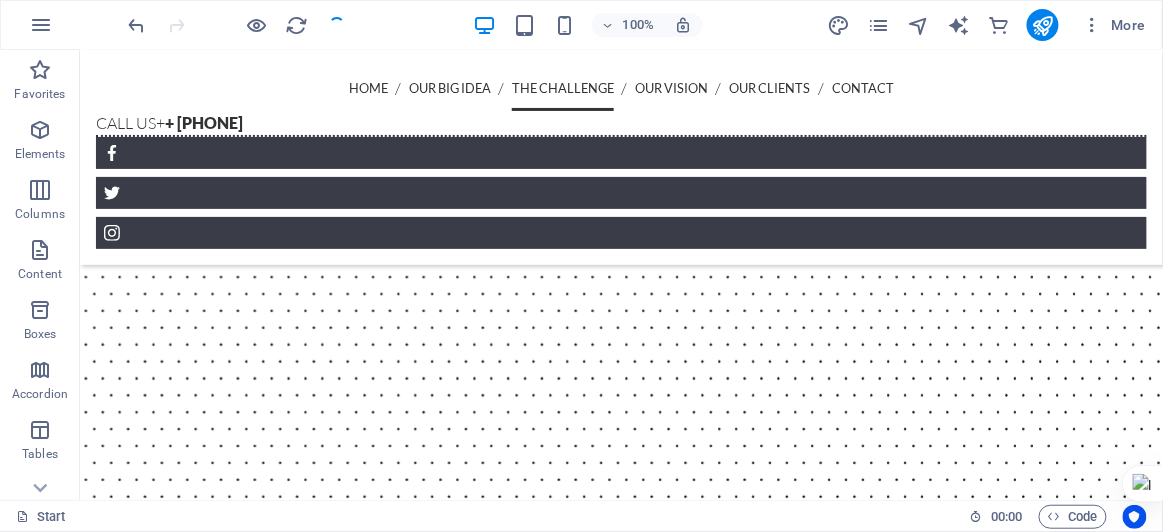 scroll, scrollTop: 2462, scrollLeft: 0, axis: vertical 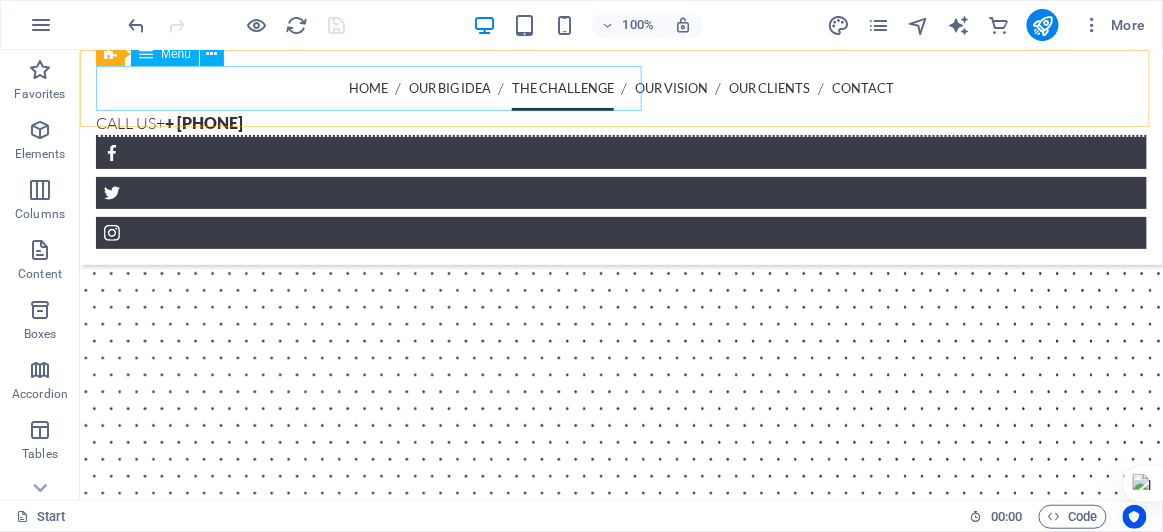 click on "Home Our Big Idea The Challenge Our Vision Our Clients Contact" at bounding box center (620, 87) 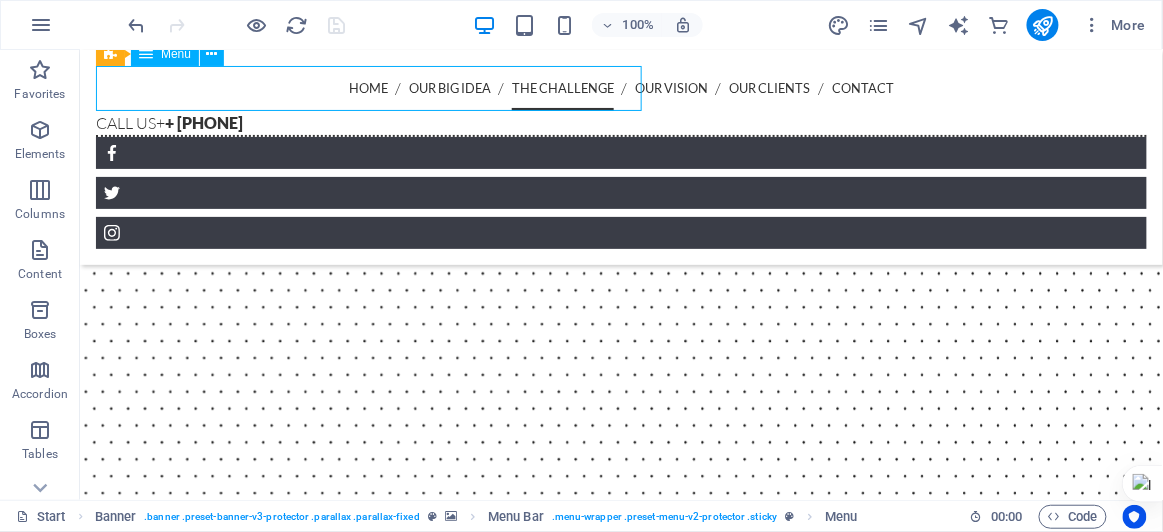 click on "Home Our Big Idea The Challenge Our Vision Our Clients Contact" at bounding box center (620, 87) 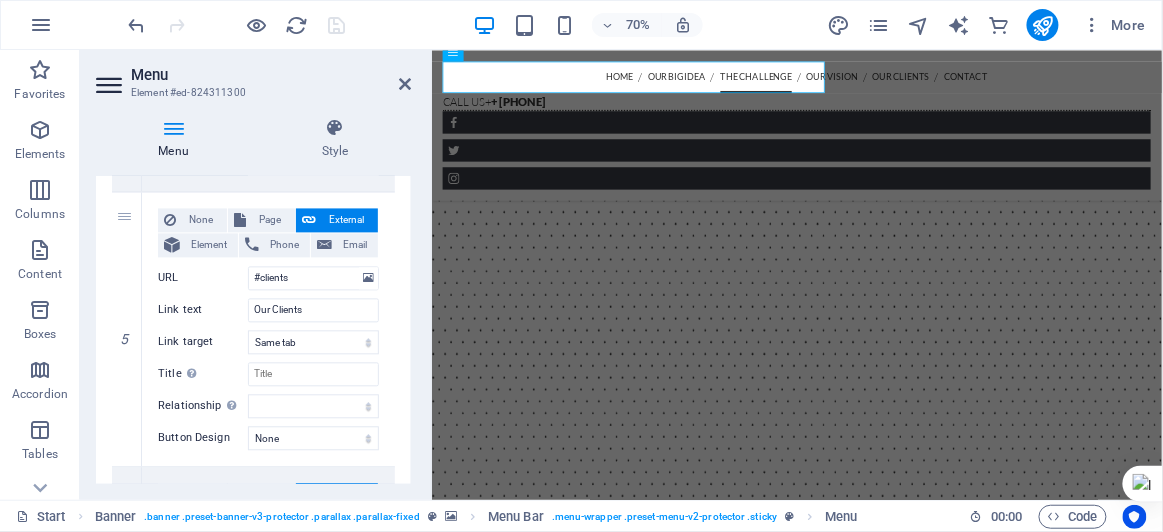 scroll, scrollTop: 1061, scrollLeft: 0, axis: vertical 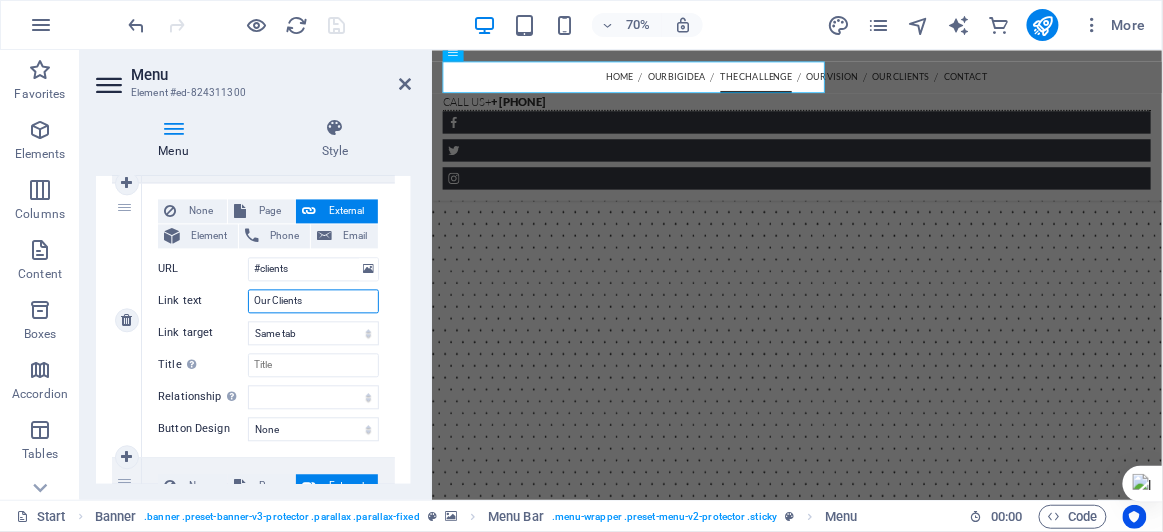 click on "Our Clients" at bounding box center (313, 302) 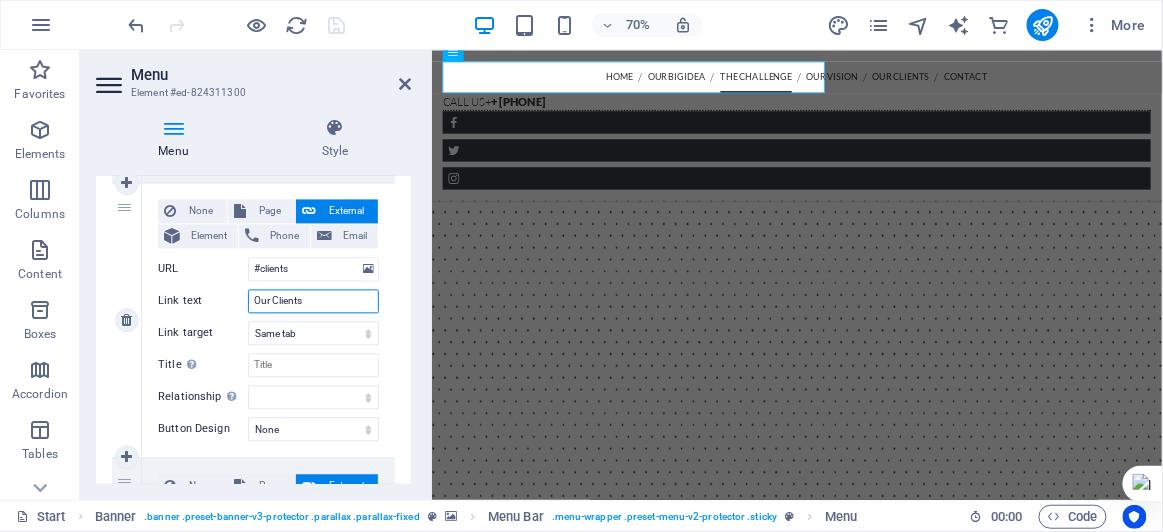 drag, startPoint x: 317, startPoint y: 299, endPoint x: 252, endPoint y: 299, distance: 65 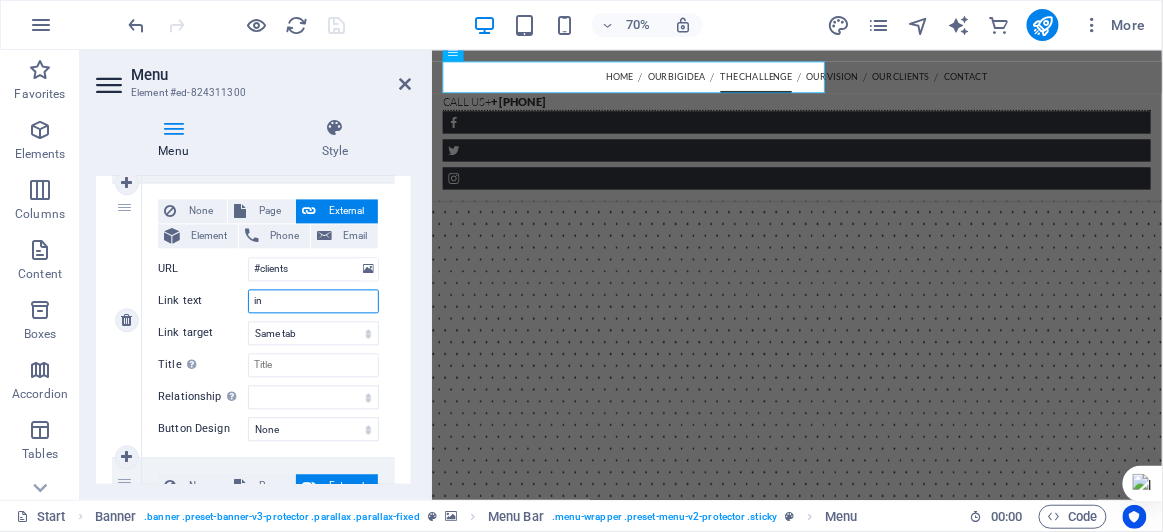 type on "inn" 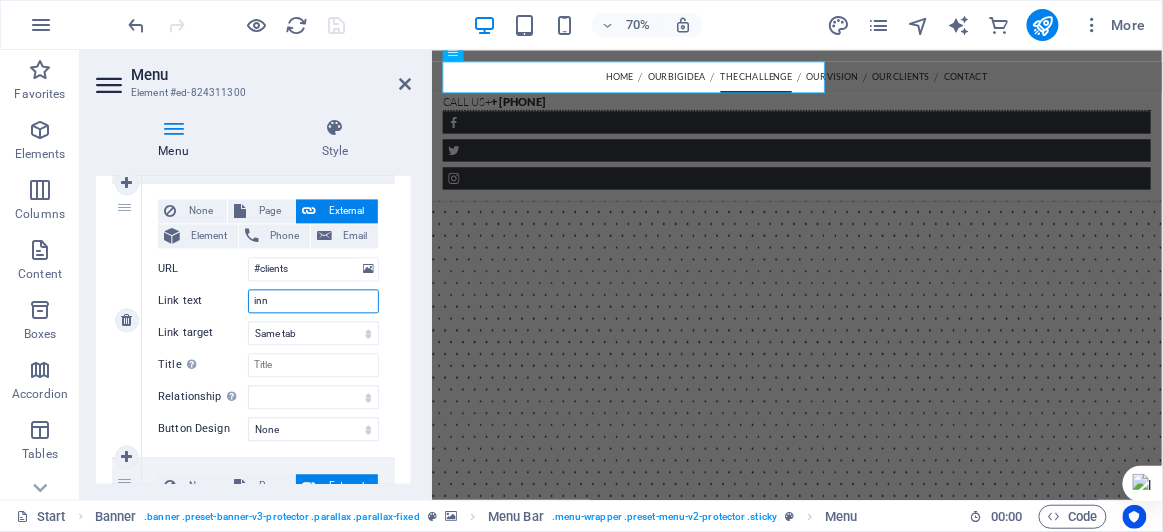 select 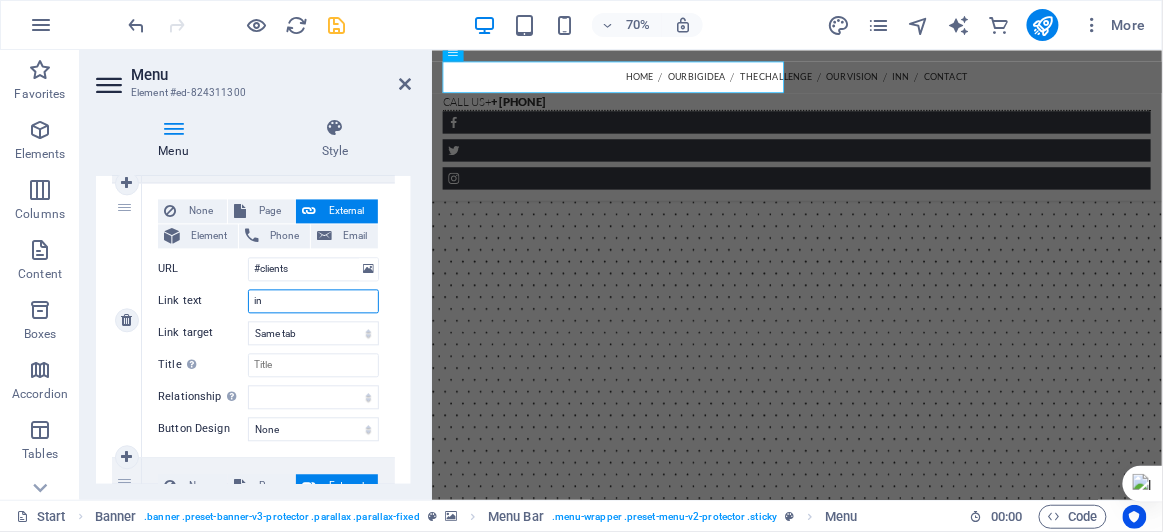 type on "i" 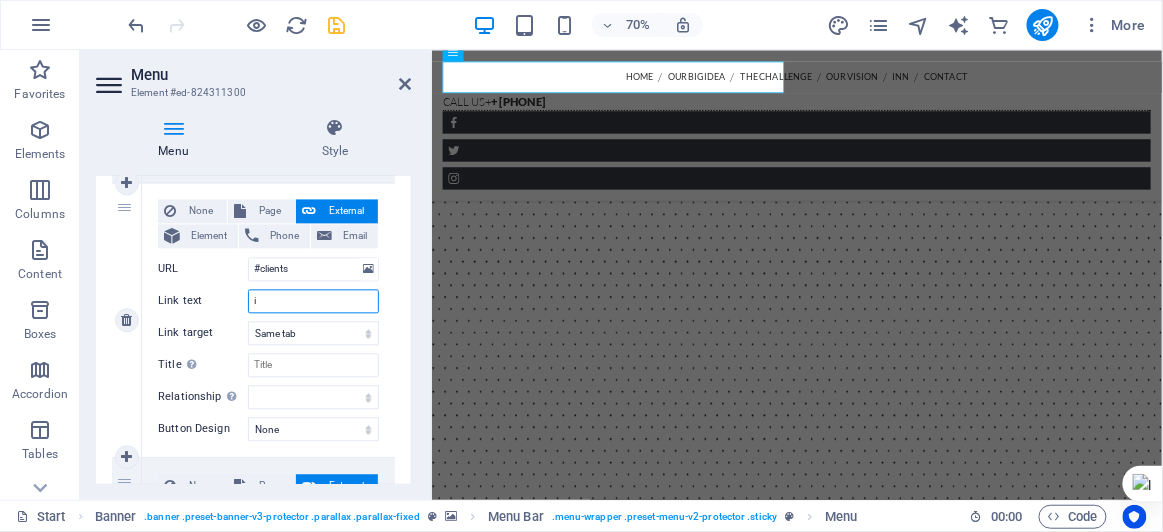 type 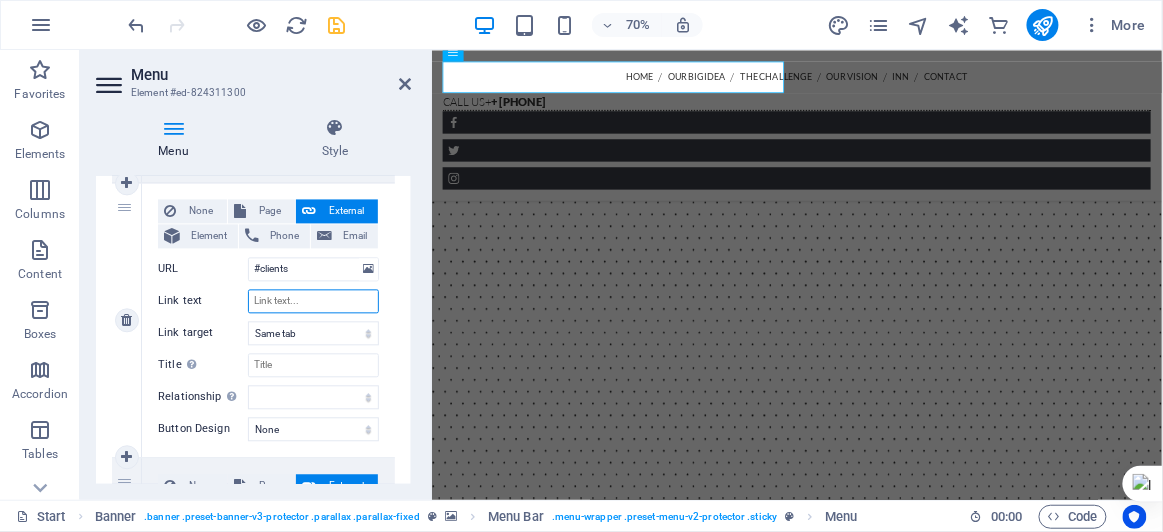 select 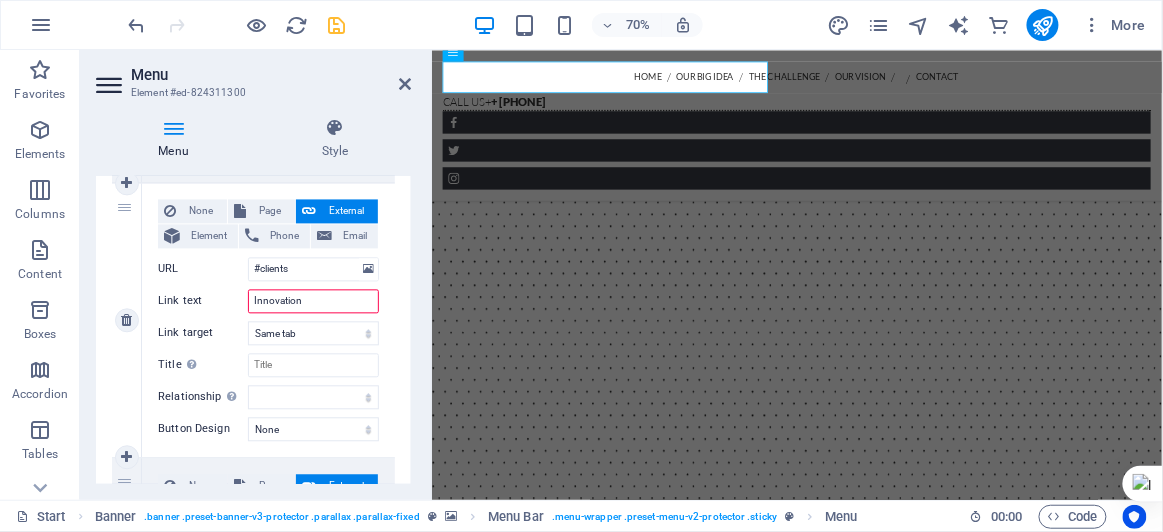 type on "Innovation" 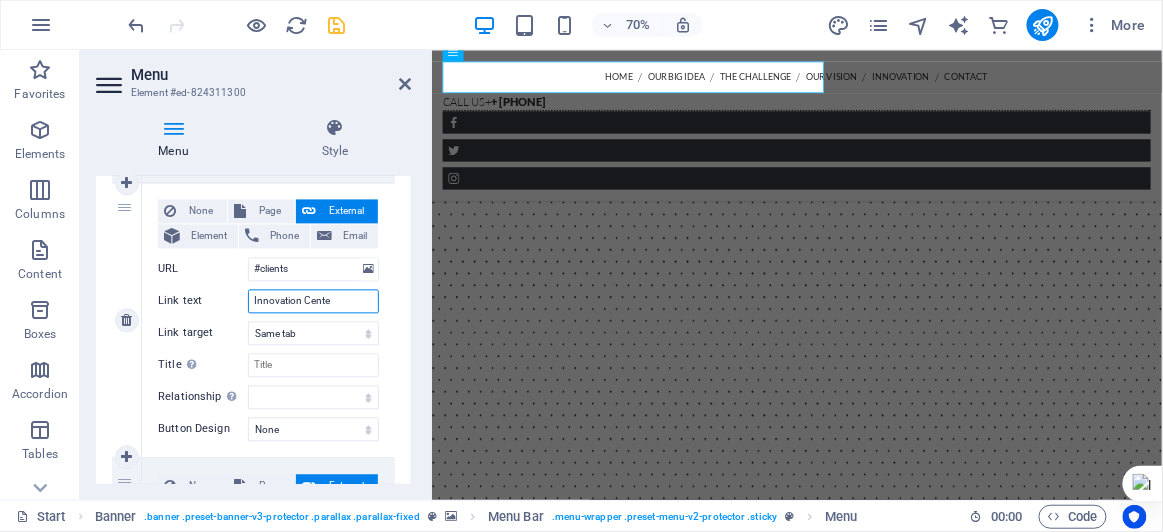 type on "Innovation Center" 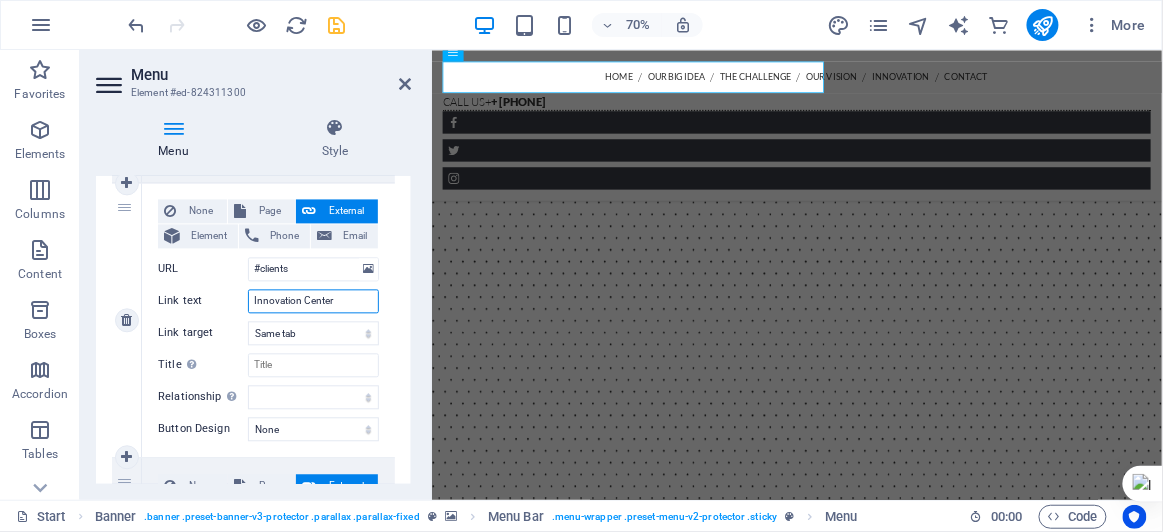 select 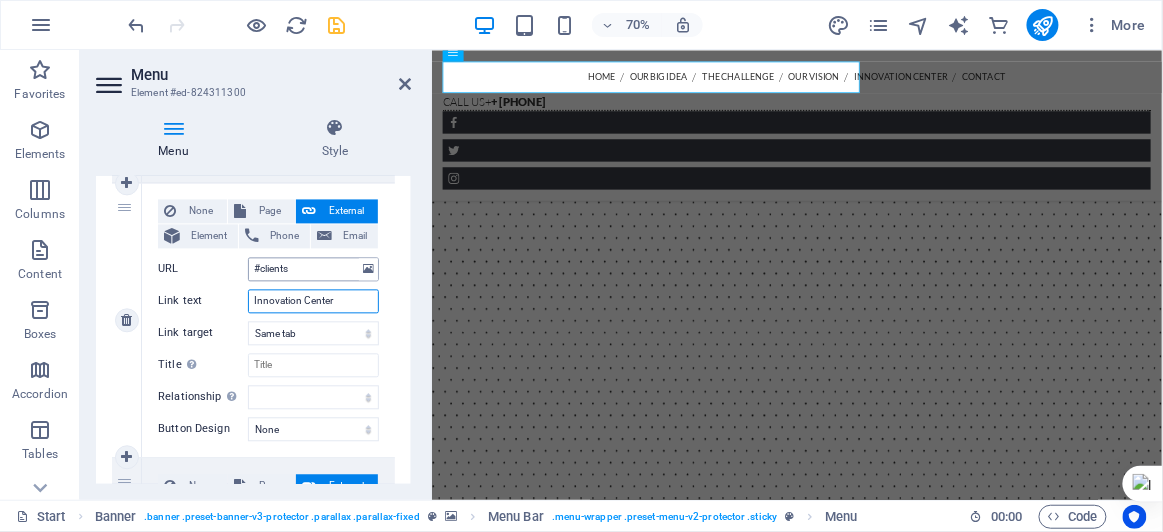 type on "Innovation Center" 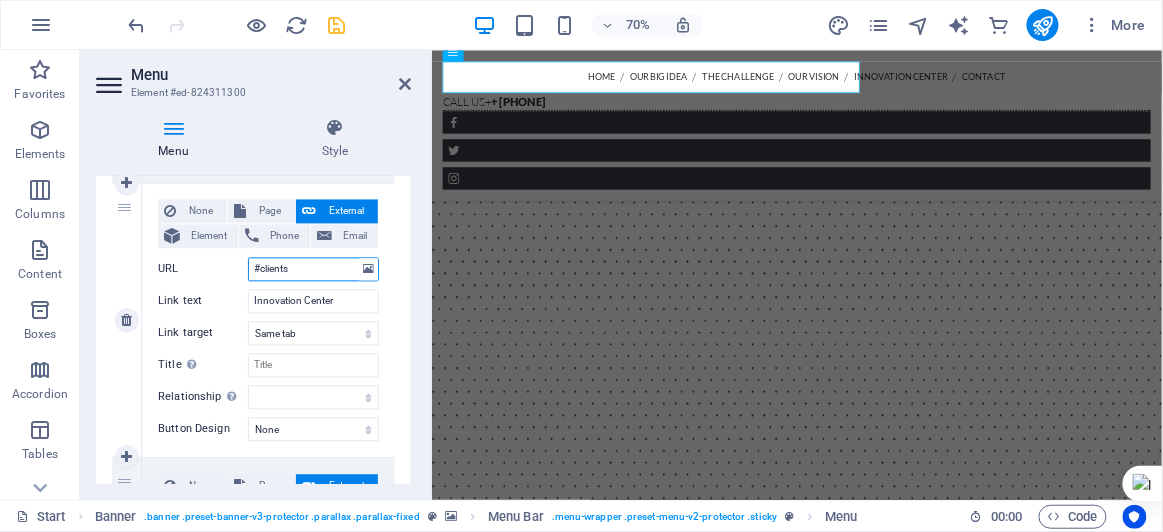 click on "#clients" at bounding box center [313, 270] 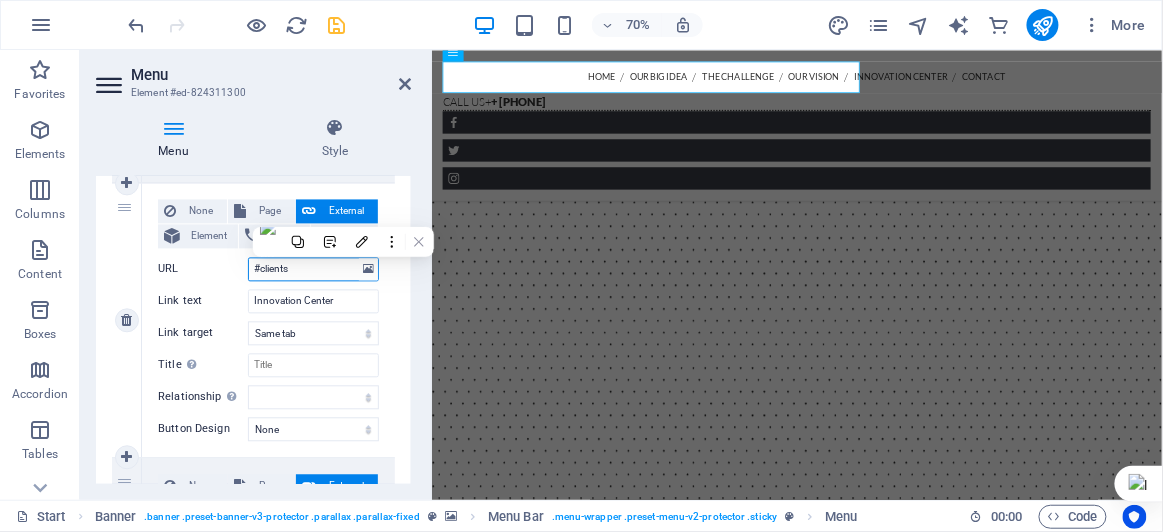 type 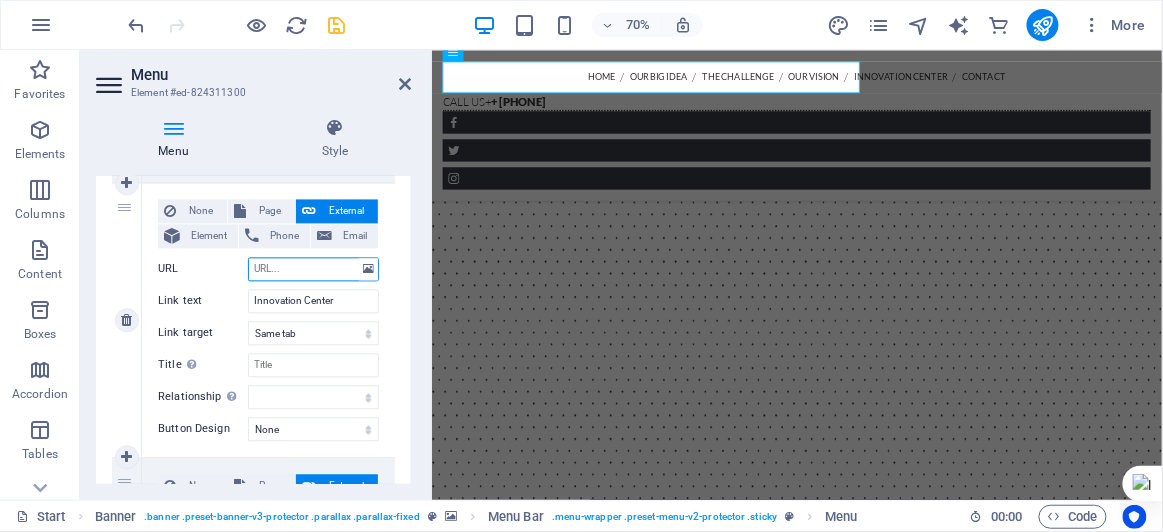 select 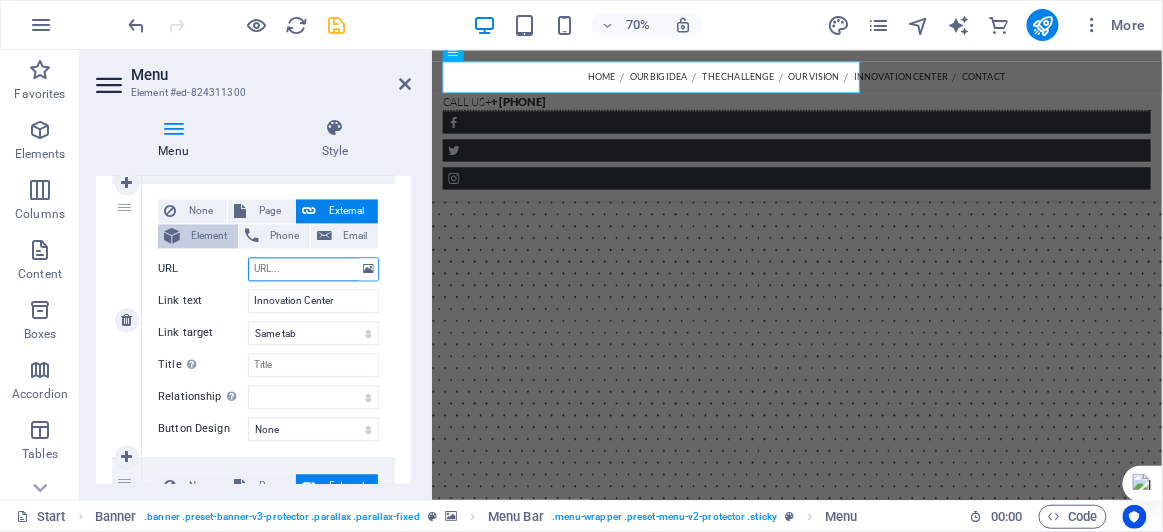 type 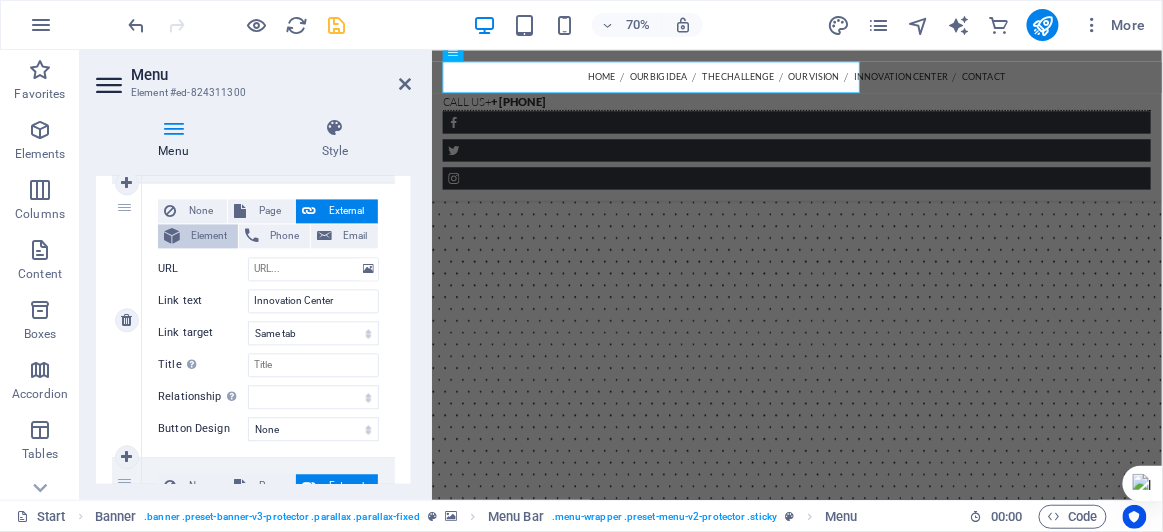 click on "Element" at bounding box center (198, 237) 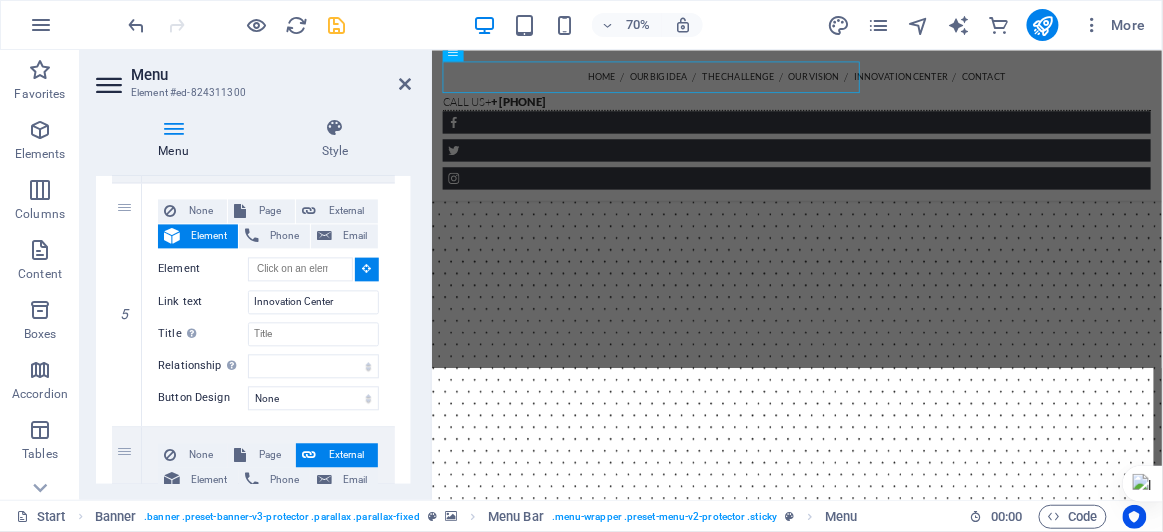 click at bounding box center [953, 4116] 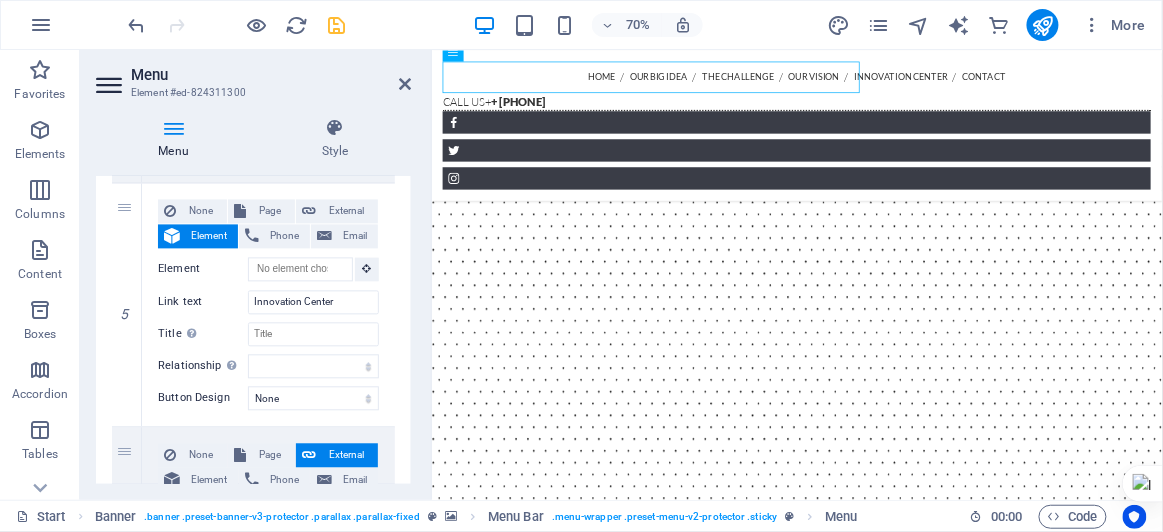 select 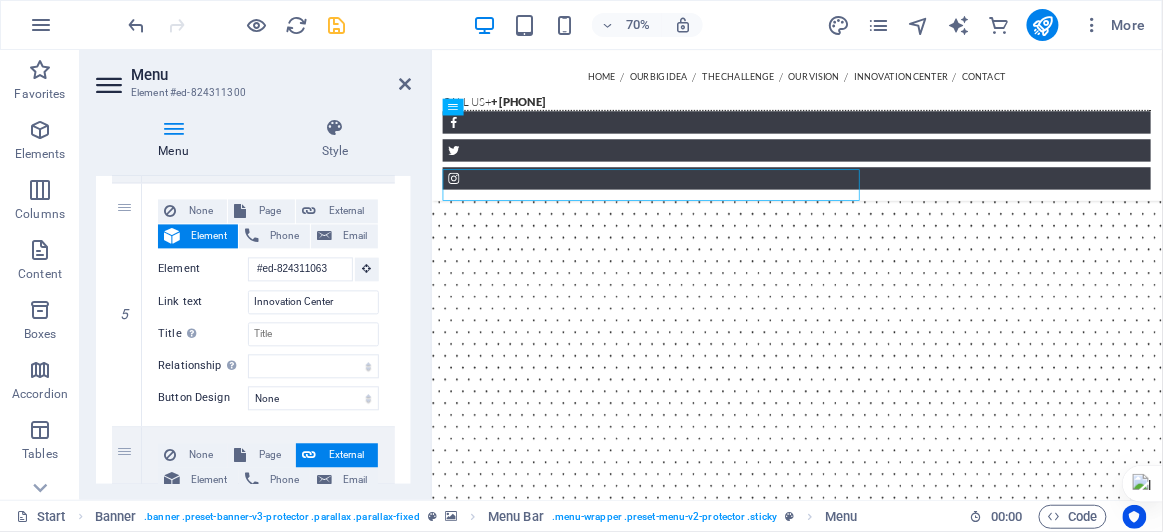scroll, scrollTop: 2308, scrollLeft: 0, axis: vertical 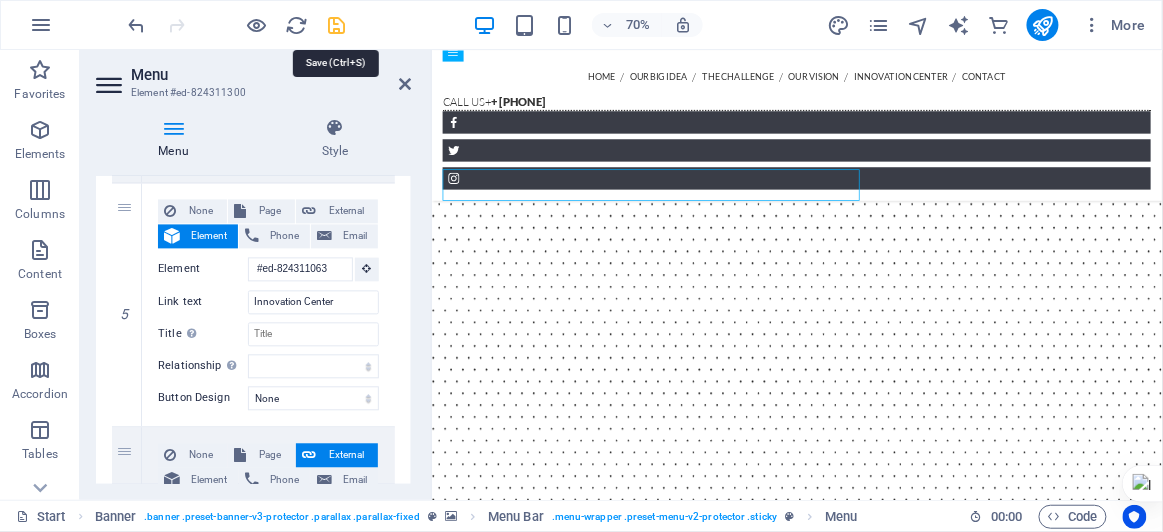 click at bounding box center [337, 25] 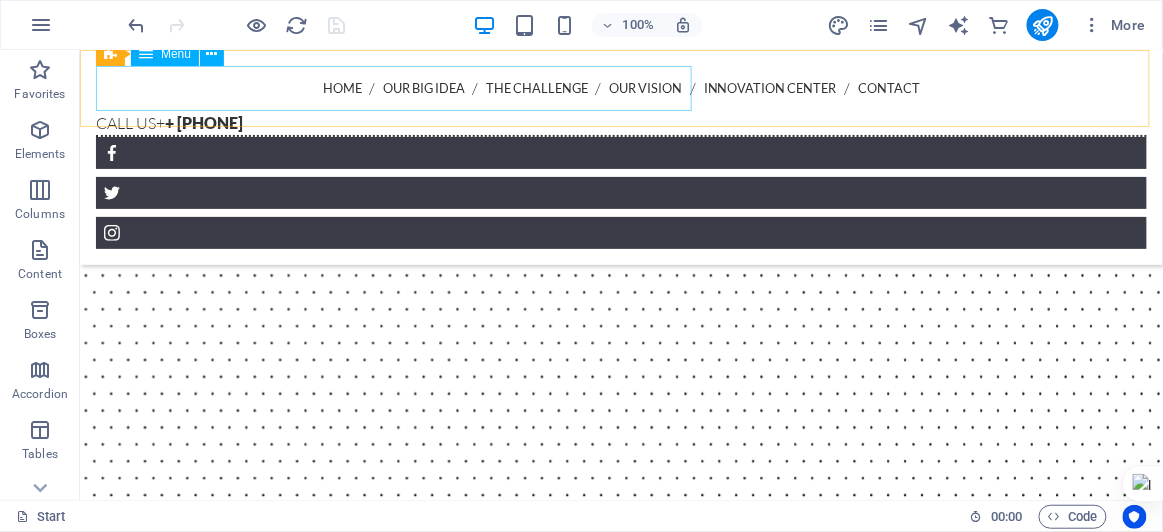 click on "Home Our Big Idea The Challenge Our Vision Innovation Center Contact" at bounding box center [620, 87] 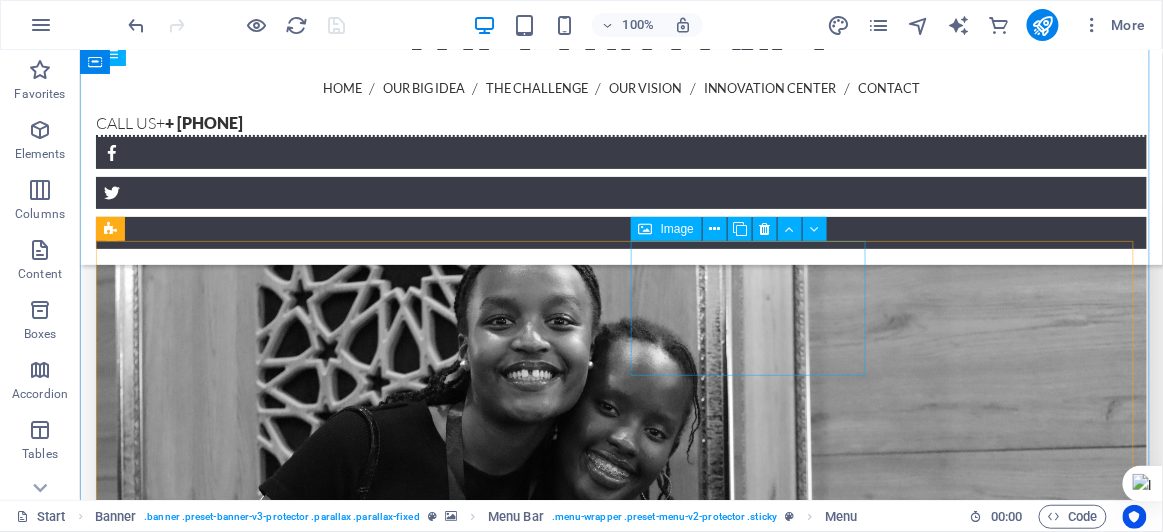 scroll, scrollTop: 3331, scrollLeft: 0, axis: vertical 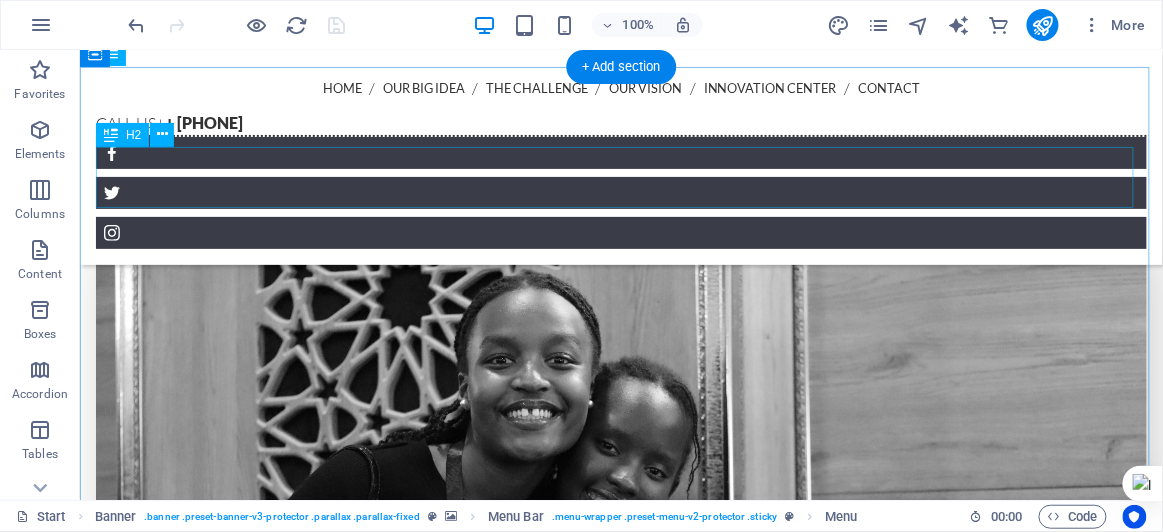 click on "Clients" at bounding box center (620, 4227) 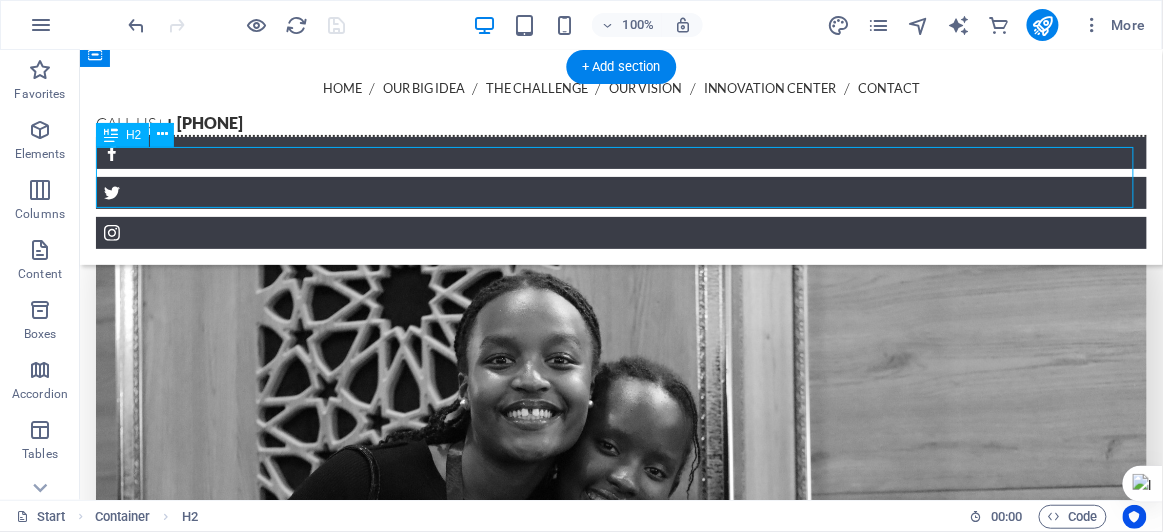 click on "Clients" at bounding box center [620, 4227] 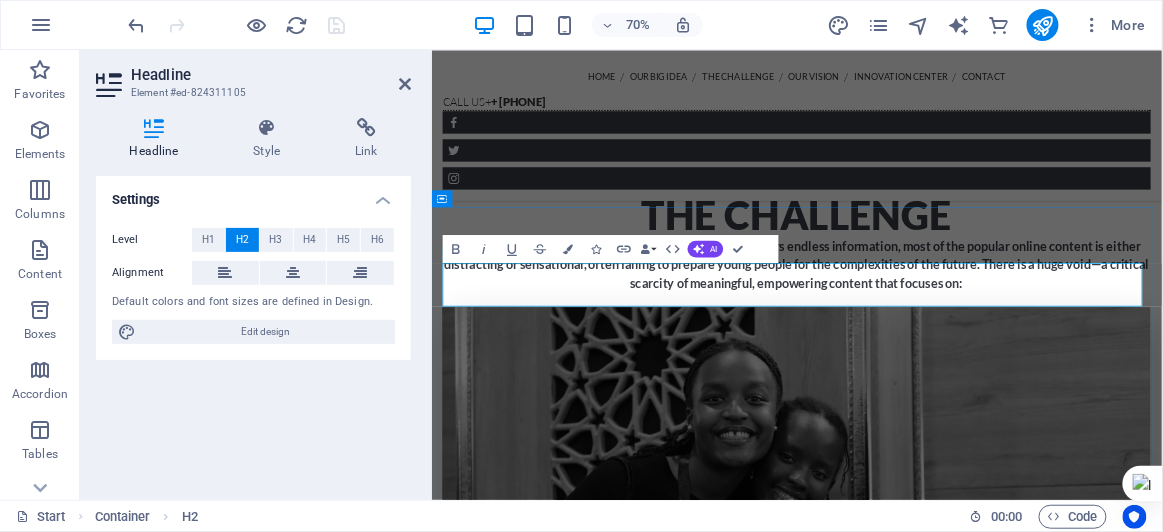type 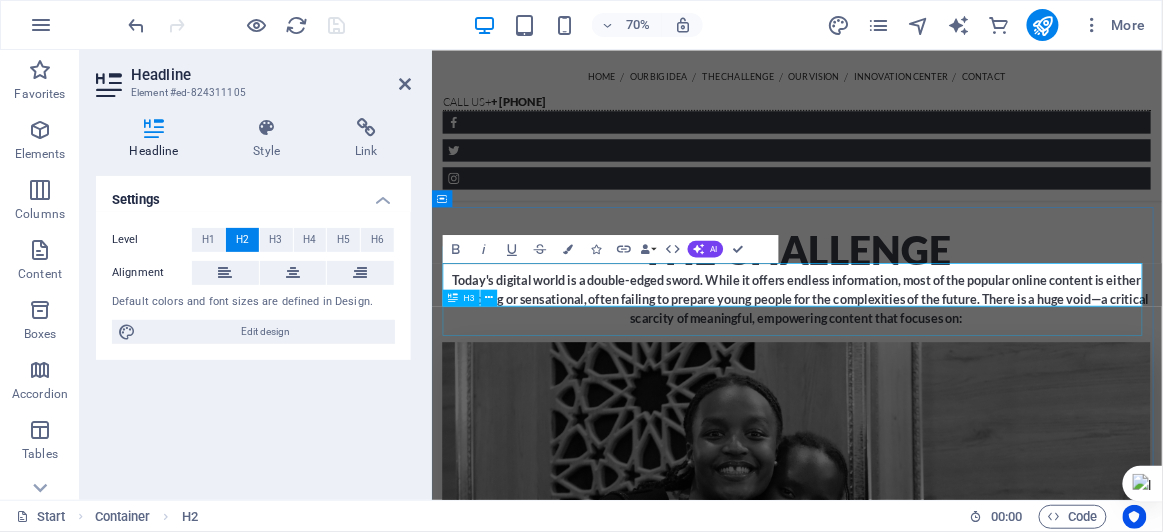 click on "Customers of ours" at bounding box center [953, 4507] 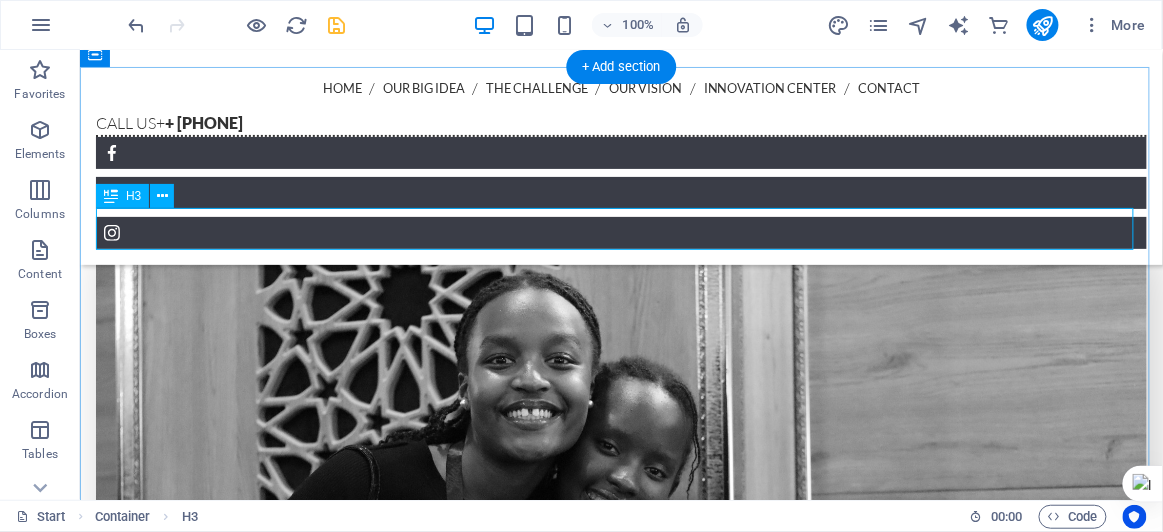 click on "Customers of ours" at bounding box center [620, 4279] 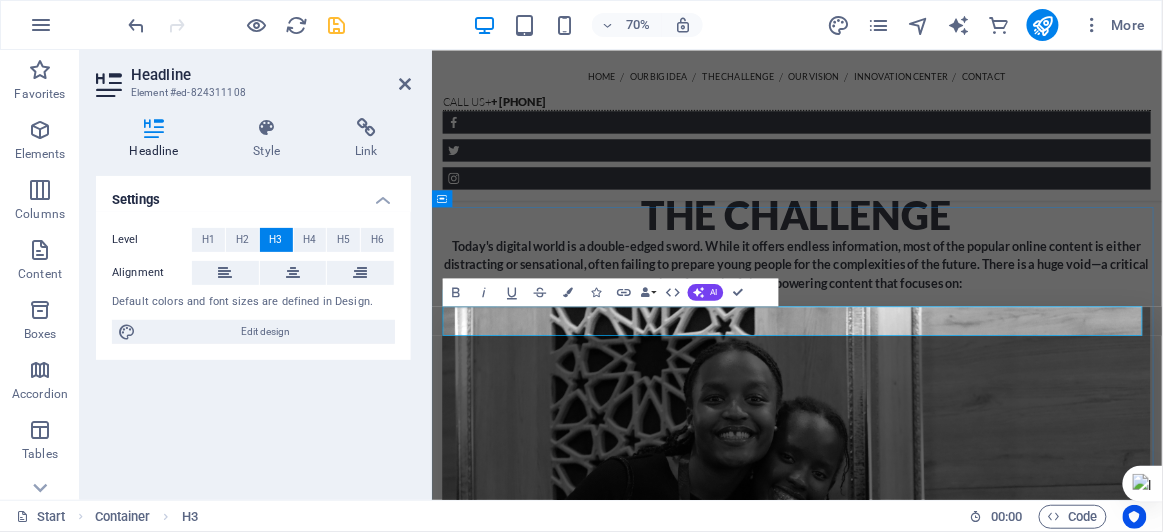 type 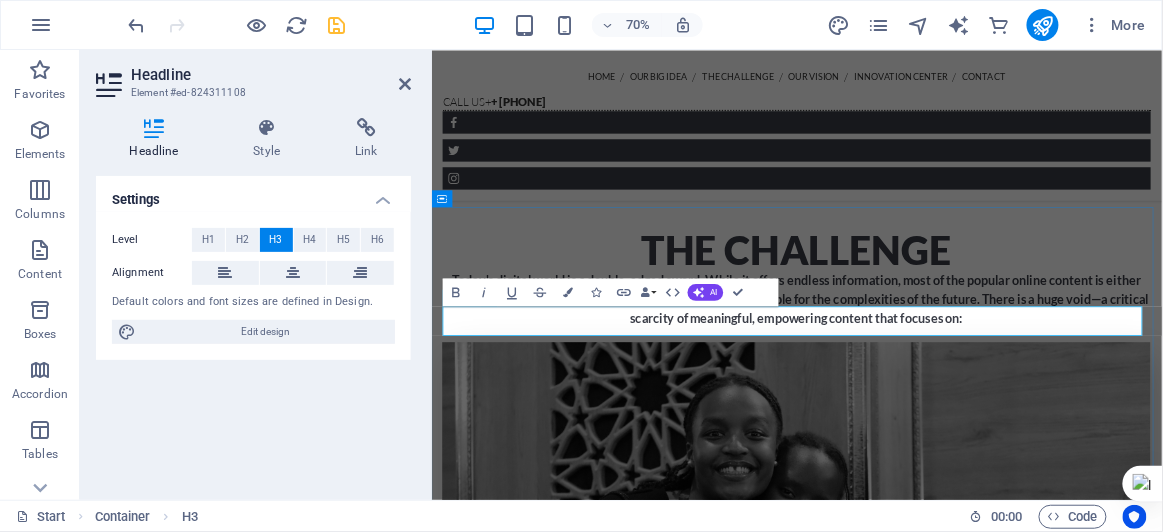 click on "​Our strategic Partners" at bounding box center (953, 4507) 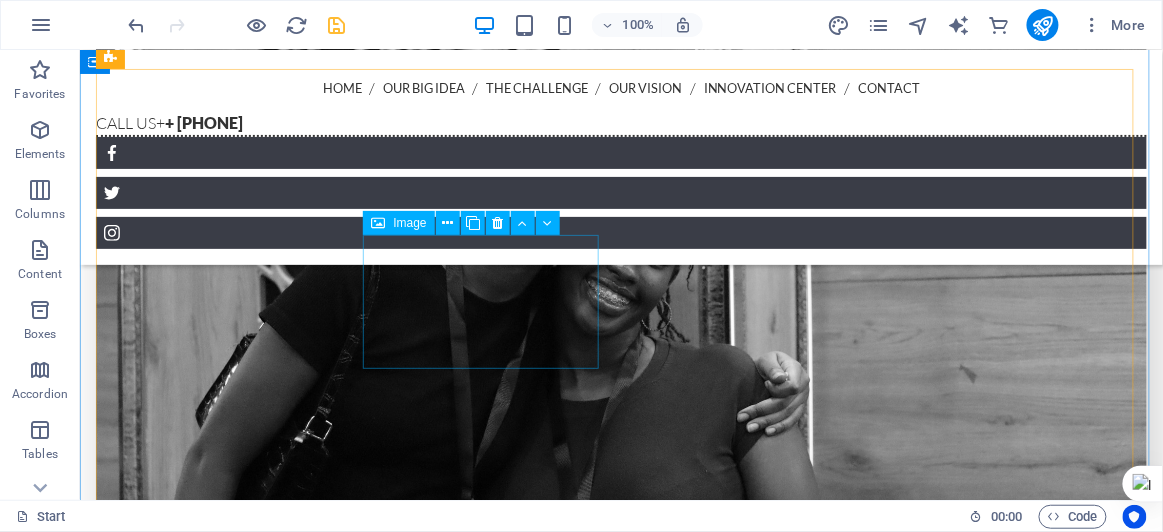 scroll, scrollTop: 3544, scrollLeft: 0, axis: vertical 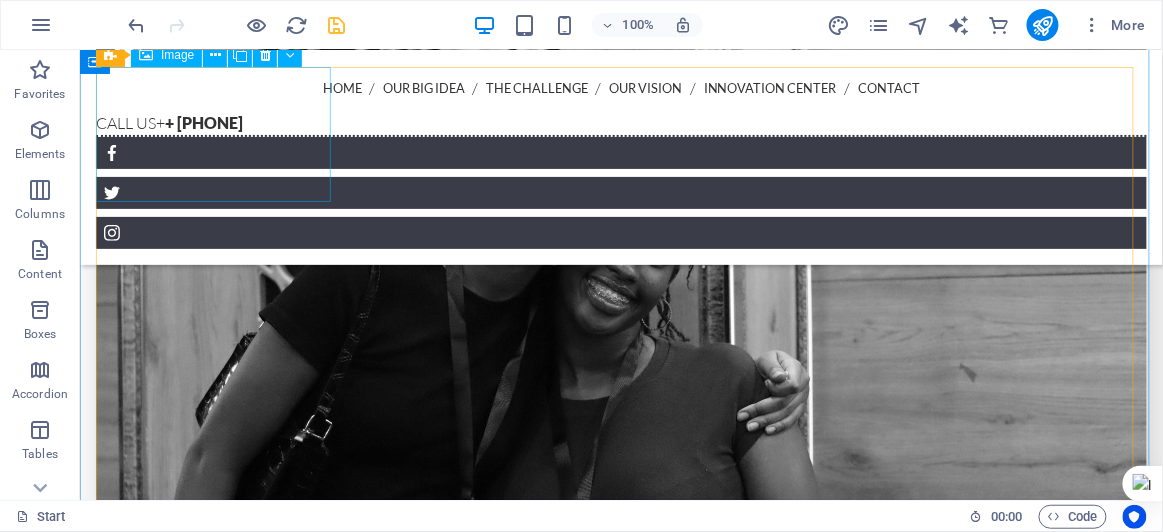 click at bounding box center [214, 4185] 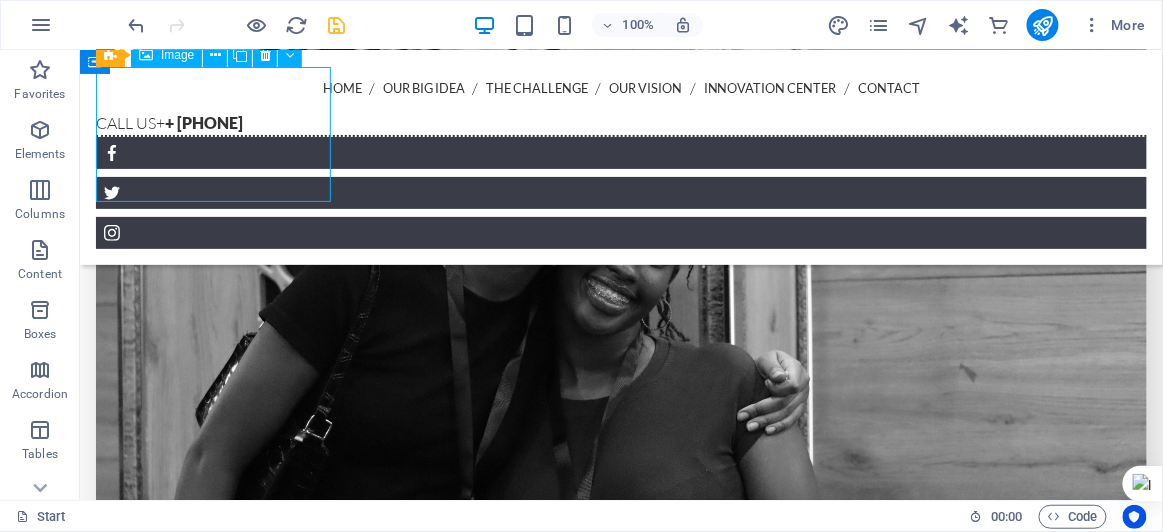 click at bounding box center [214, 4185] 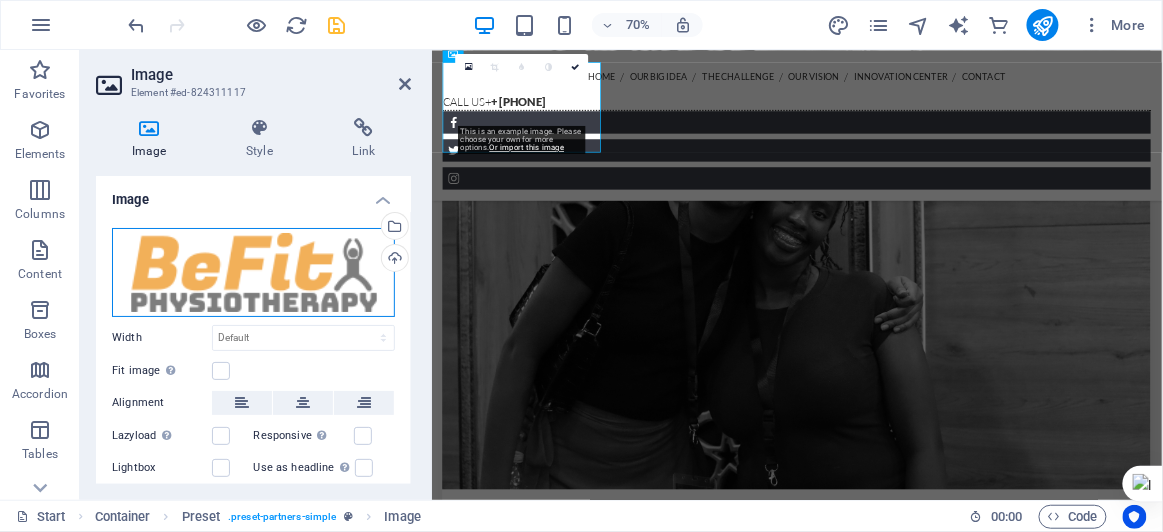 click on "Drag files here, click to choose files or select files from Files or our free stock photos & videos" at bounding box center [253, 272] 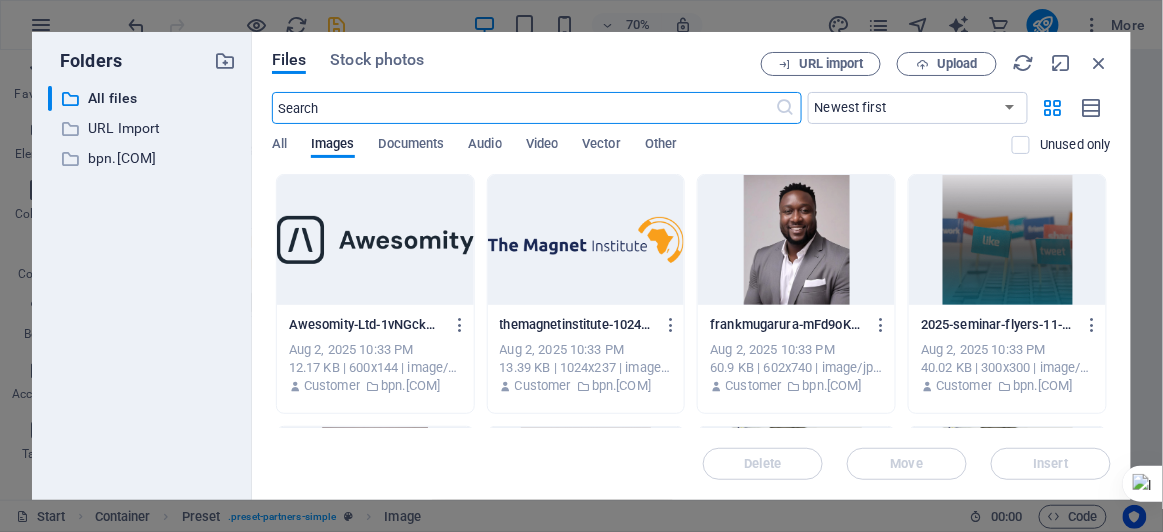 scroll, scrollTop: 5538, scrollLeft: 0, axis: vertical 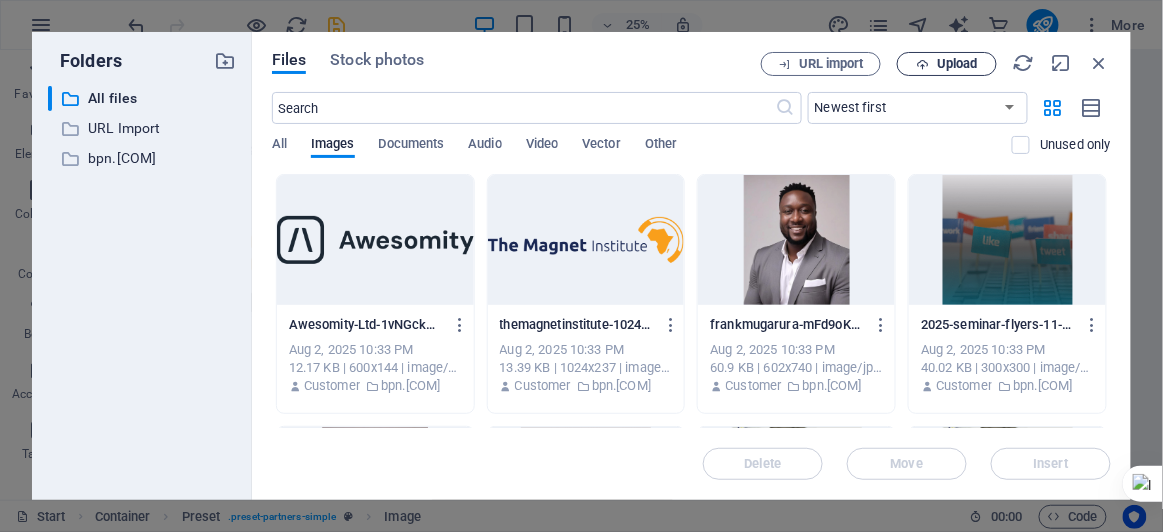 click on "Upload" at bounding box center [957, 64] 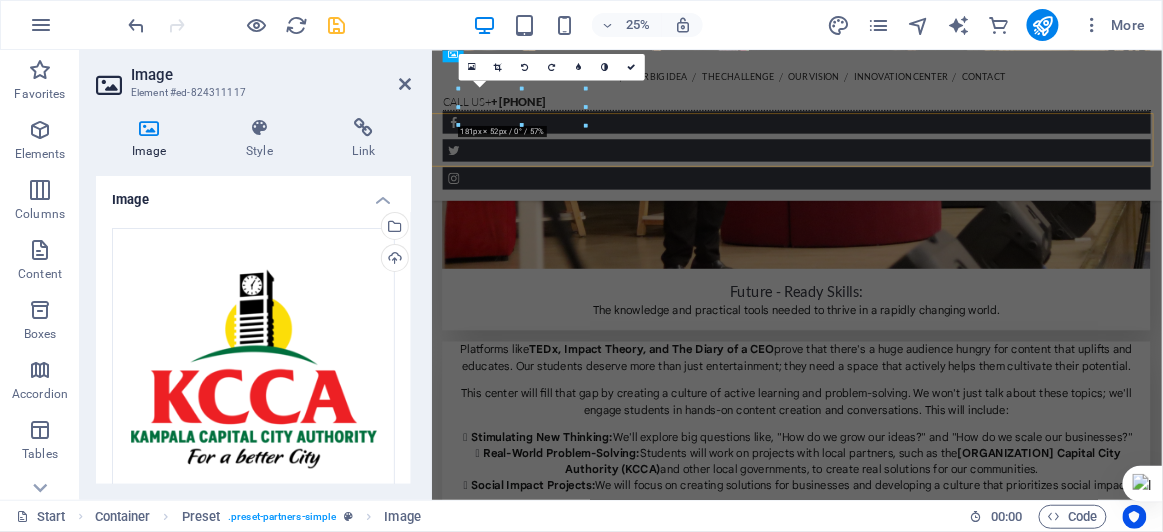 scroll, scrollTop: 3752, scrollLeft: 0, axis: vertical 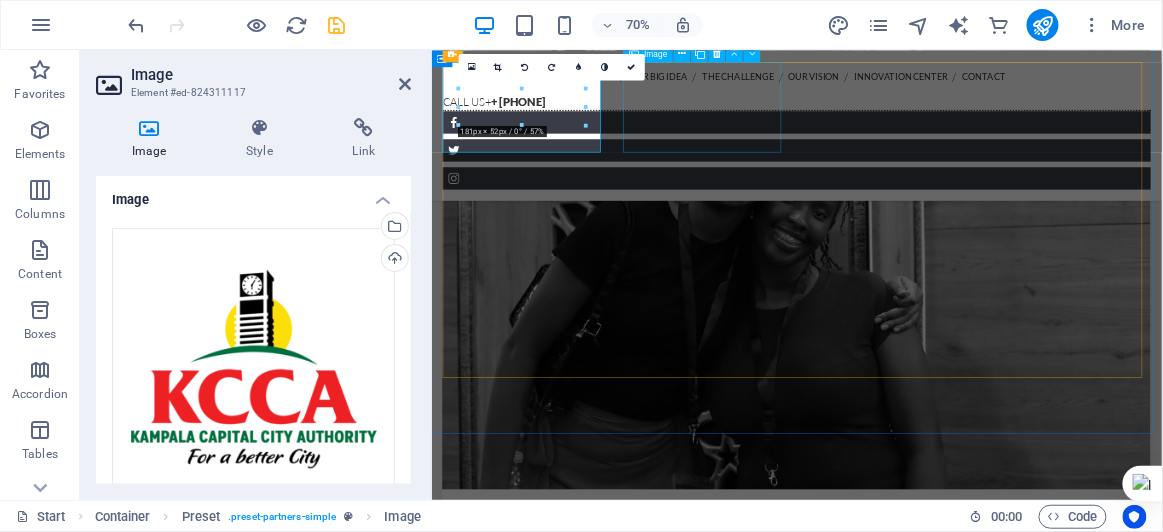 click at bounding box center (561, 4348) 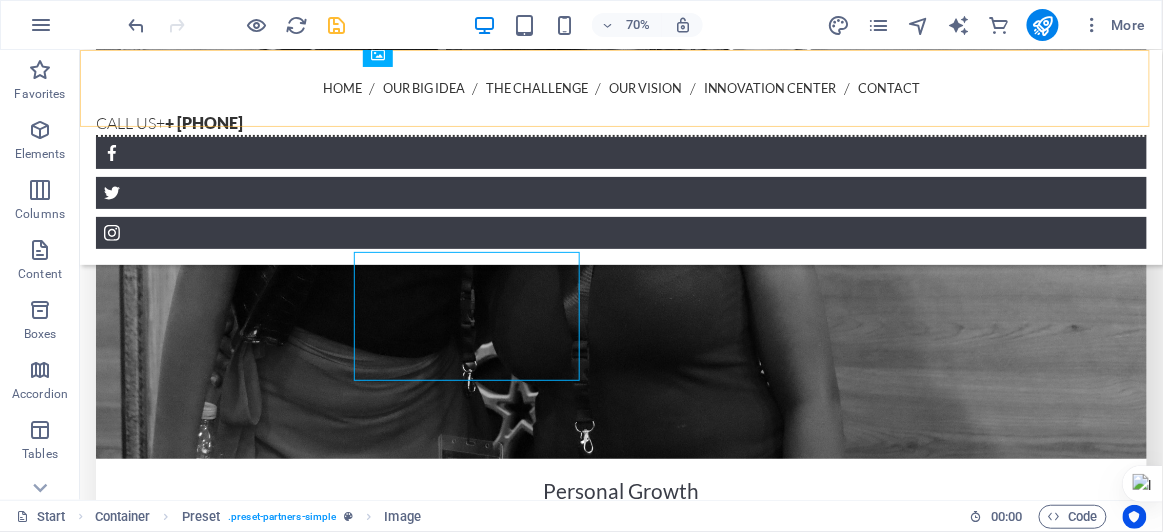 scroll, scrollTop: 3567, scrollLeft: 0, axis: vertical 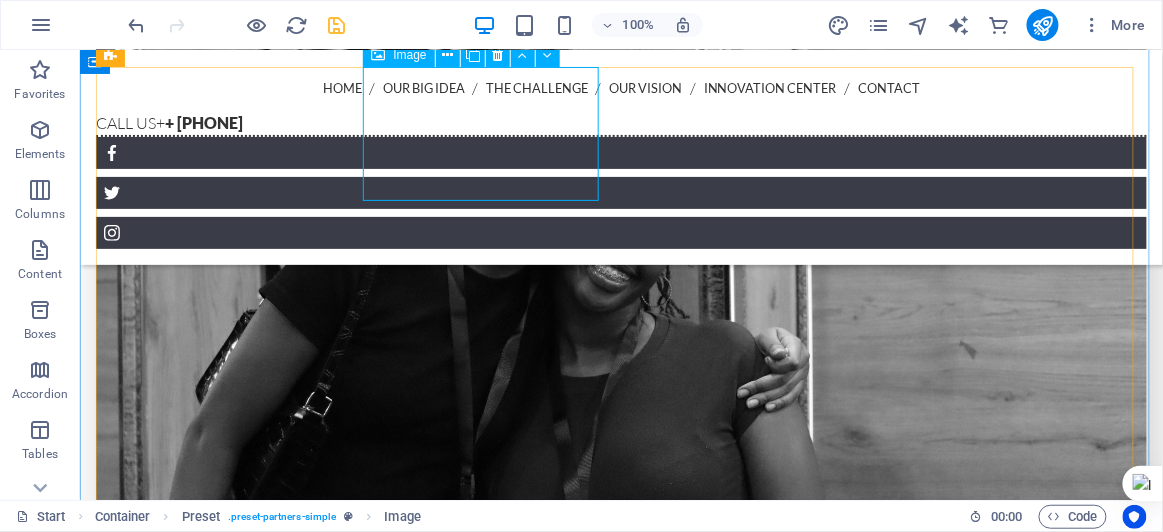 click at bounding box center [214, 4314] 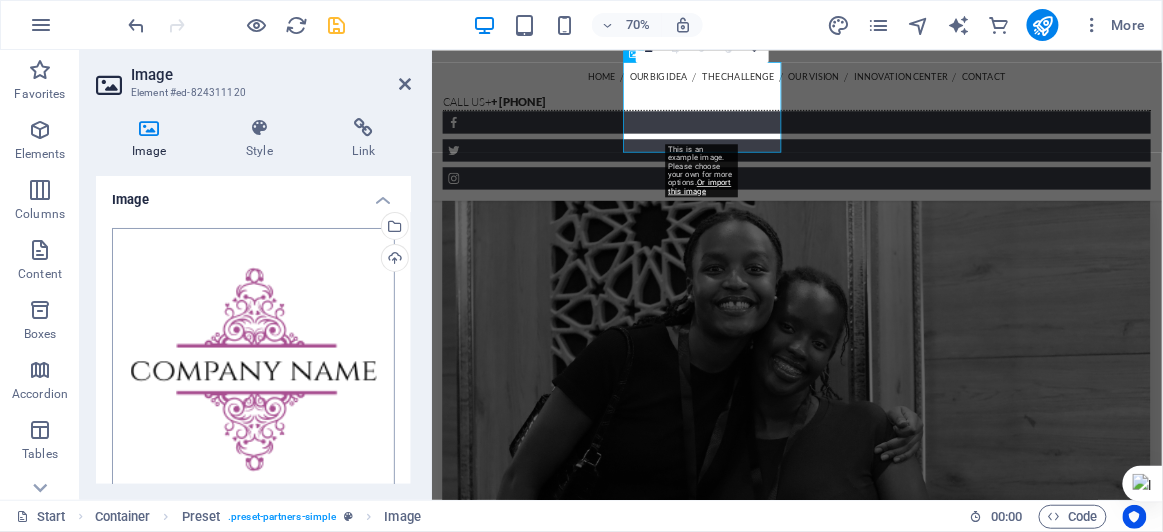scroll, scrollTop: 3752, scrollLeft: 0, axis: vertical 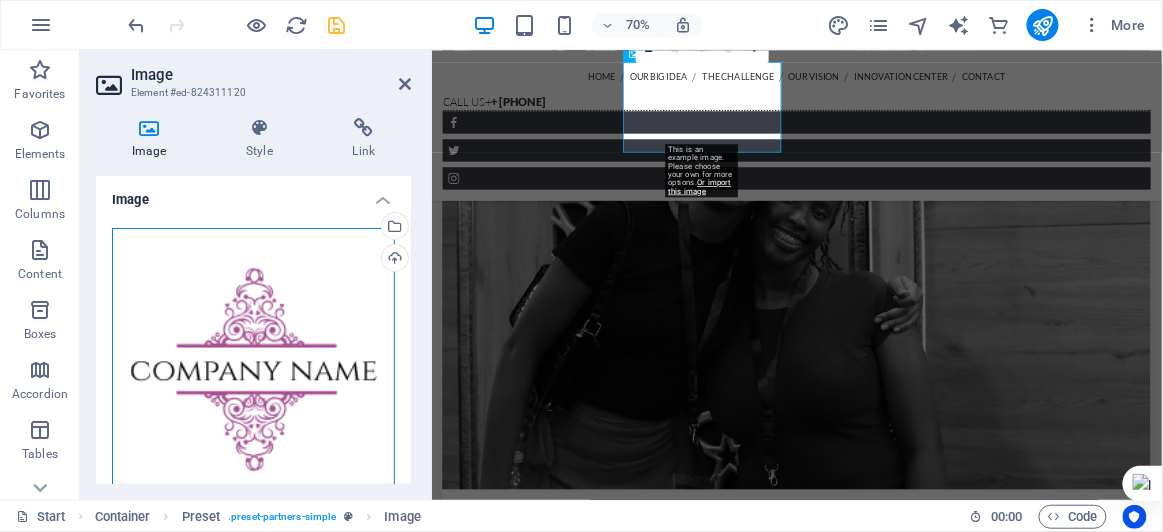click on "Drag files here, click to choose files or select files from Files or our free stock photos & videos" at bounding box center (253, 369) 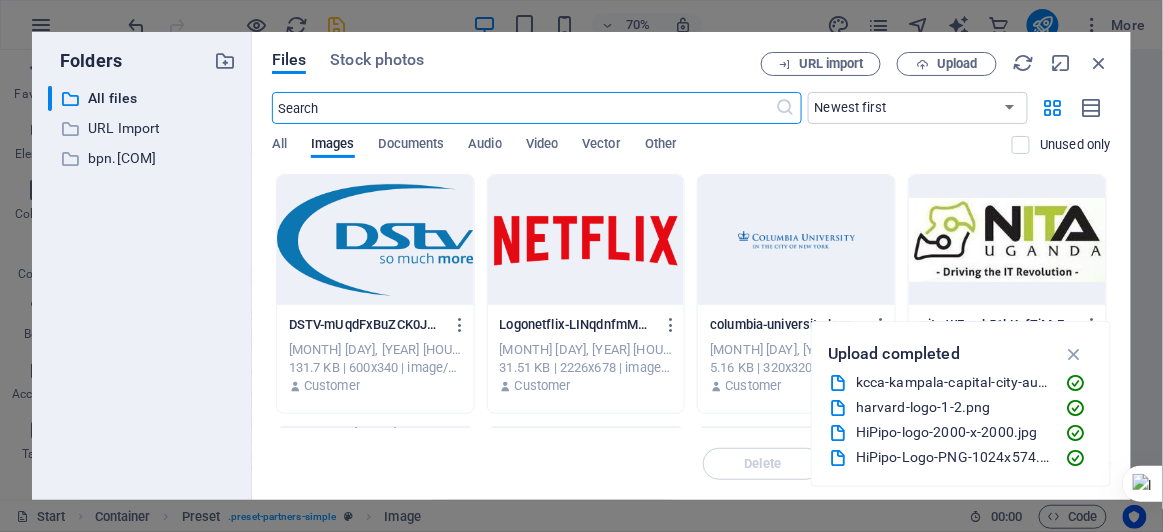 scroll, scrollTop: 5538, scrollLeft: 0, axis: vertical 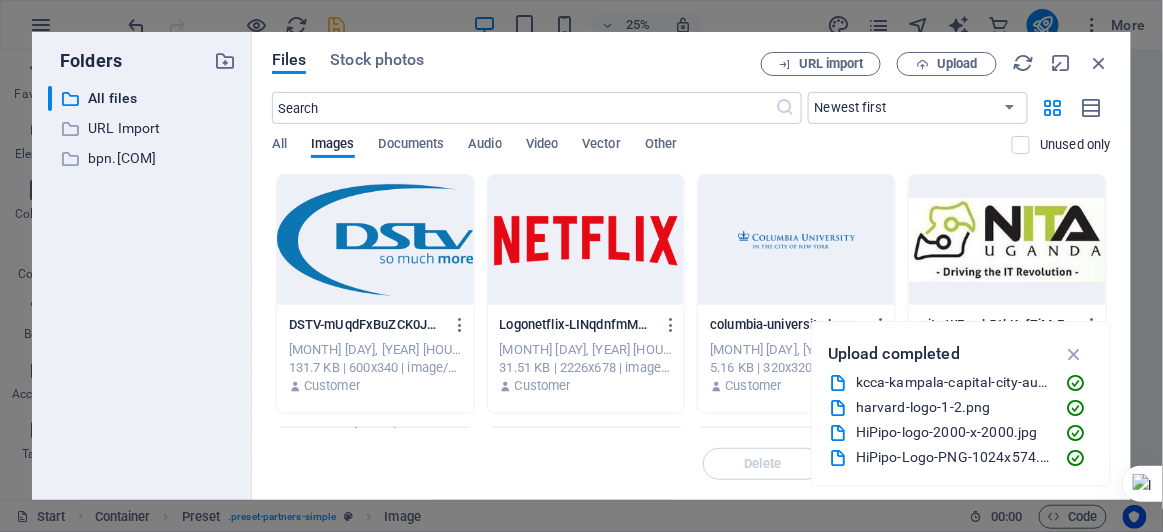 click at bounding box center [1007, 240] 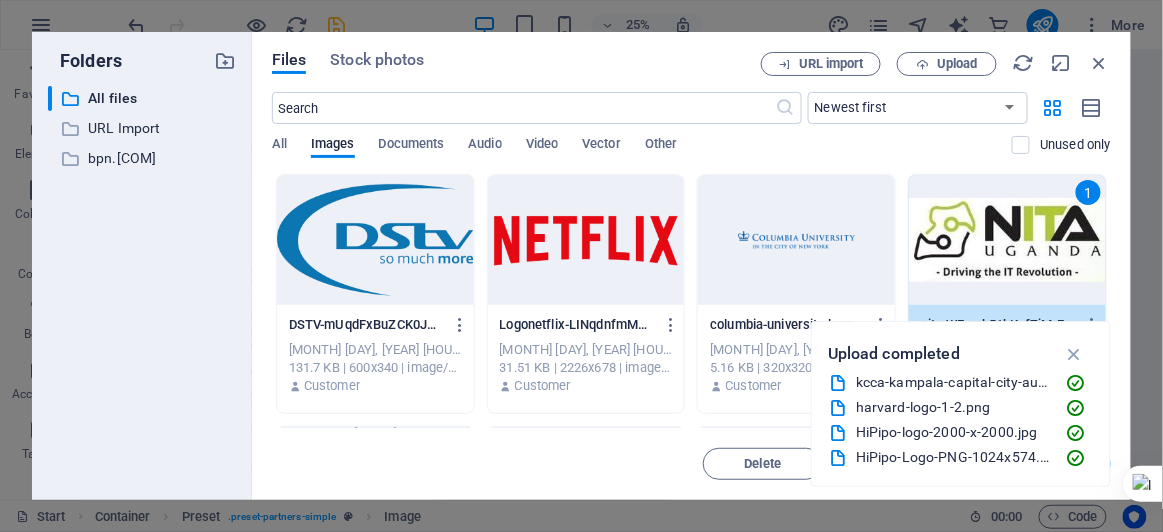 click at bounding box center [586, 240] 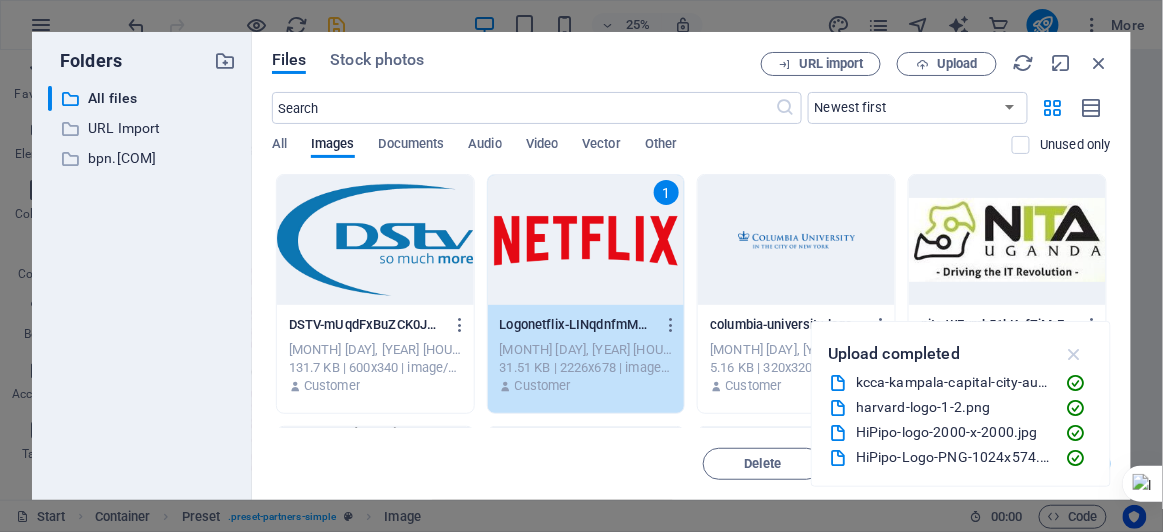 click at bounding box center [1074, 354] 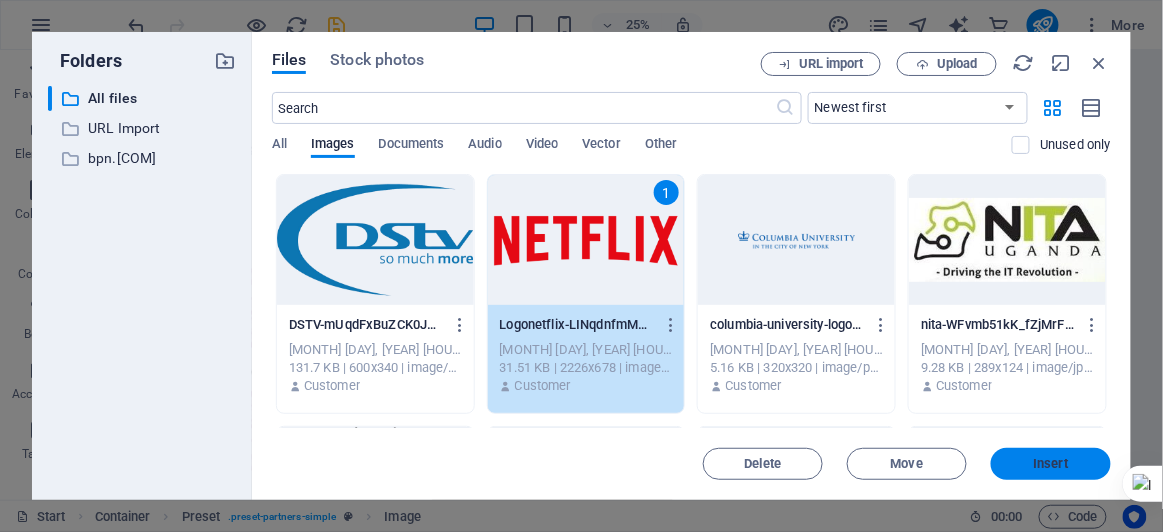 click on "Insert" at bounding box center [1051, 464] 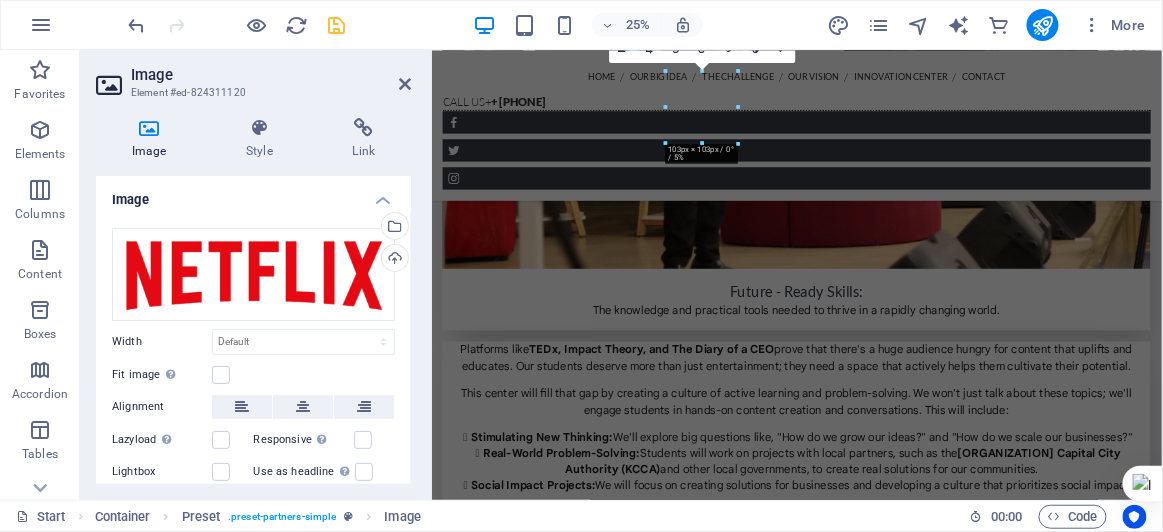 scroll, scrollTop: 3752, scrollLeft: 0, axis: vertical 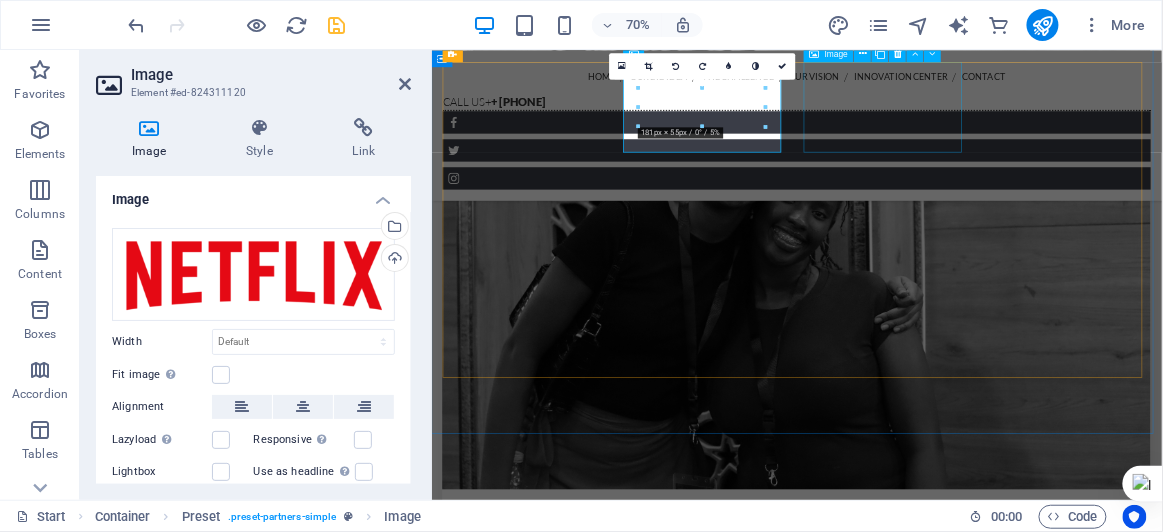 click at bounding box center [561, 4495] 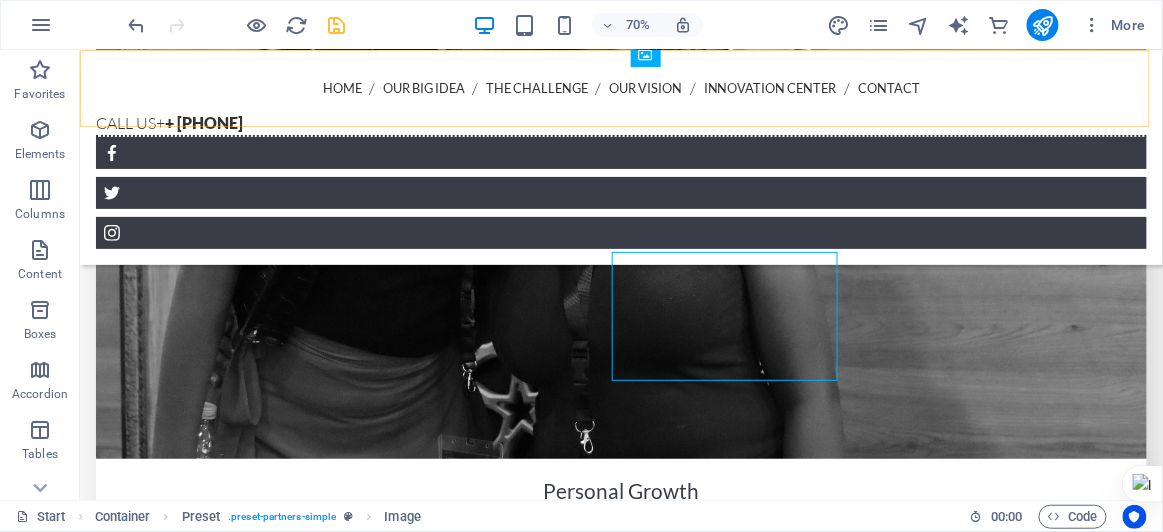 scroll, scrollTop: 3567, scrollLeft: 0, axis: vertical 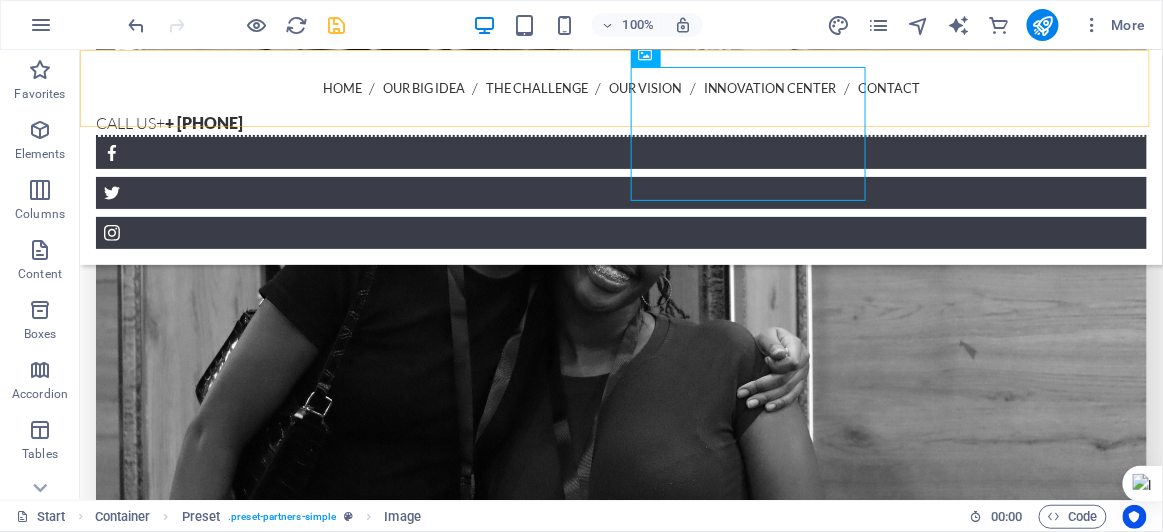 click on "Home Our Big Idea The Challenge Our Vision Innovation Center Contact Call us     + [PHONE] Menu" at bounding box center [620, 156] 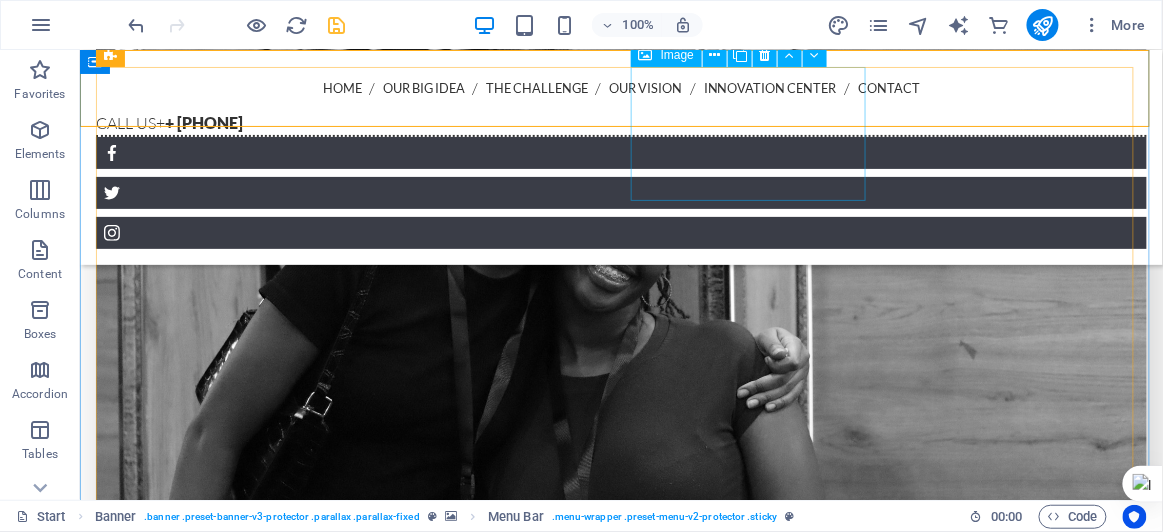 click at bounding box center (214, 4466) 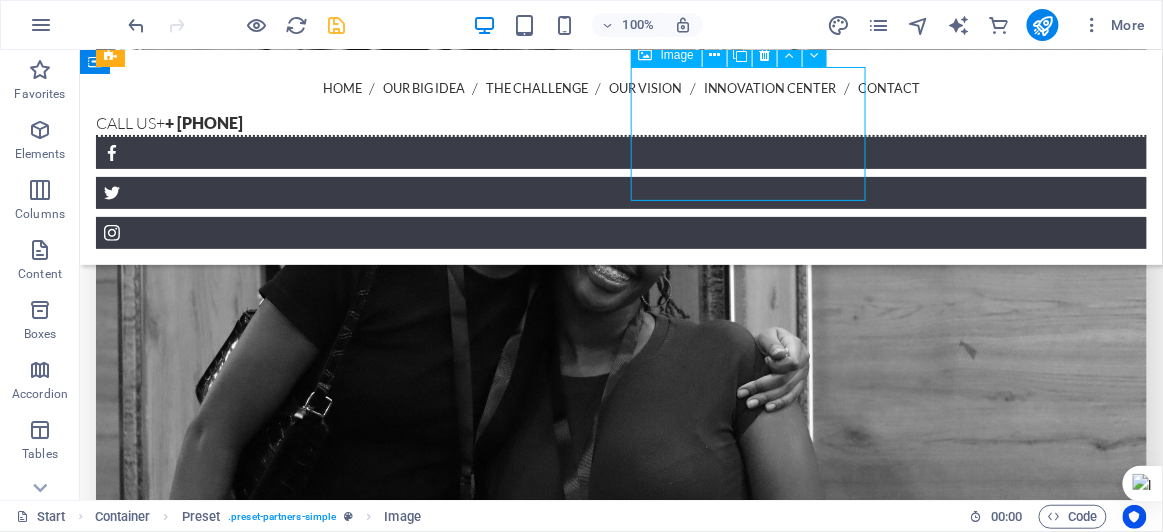 click at bounding box center (214, 4466) 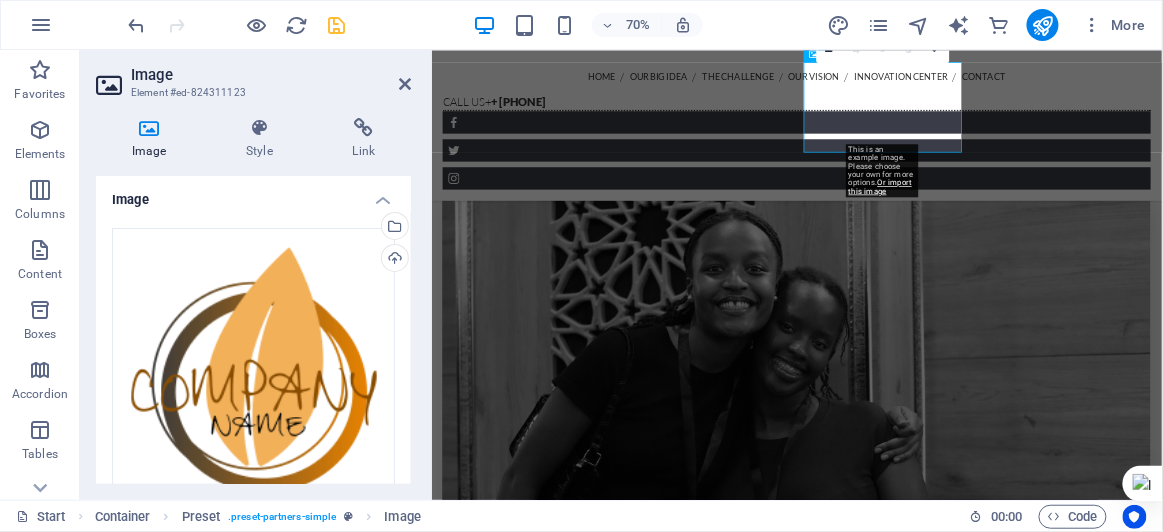 scroll, scrollTop: 3752, scrollLeft: 0, axis: vertical 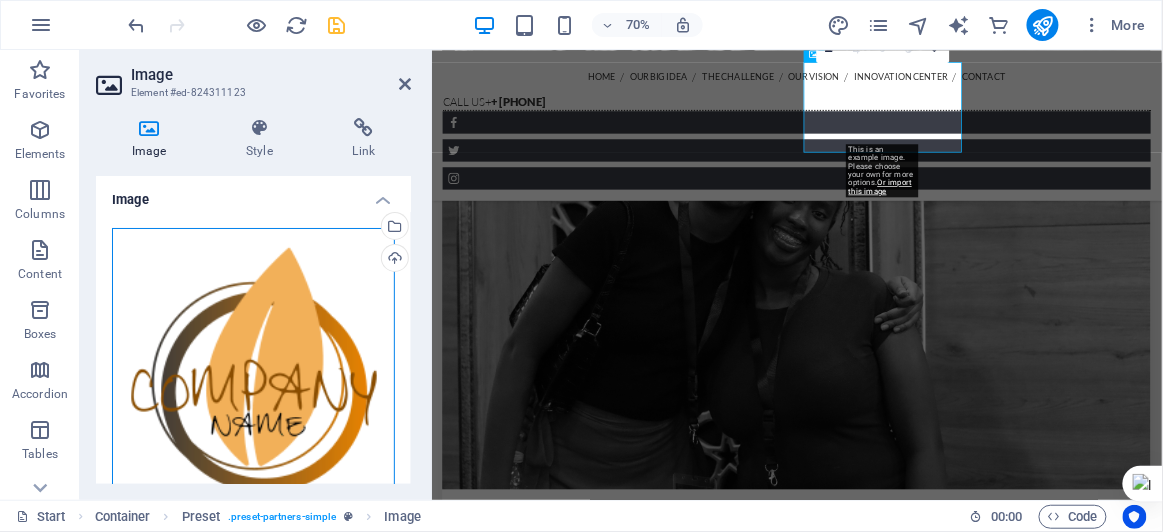 click on "Drag files here, click to choose files or select files from Files or our free stock photos & videos" at bounding box center (253, 369) 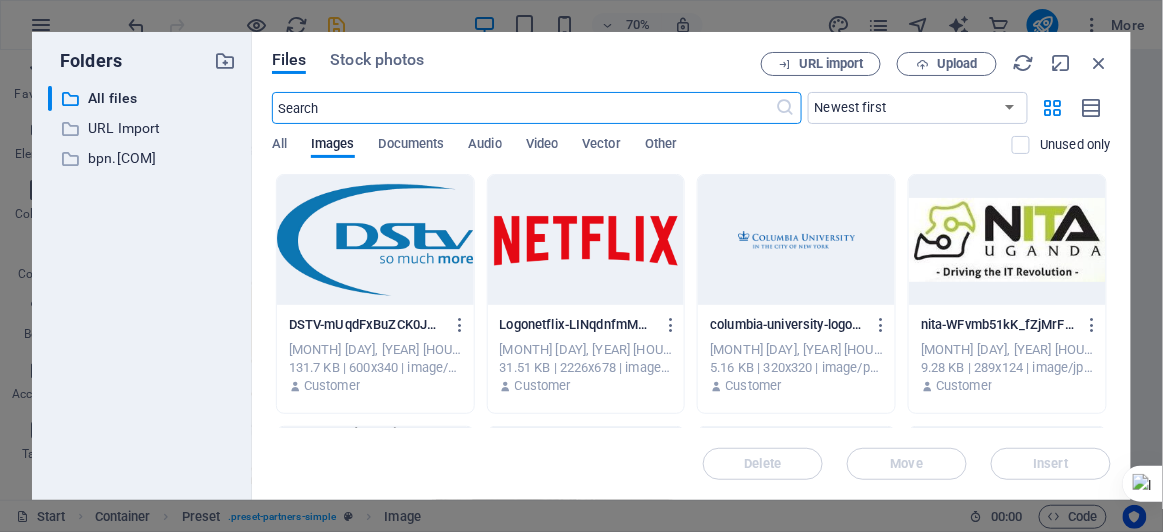 scroll, scrollTop: 5538, scrollLeft: 0, axis: vertical 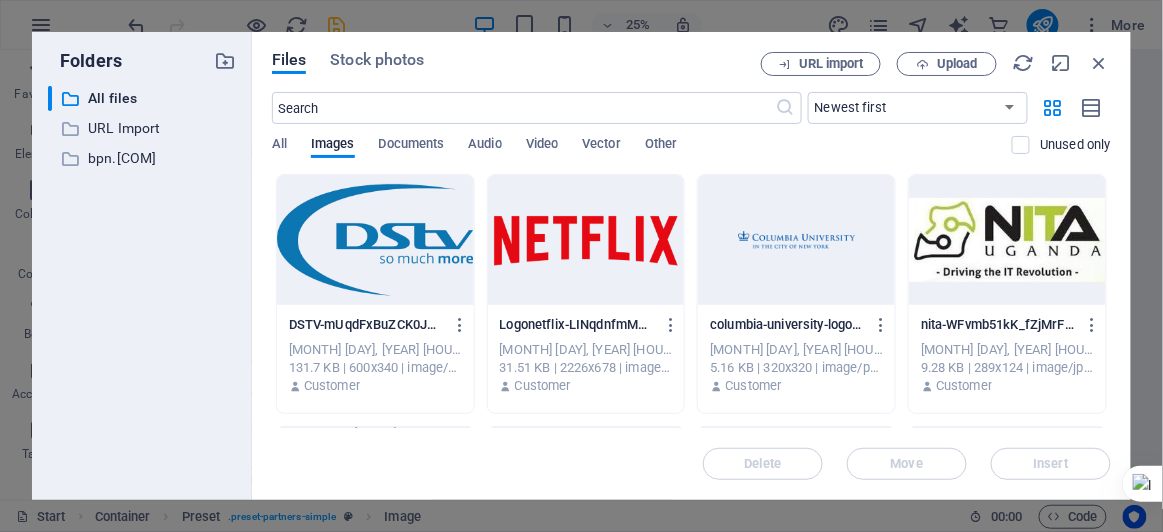 click at bounding box center [796, 240] 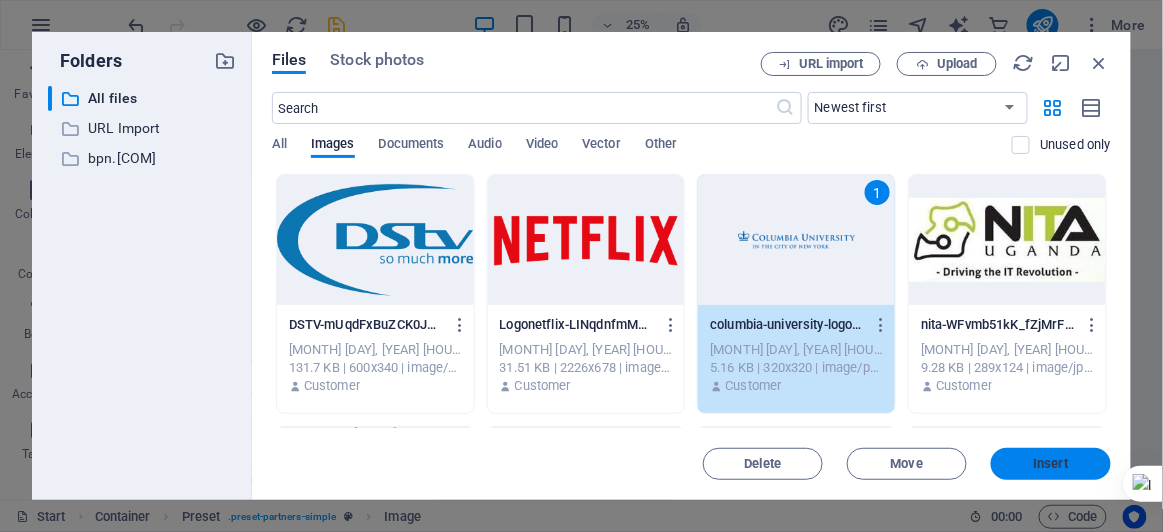 click on "Insert" at bounding box center [1051, 464] 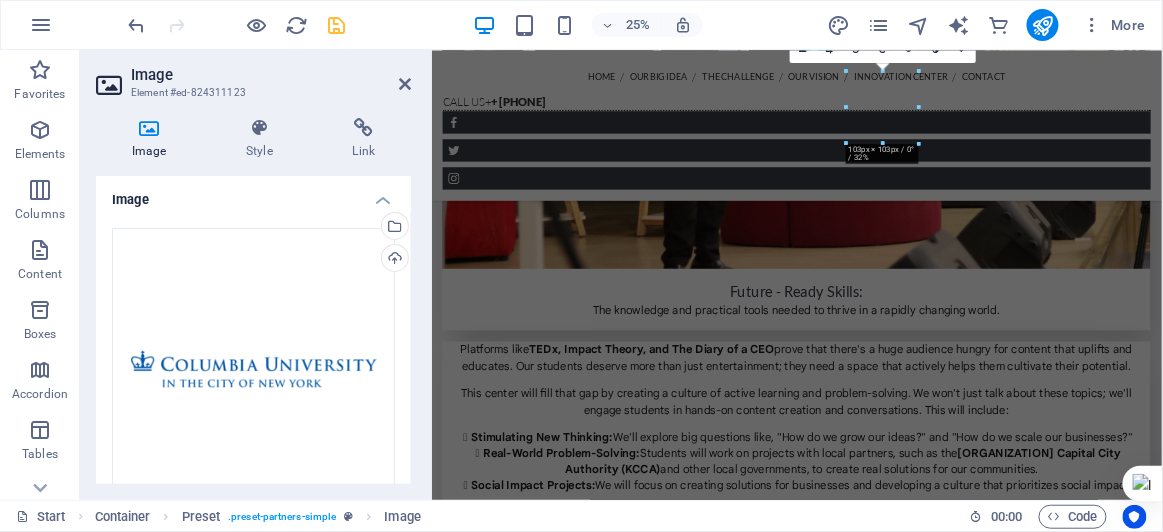 scroll, scrollTop: 3752, scrollLeft: 0, axis: vertical 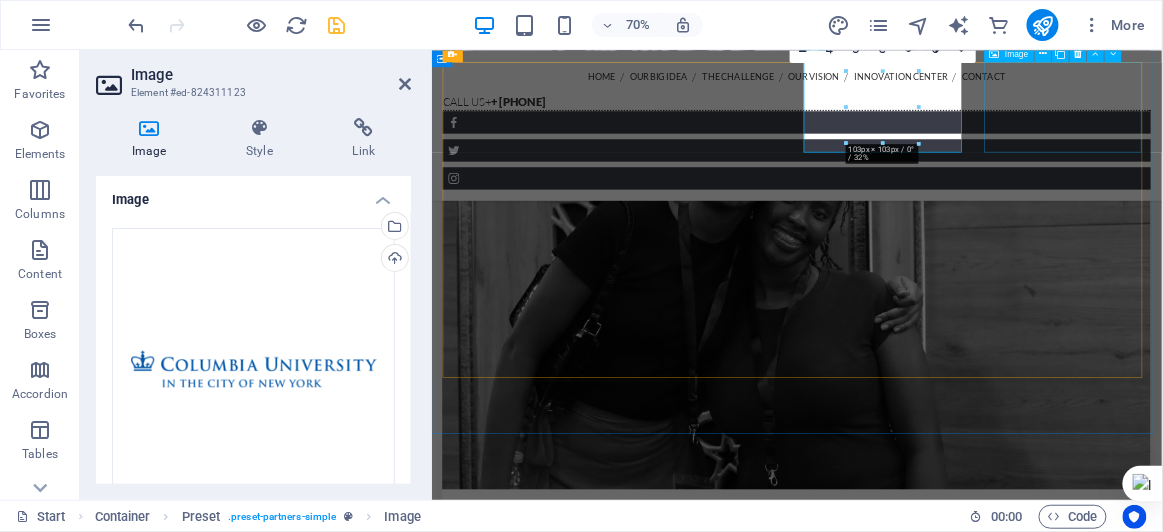 click at bounding box center (561, 4642) 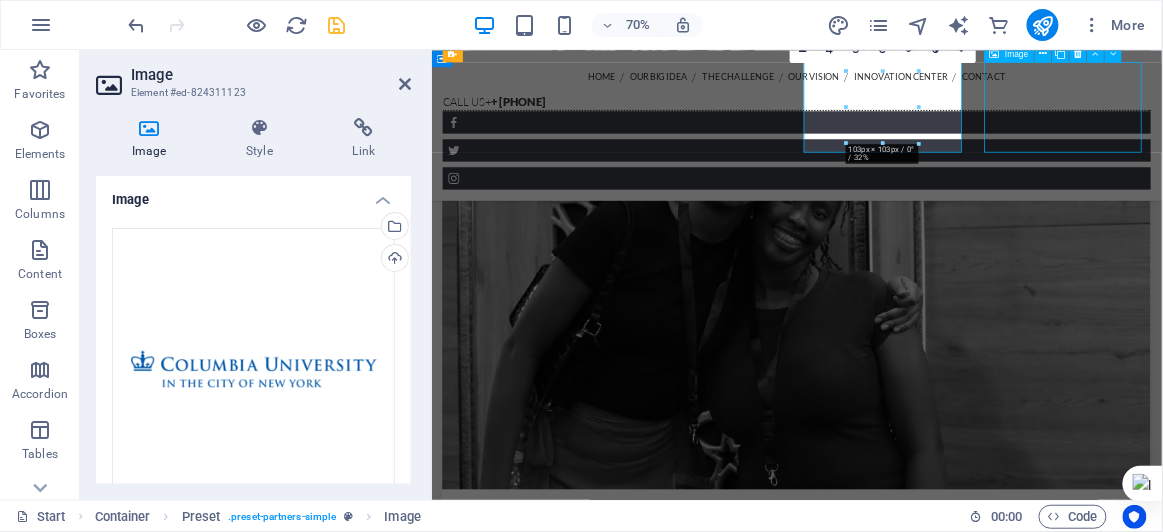 click at bounding box center (561, 4642) 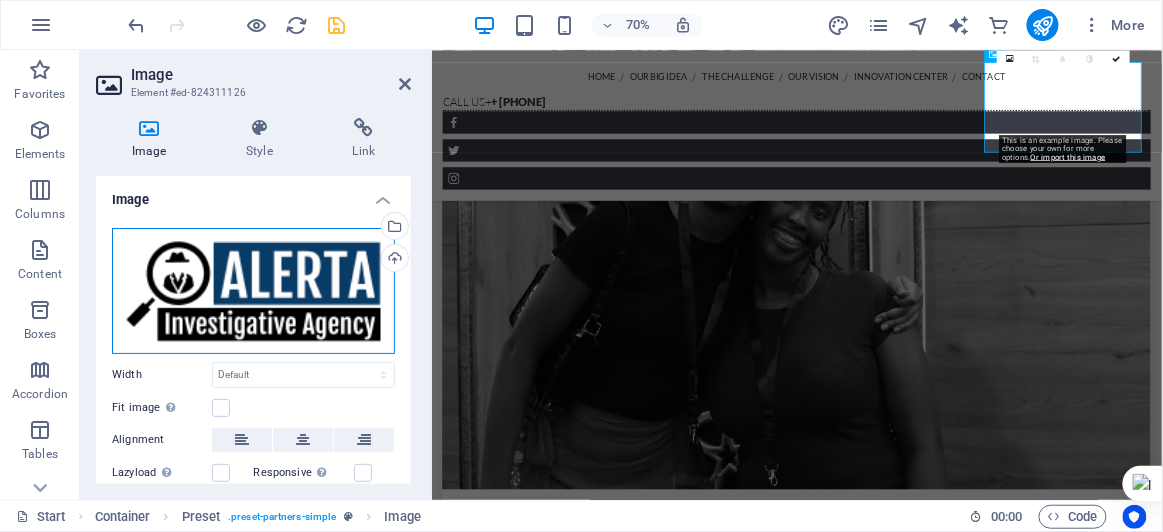 click on "Drag files here, click to choose files or select files from Files or our free stock photos & videos" at bounding box center (253, 291) 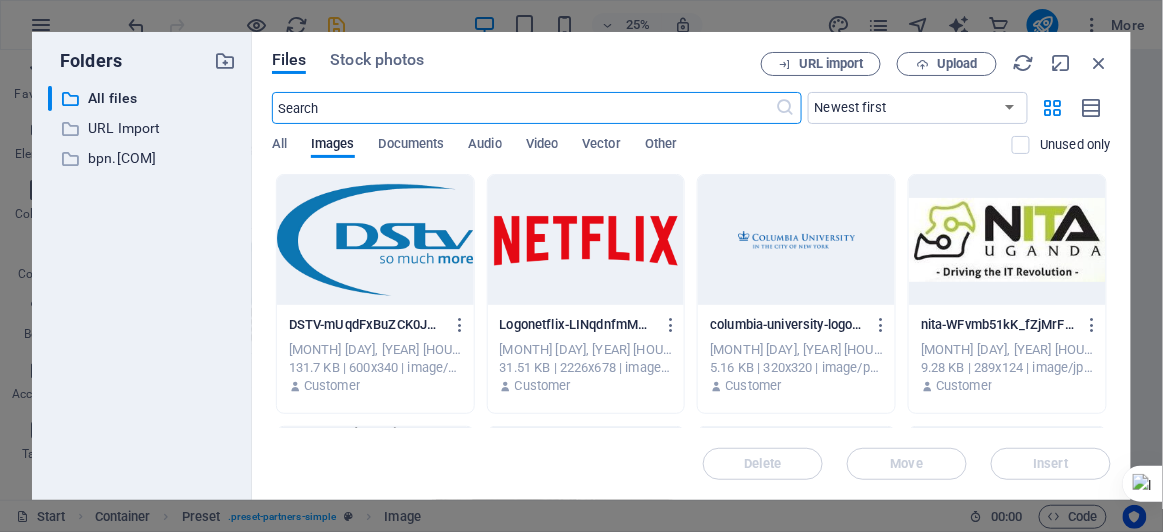 scroll, scrollTop: 5538, scrollLeft: 0, axis: vertical 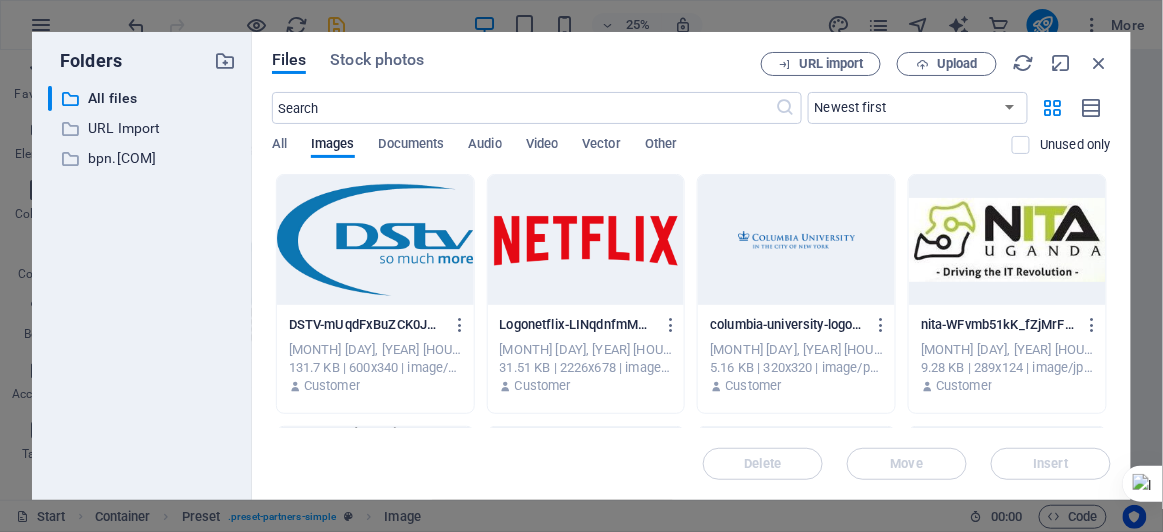 click at bounding box center (1007, 240) 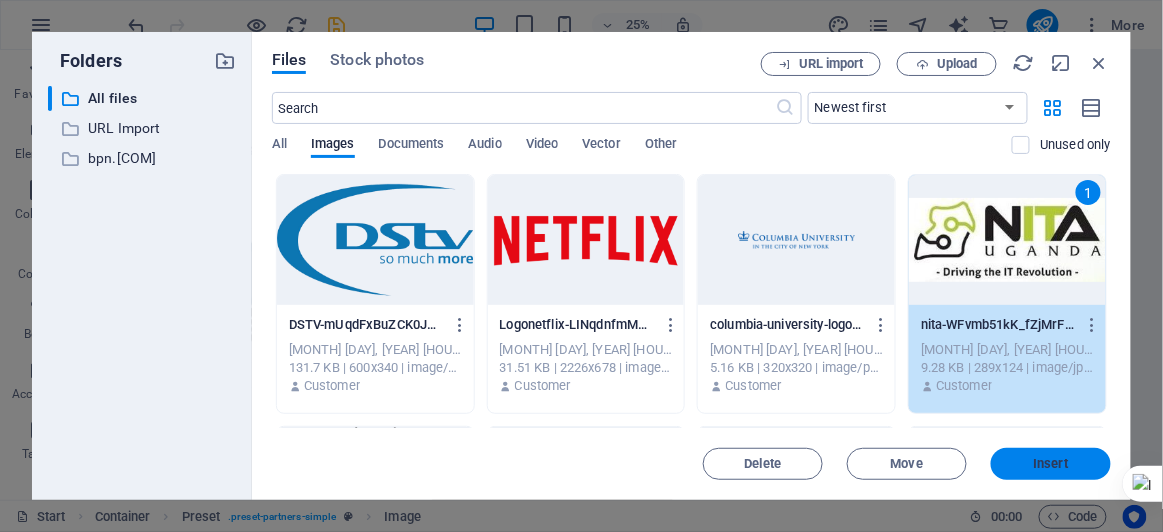 click on "Insert" at bounding box center (1051, 464) 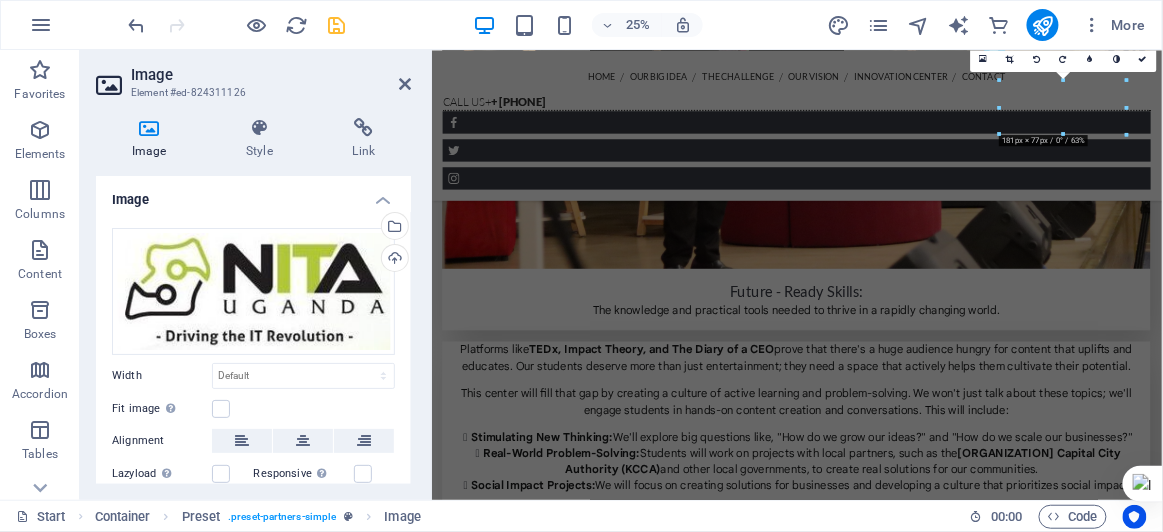 scroll, scrollTop: 3752, scrollLeft: 0, axis: vertical 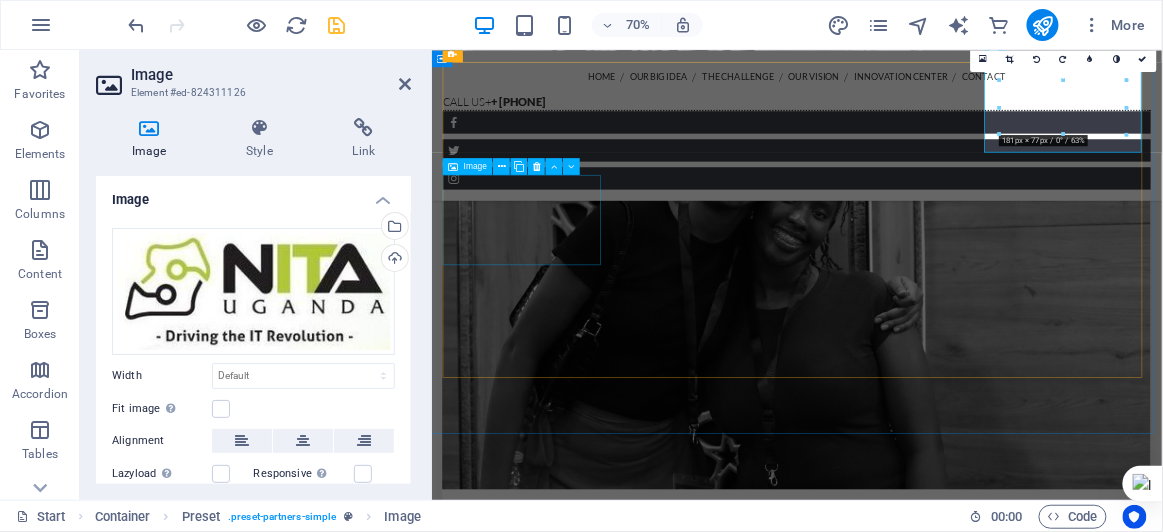 click at bounding box center [561, 4789] 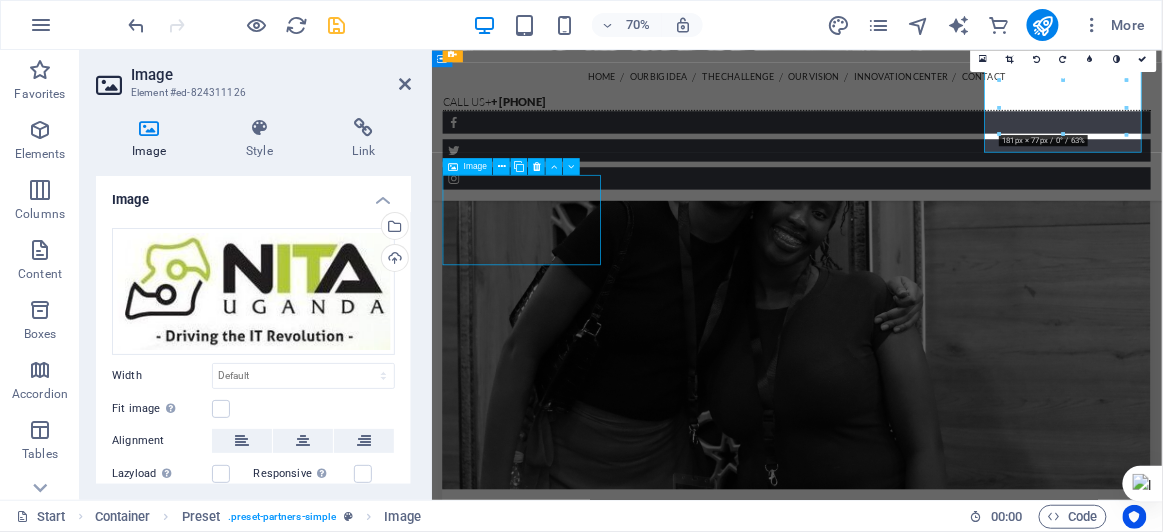 click at bounding box center [561, 4789] 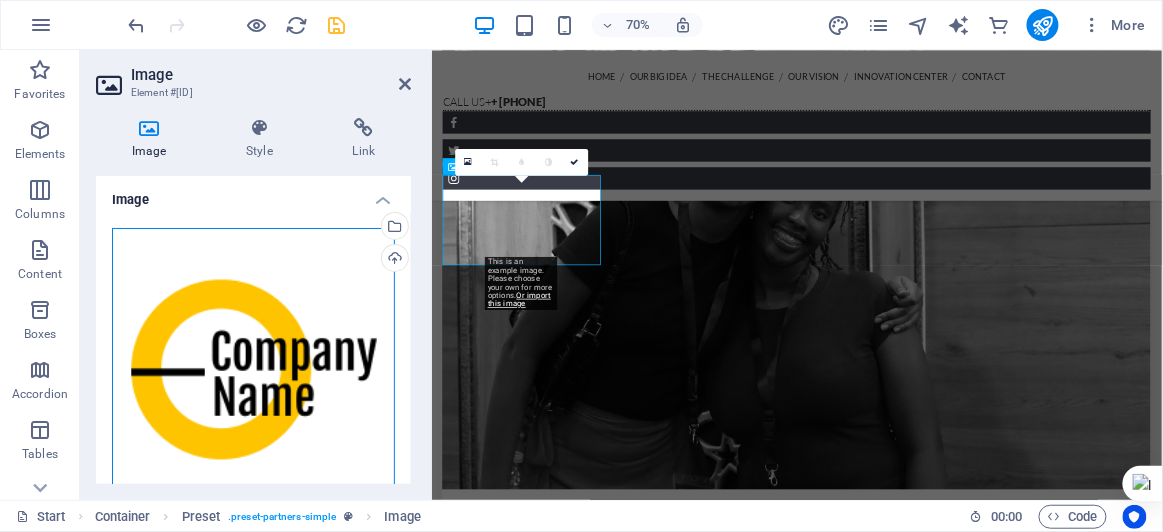 click on "Drag files here, click to choose files or select files from Files or our free stock photos & videos" at bounding box center (253, 369) 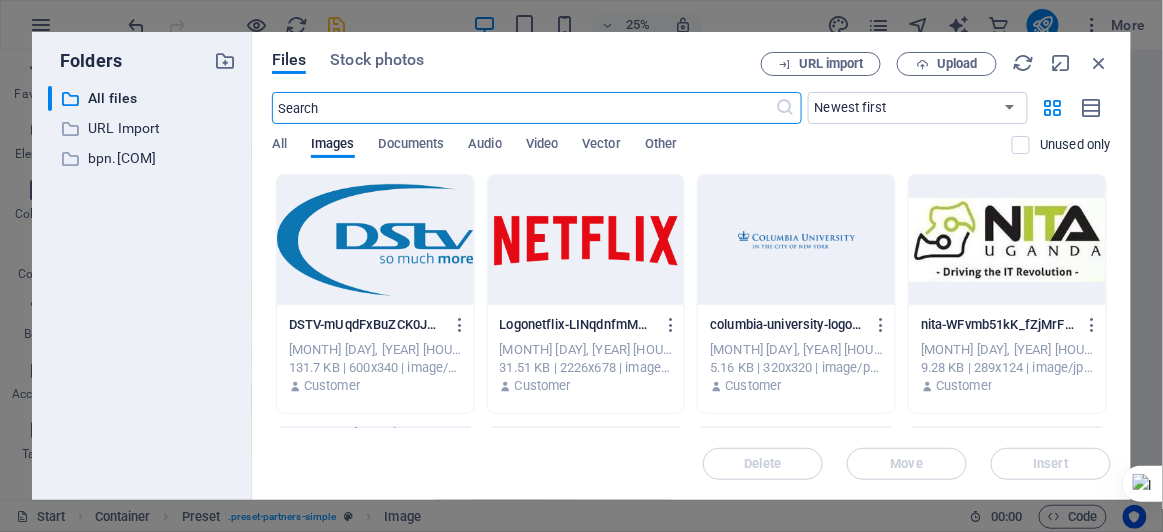 scroll, scrollTop: 5538, scrollLeft: 0, axis: vertical 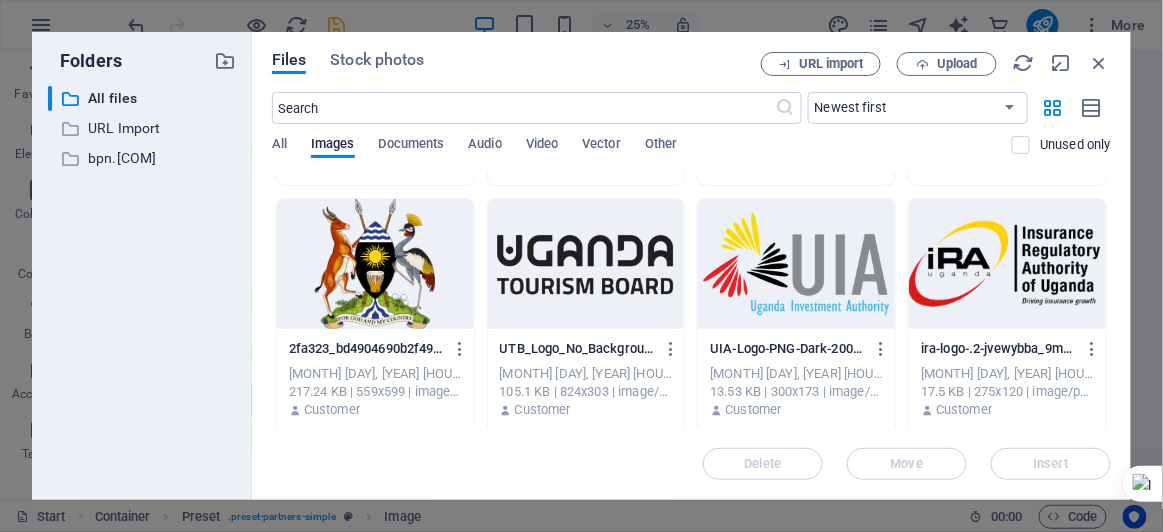 click at bounding box center [375, 264] 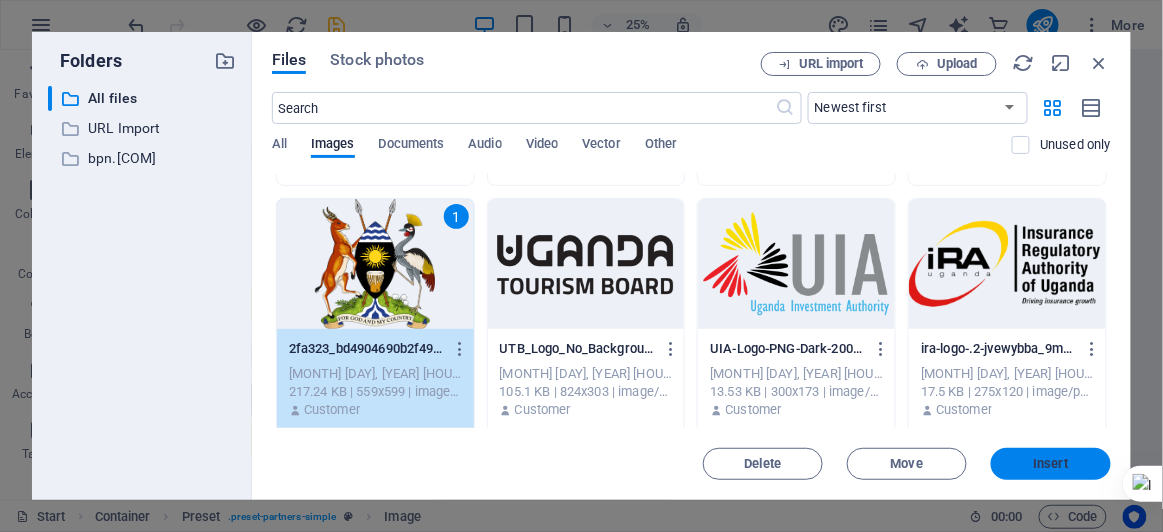 click on "Insert" at bounding box center (1051, 464) 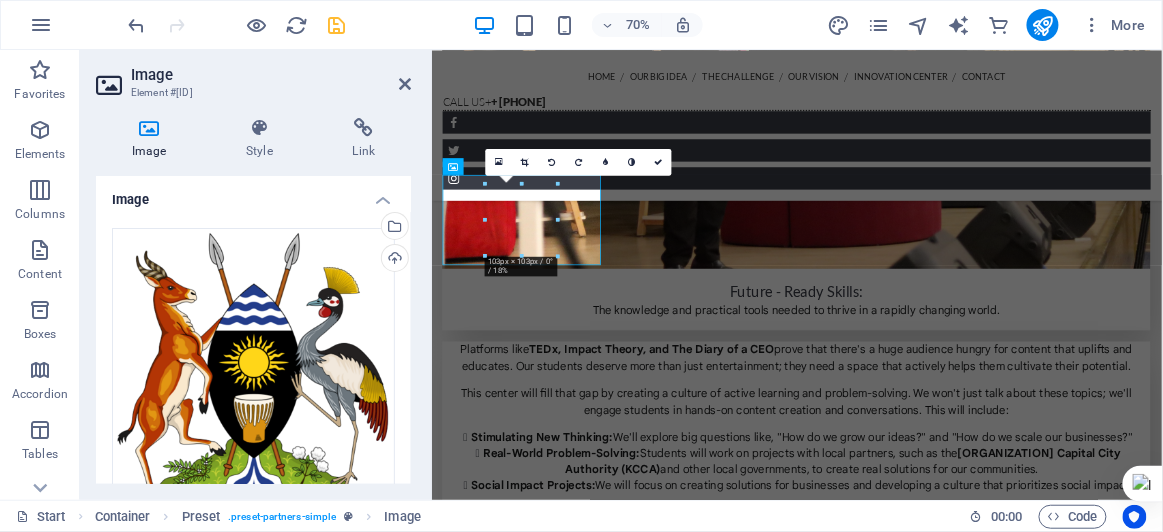 scroll, scrollTop: 3752, scrollLeft: 0, axis: vertical 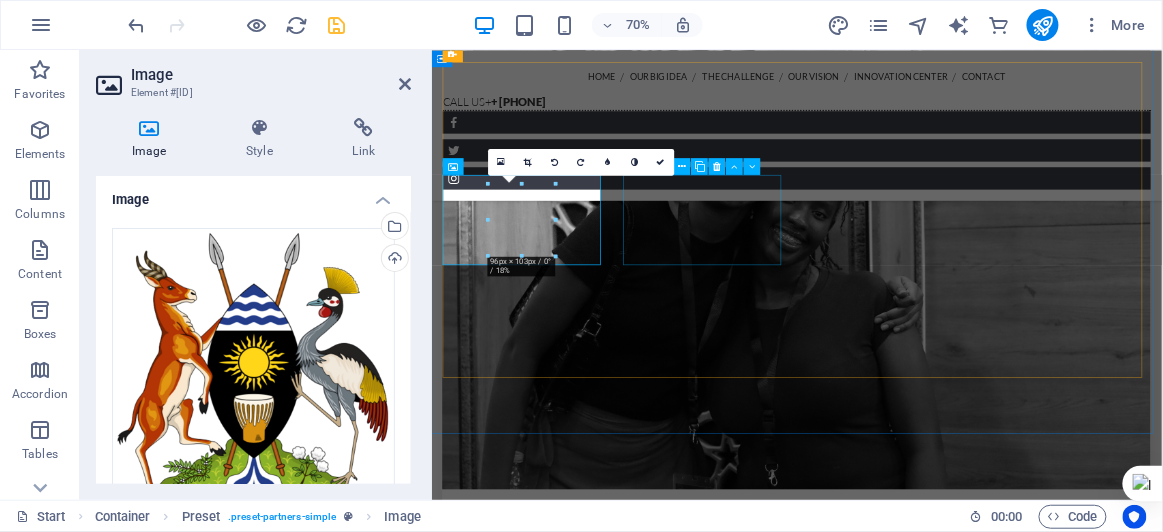 click at bounding box center (561, 4936) 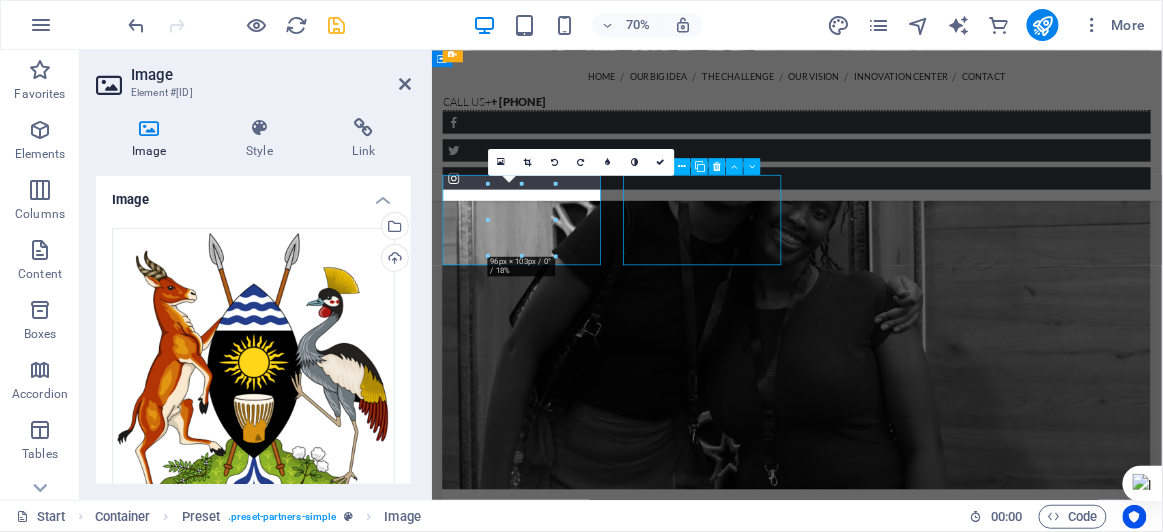 click at bounding box center (561, 4936) 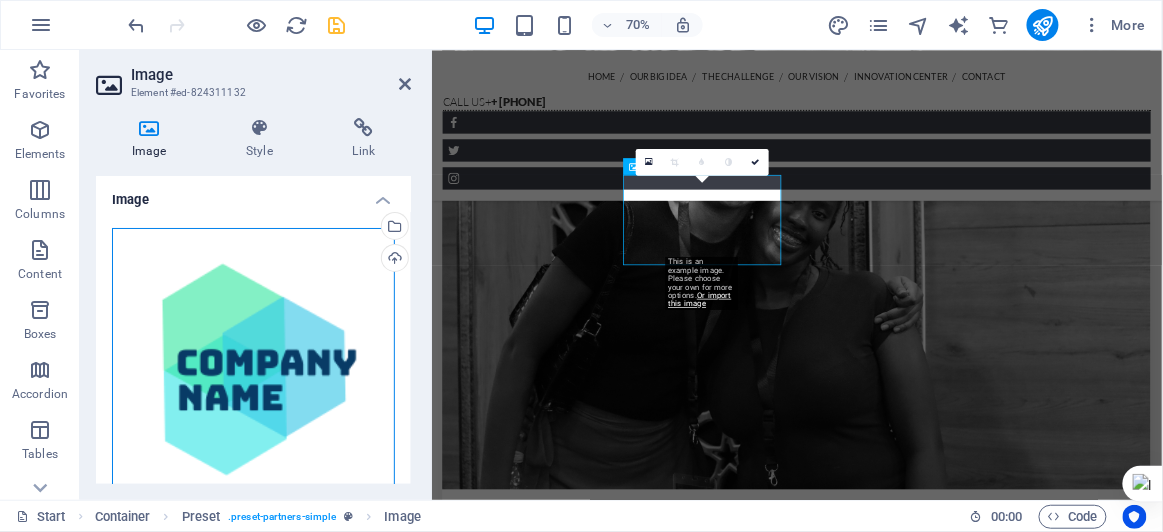 click on "Drag files here, click to choose files or select files from Files or our free stock photos & videos" at bounding box center (253, 369) 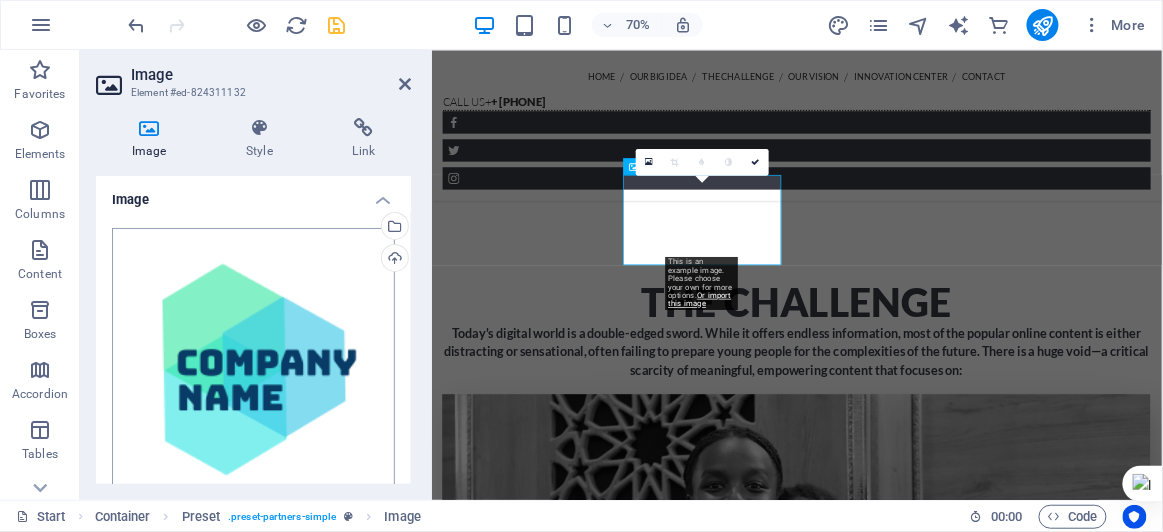 scroll, scrollTop: 5538, scrollLeft: 0, axis: vertical 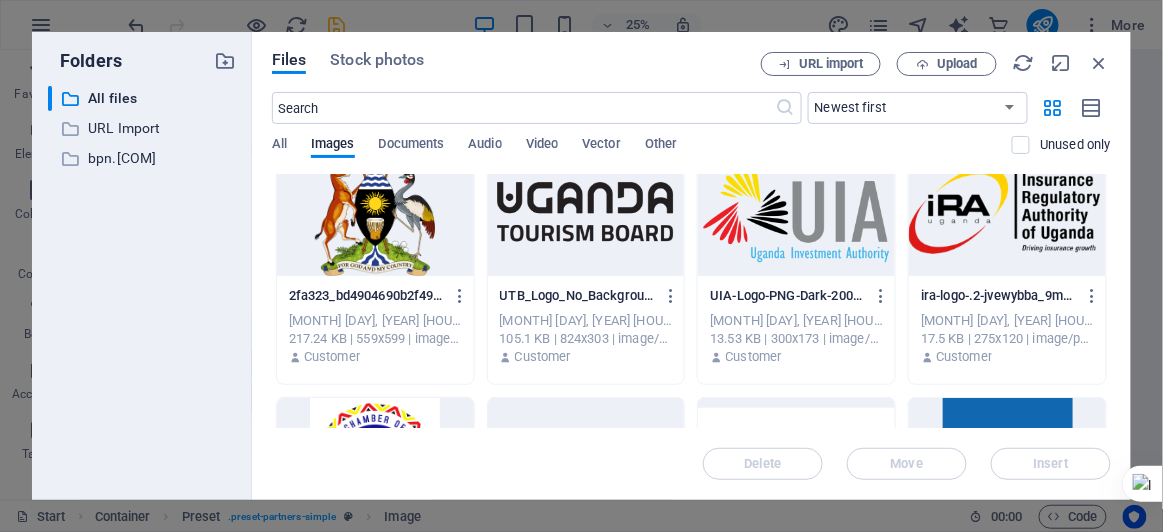 click at bounding box center [586, 211] 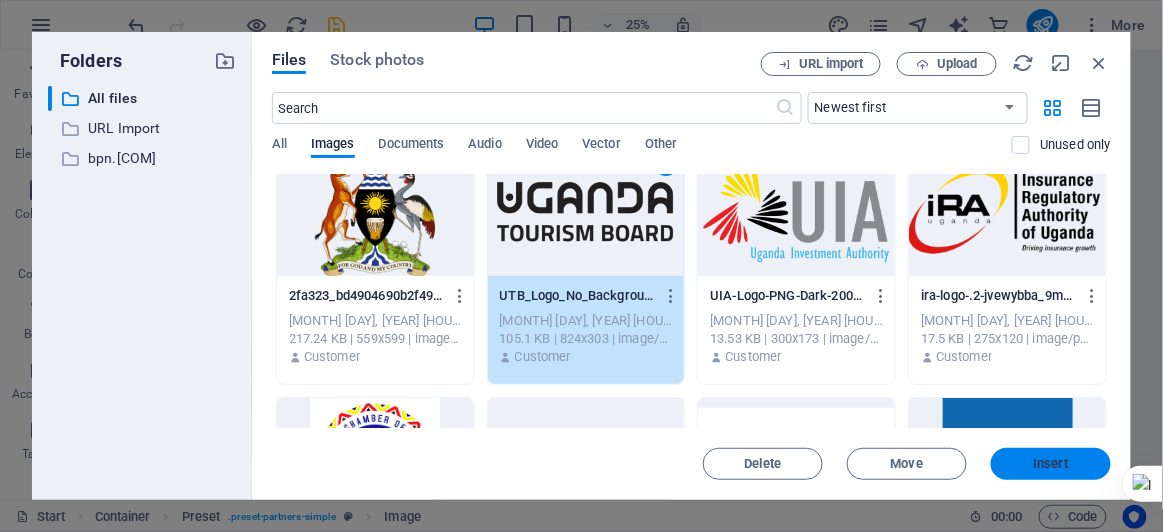 click on "Insert" at bounding box center [1051, 464] 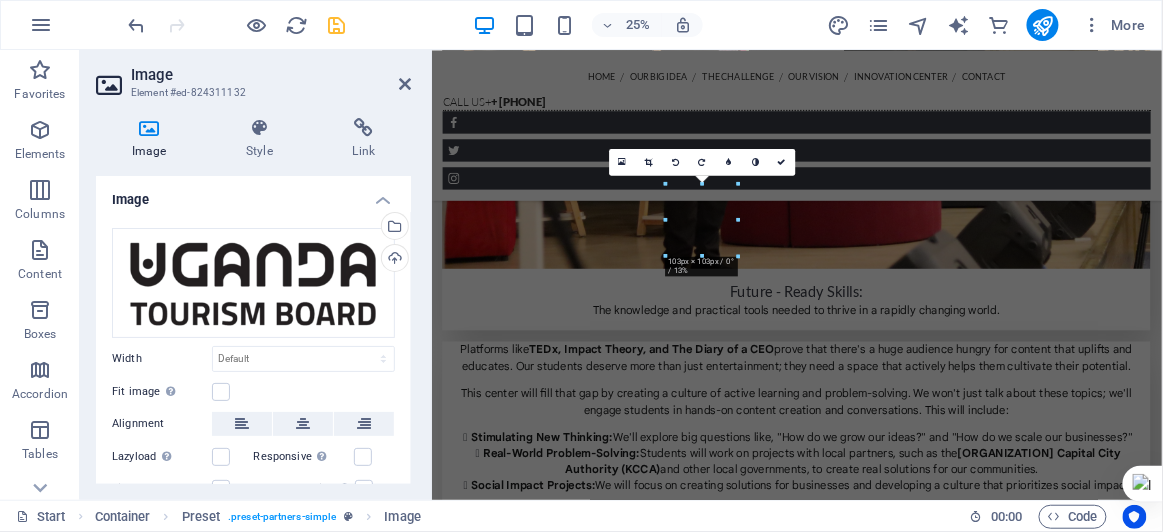 scroll, scrollTop: 3752, scrollLeft: 0, axis: vertical 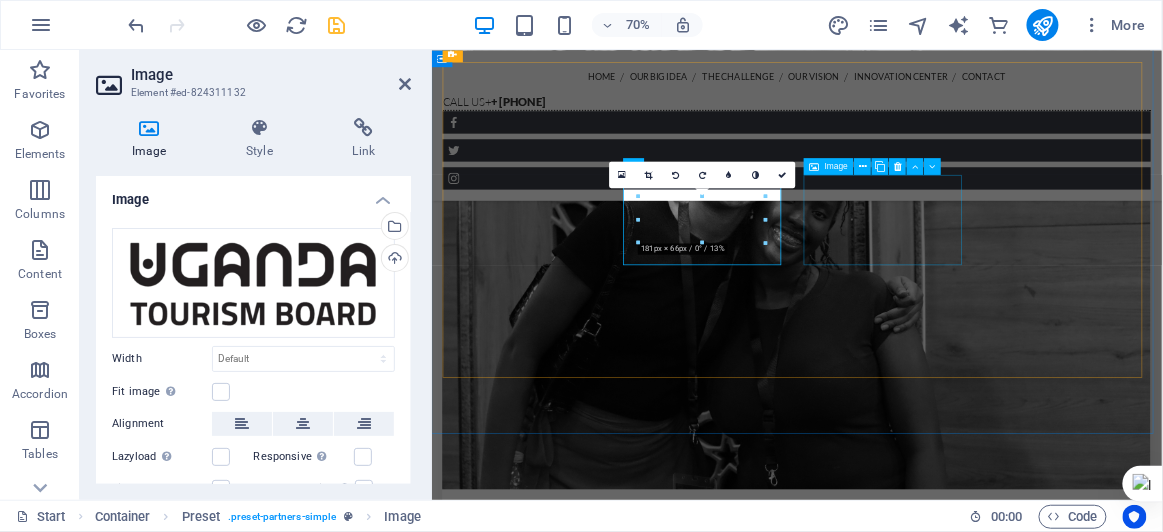 click at bounding box center [561, 5083] 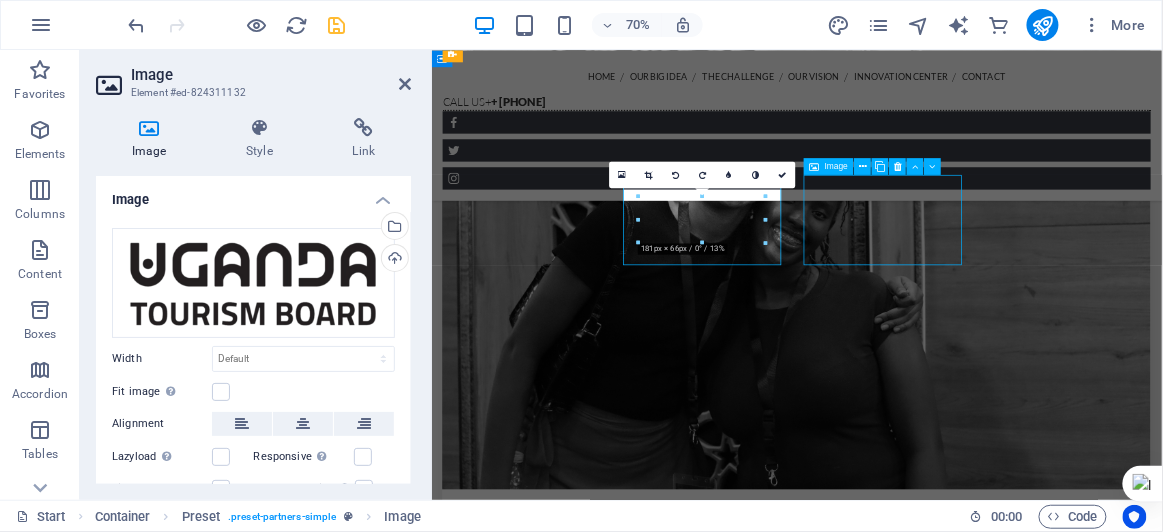 click at bounding box center (561, 5083) 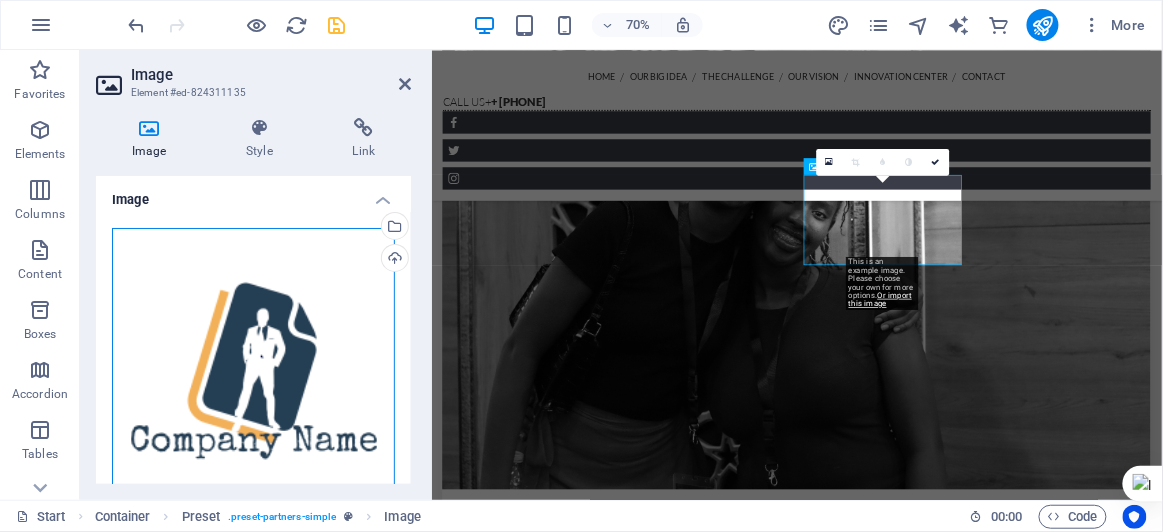 click on "Drag files here, click to choose files or select files from Files or our free stock photos & videos" at bounding box center [253, 369] 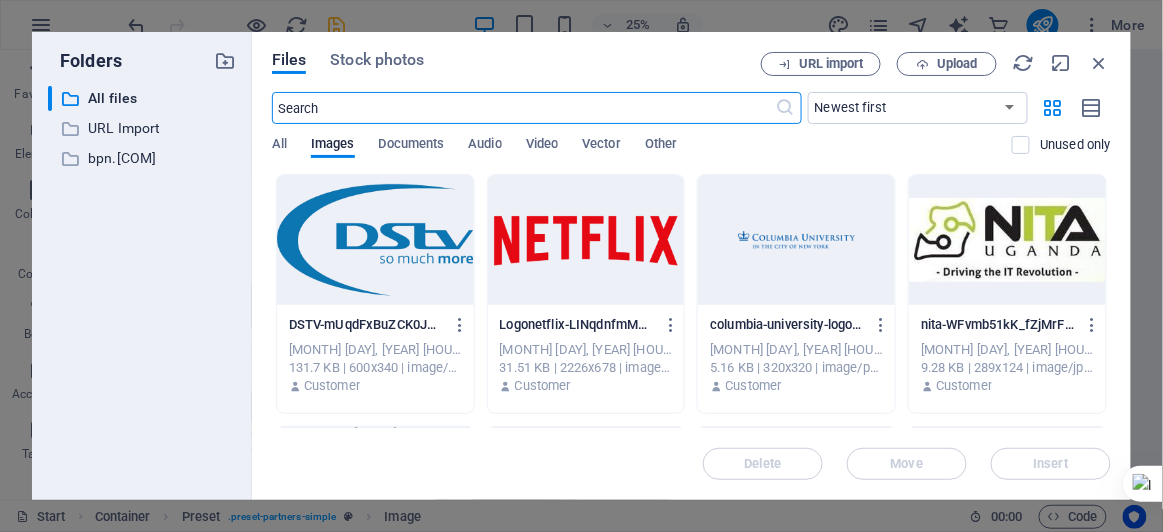 scroll, scrollTop: 5538, scrollLeft: 0, axis: vertical 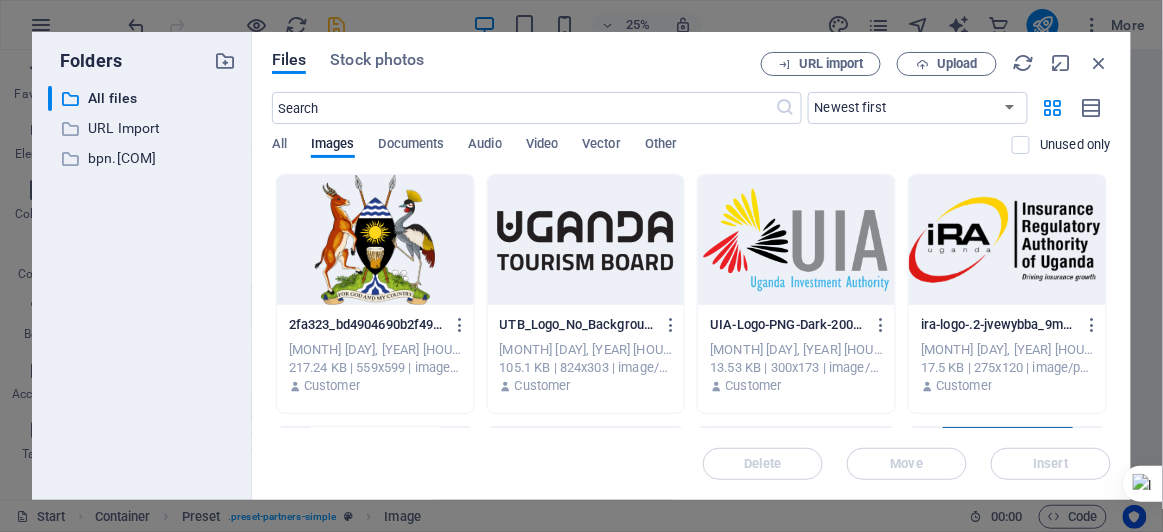 click at bounding box center [796, 240] 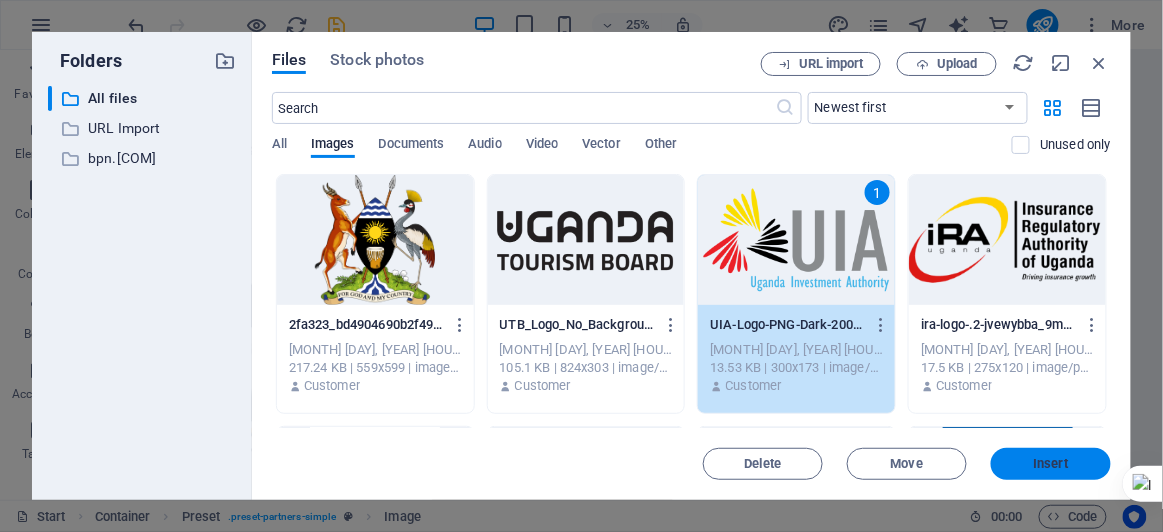 click on "Insert" at bounding box center (1051, 464) 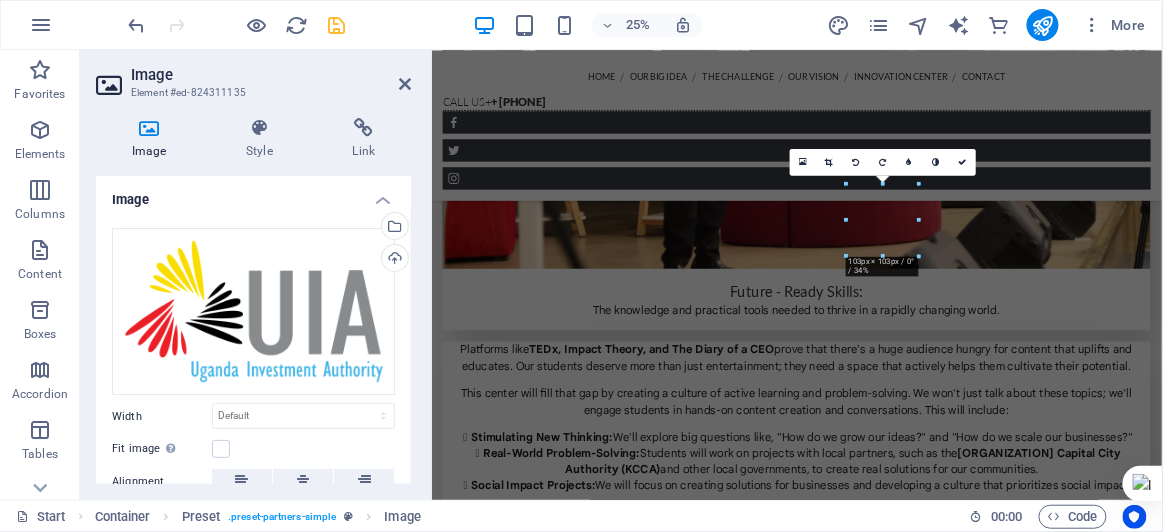 scroll, scrollTop: 3752, scrollLeft: 0, axis: vertical 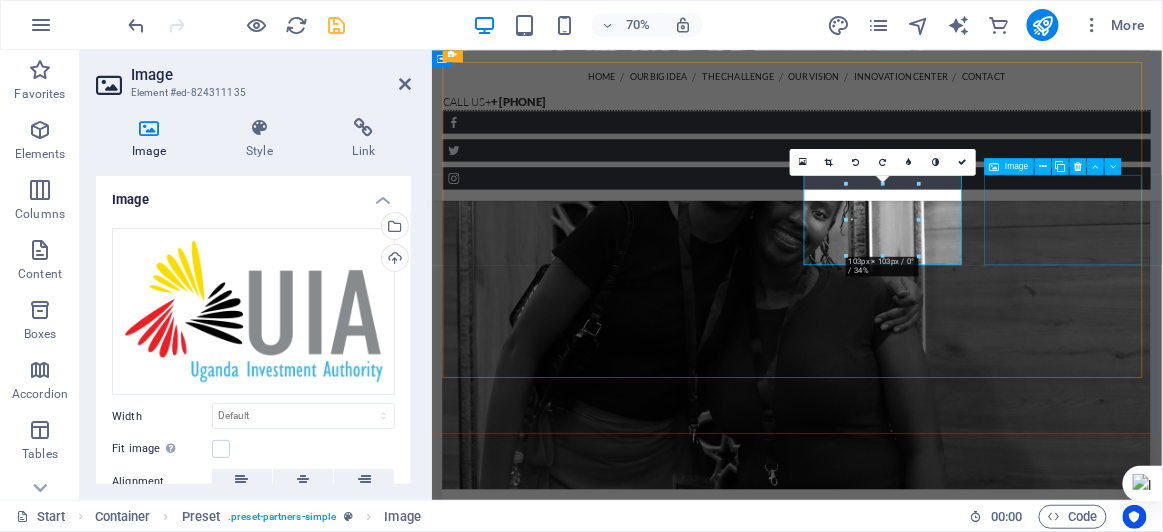 click at bounding box center (561, 5229) 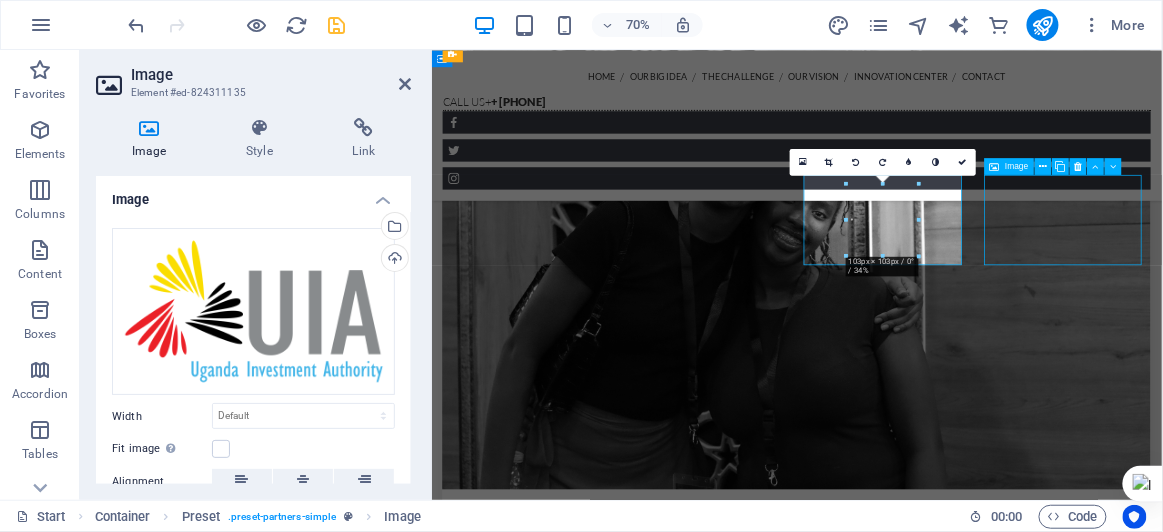 click at bounding box center [561, 5229] 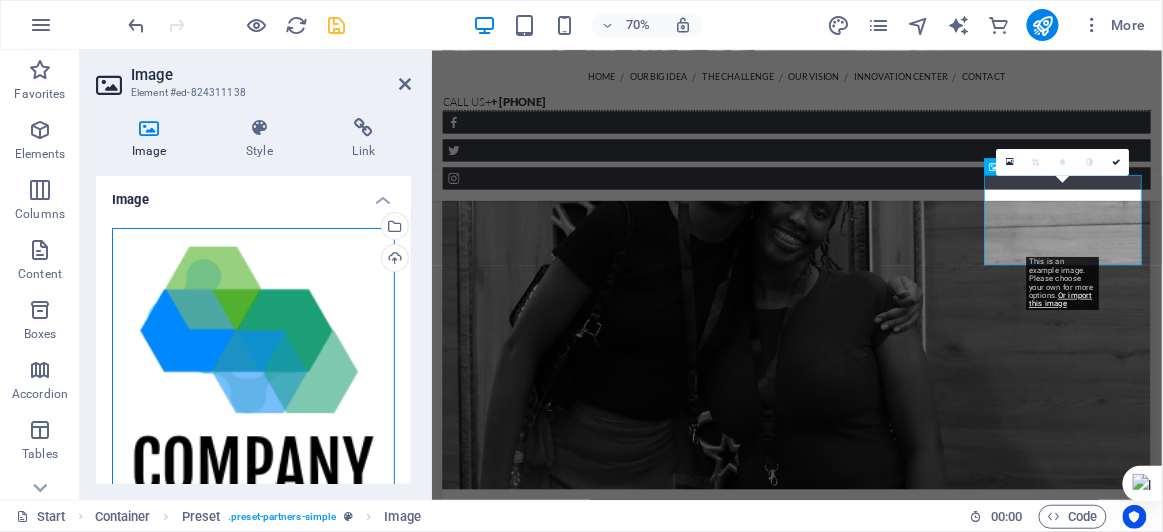 click on "Drag files here, click to choose files or select files from Files or our free stock photos & videos" at bounding box center (253, 369) 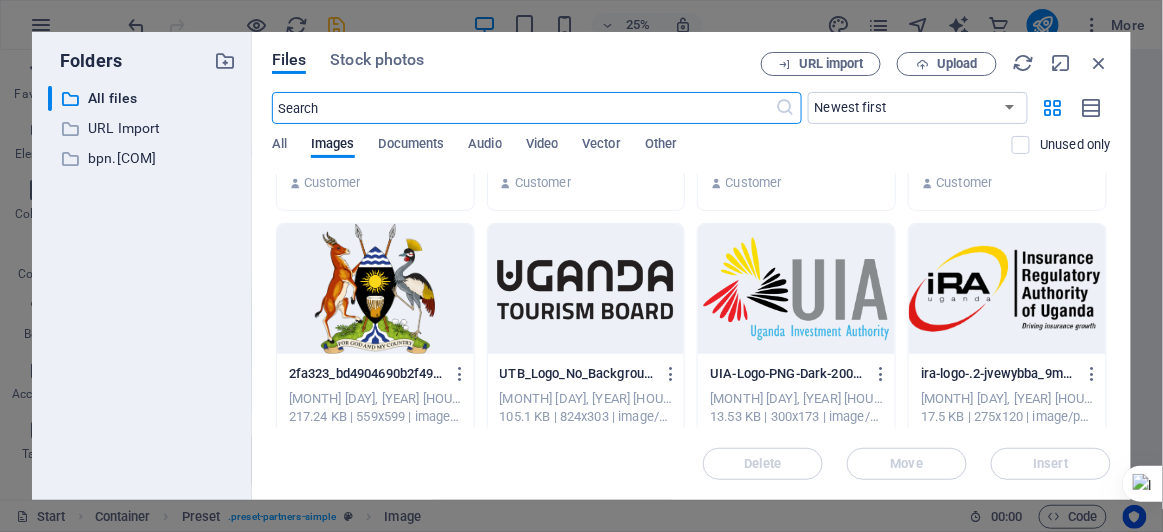 scroll, scrollTop: 209, scrollLeft: 0, axis: vertical 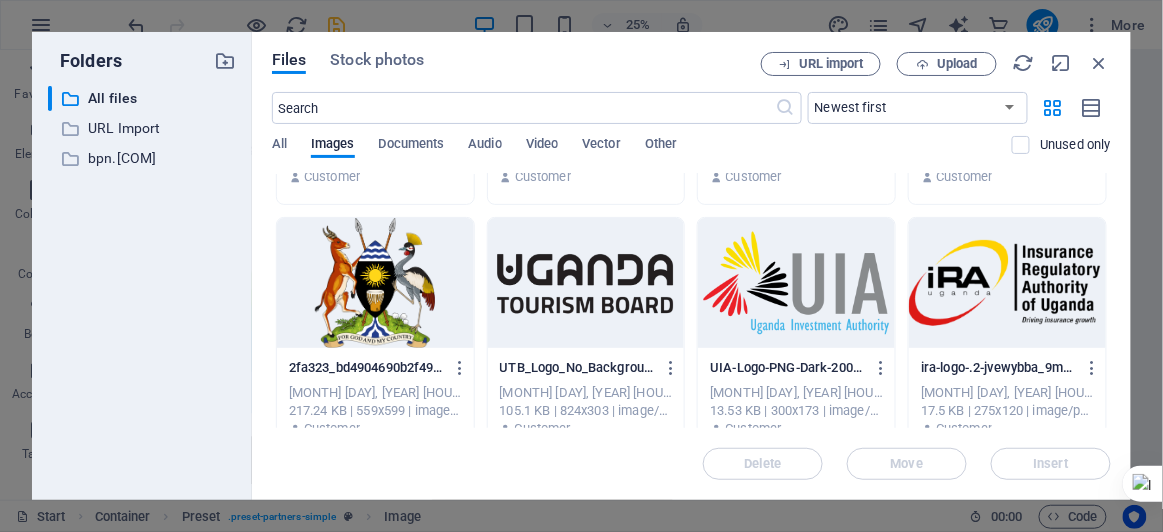 click at bounding box center (1007, 283) 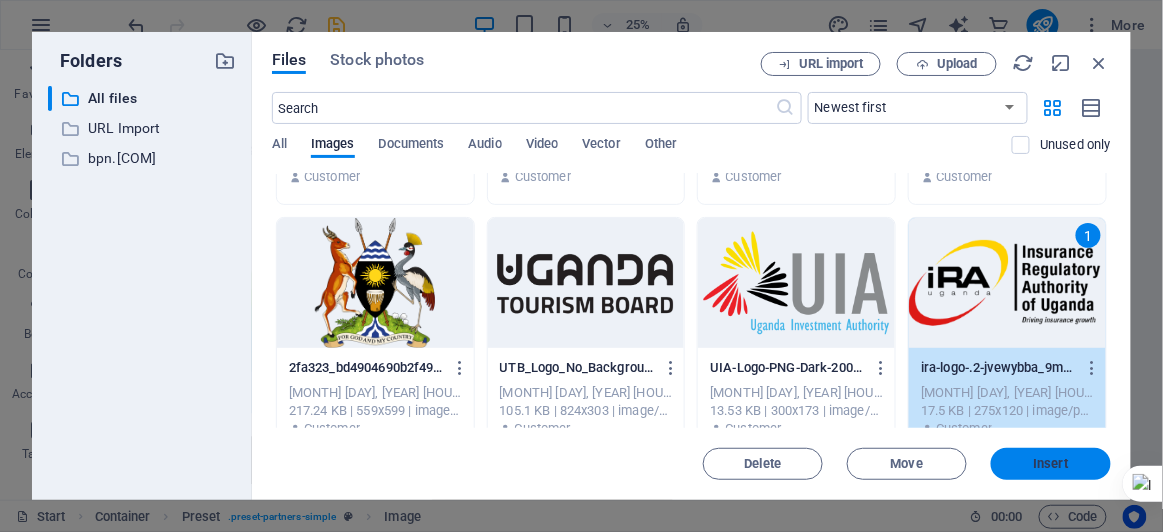 drag, startPoint x: 1036, startPoint y: 455, endPoint x: 495, endPoint y: 315, distance: 558.8211 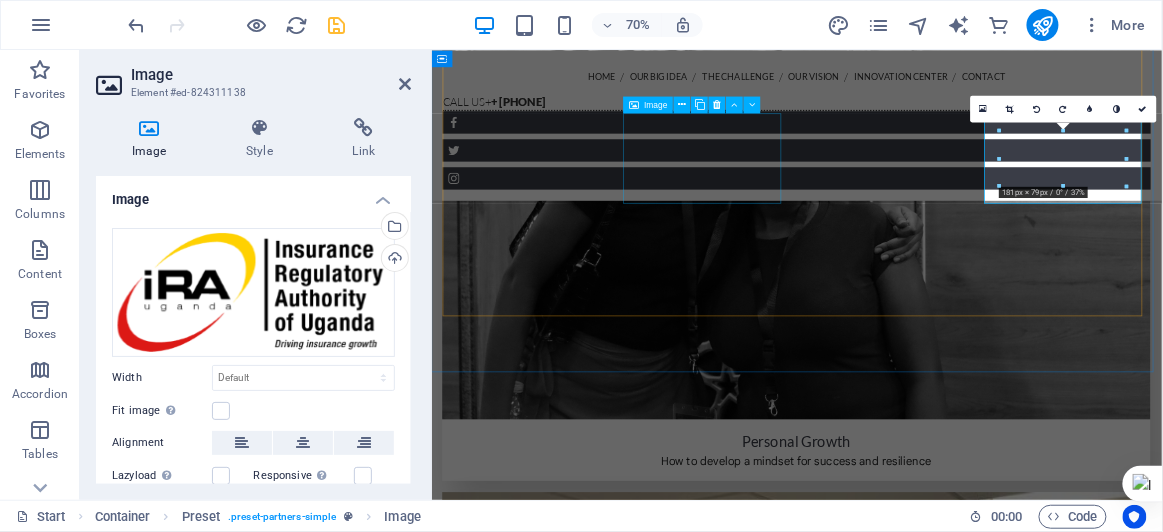 scroll, scrollTop: 3861, scrollLeft: 0, axis: vertical 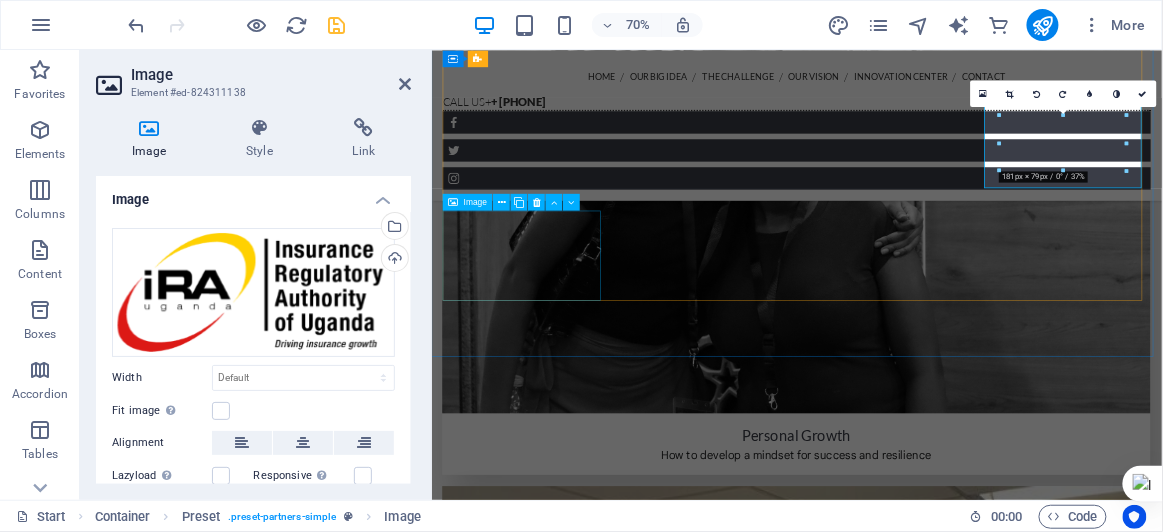 click at bounding box center [561, 5267] 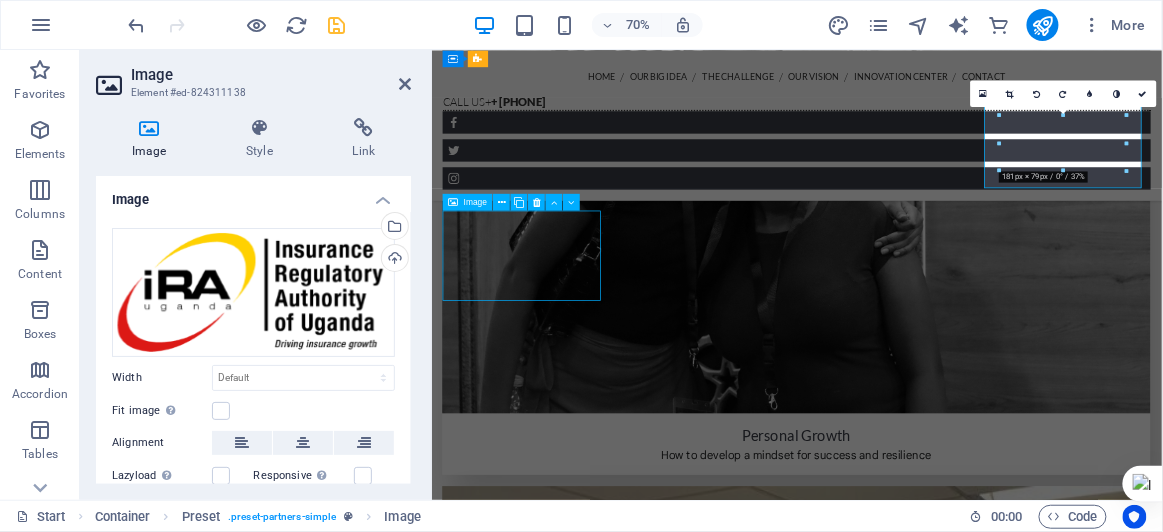 click at bounding box center (561, 5267) 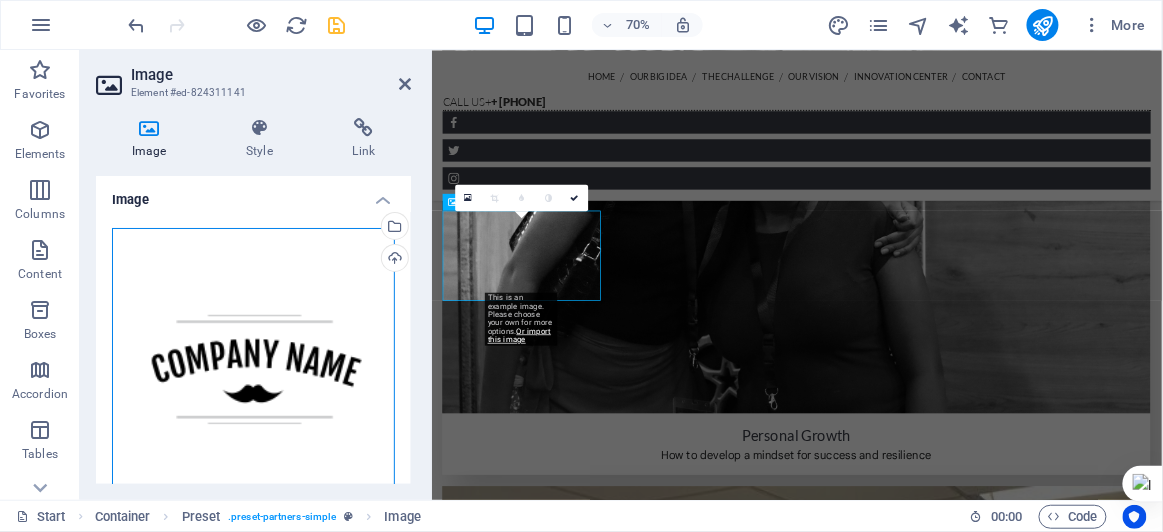 click on "Drag files here, click to choose files or select files from Files or our free stock photos & videos" at bounding box center [253, 369] 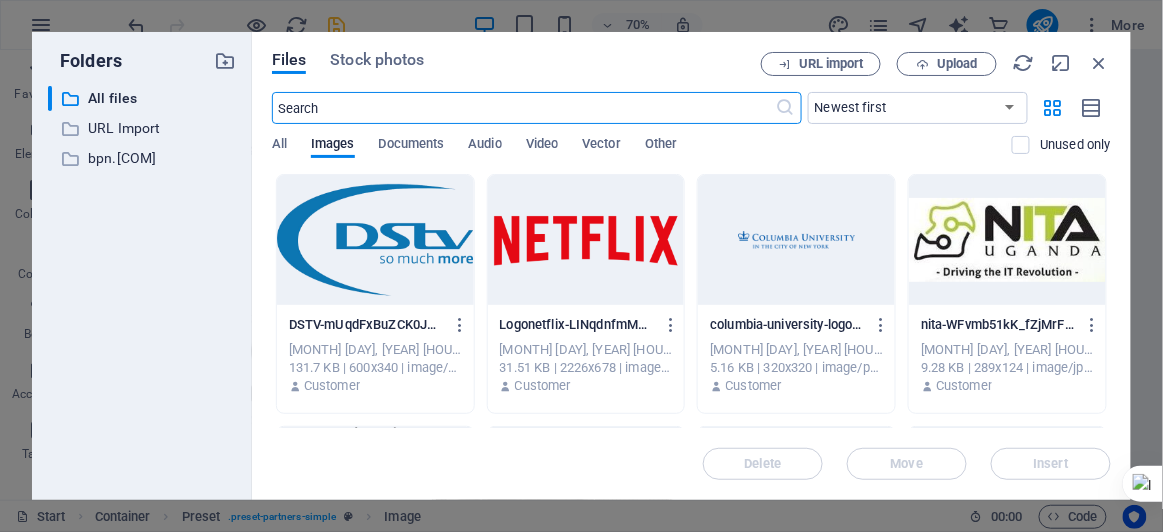 scroll, scrollTop: 5121, scrollLeft: 0, axis: vertical 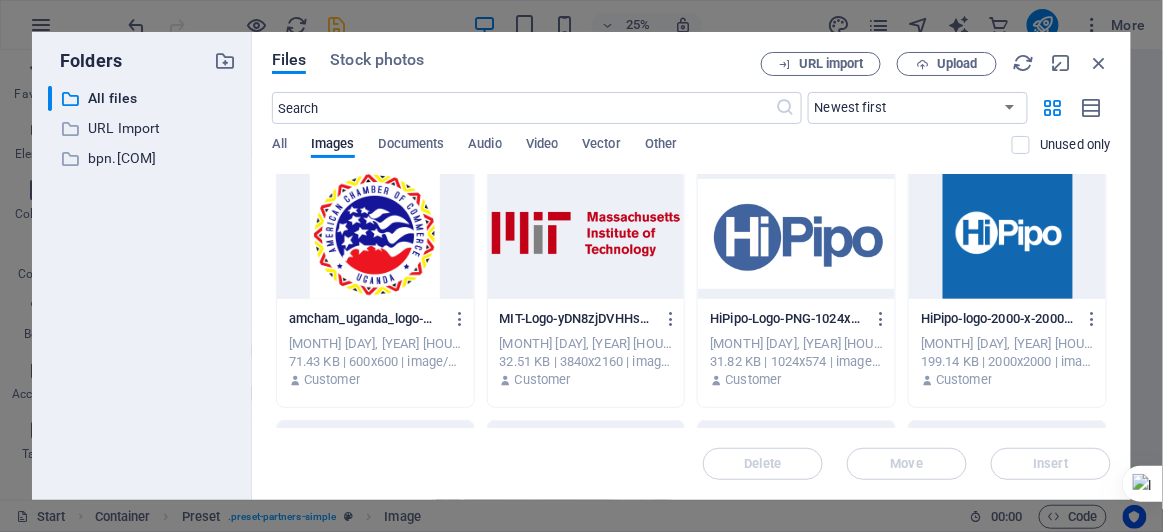 click at bounding box center [375, 234] 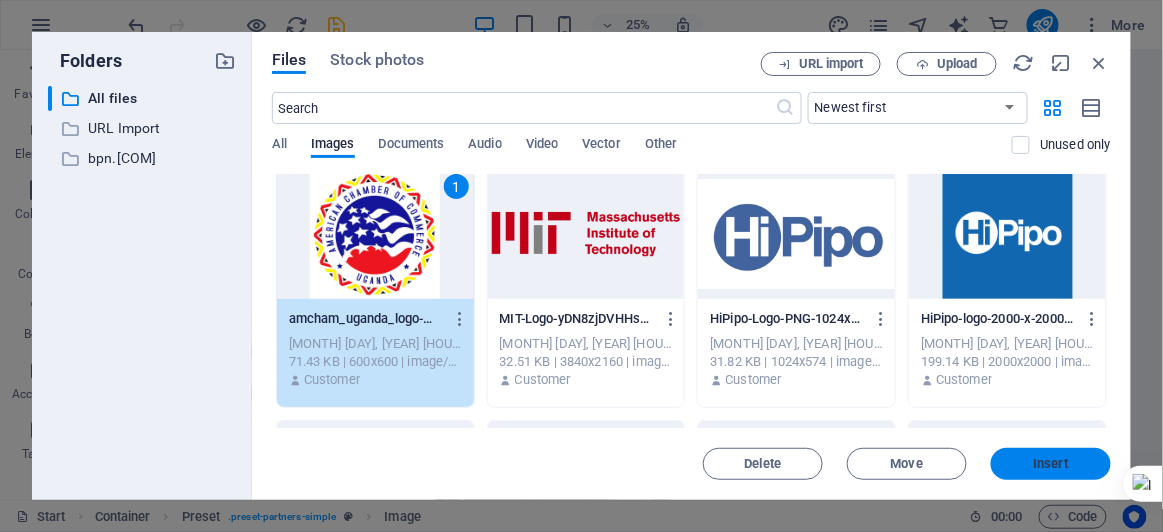 click on "Insert" at bounding box center [1051, 464] 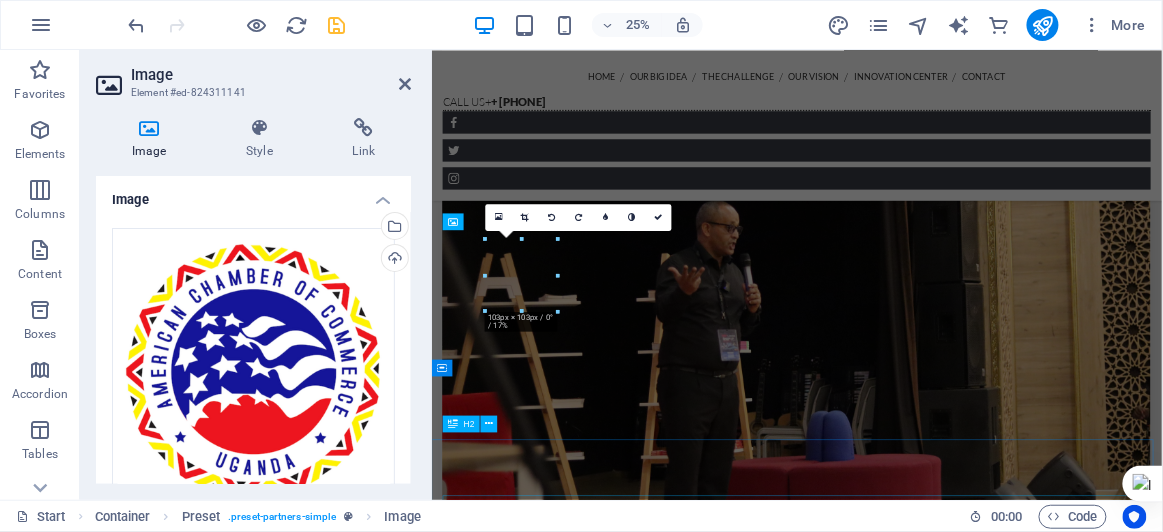 scroll, scrollTop: 3833, scrollLeft: 0, axis: vertical 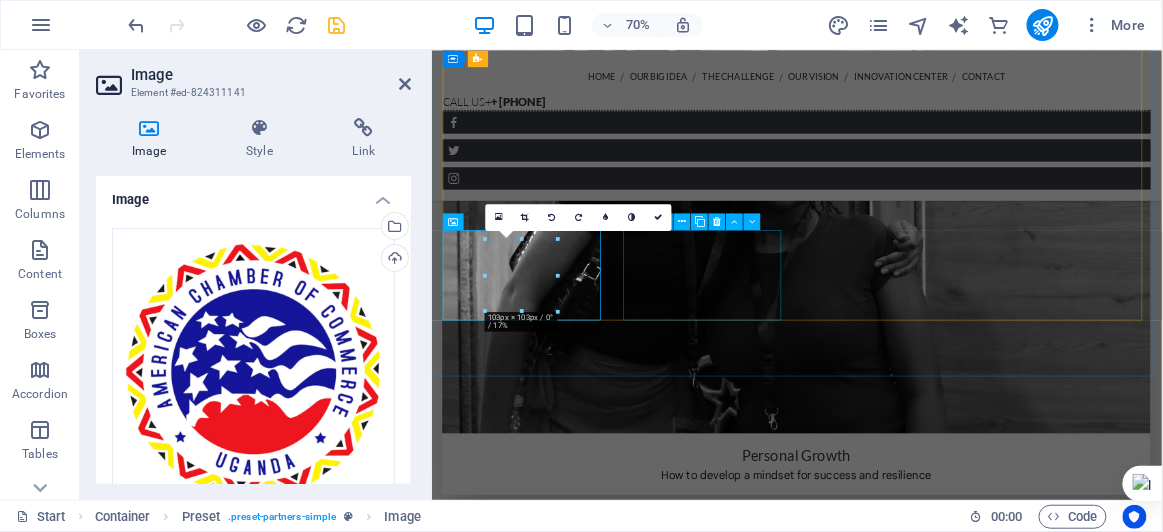 click at bounding box center (561, 5442) 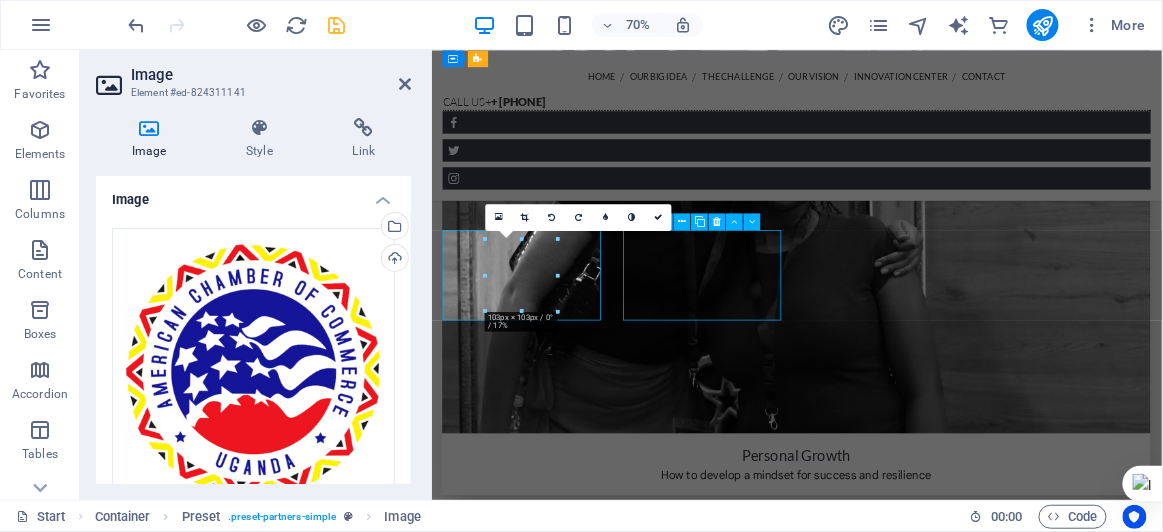 click at bounding box center [561, 5442] 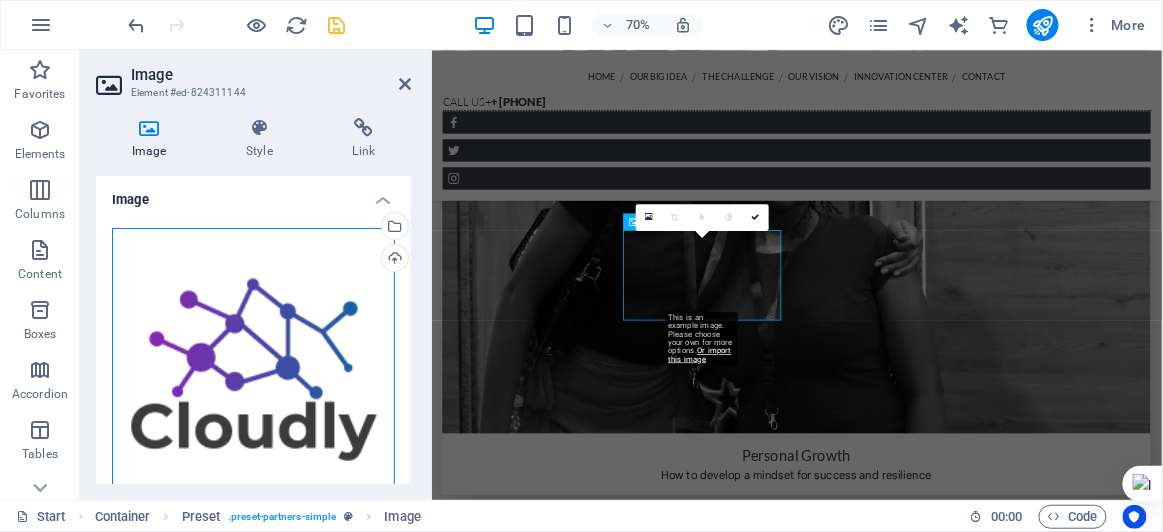 click on "Drag files here, click to choose files or select files from Files or our free stock photos & videos" at bounding box center [253, 369] 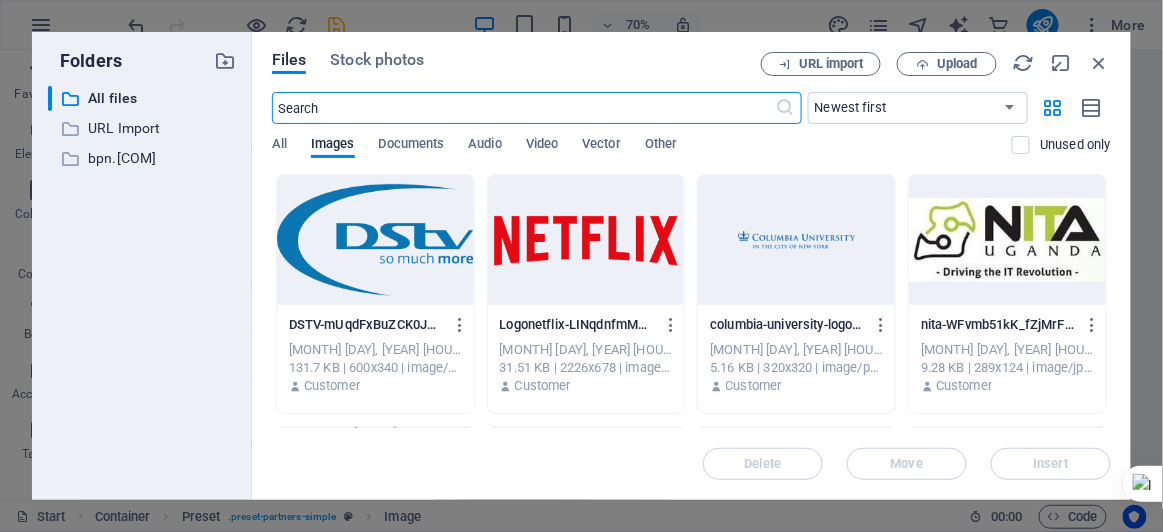 scroll, scrollTop: 5121, scrollLeft: 0, axis: vertical 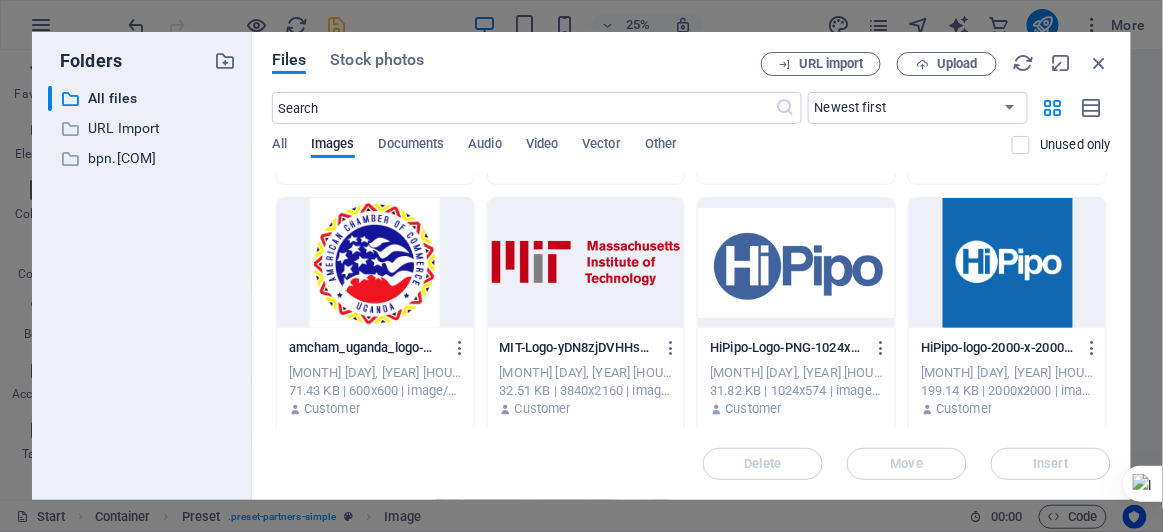 click at bounding box center [586, 263] 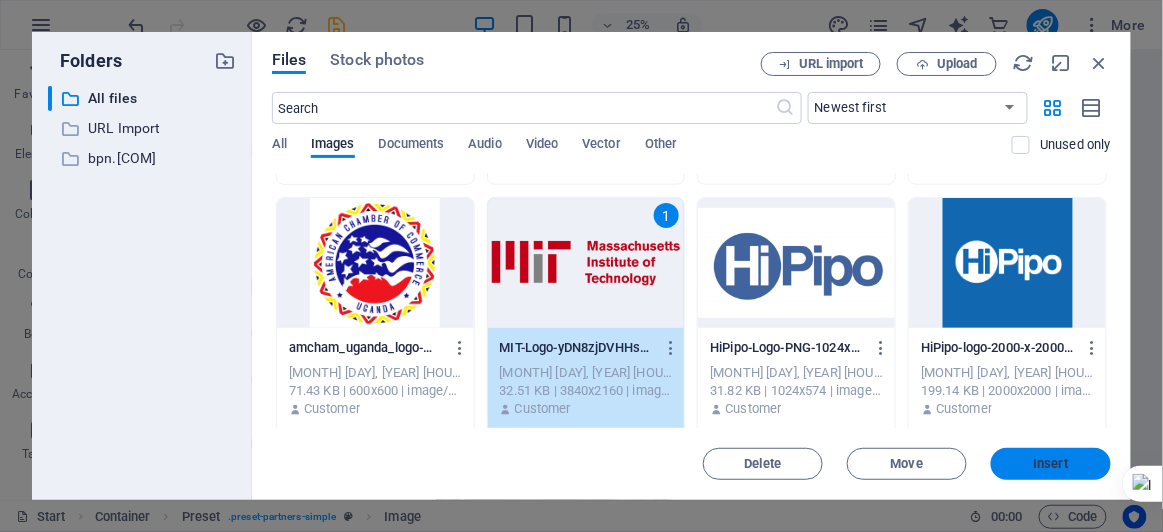click on "Insert" at bounding box center [1051, 464] 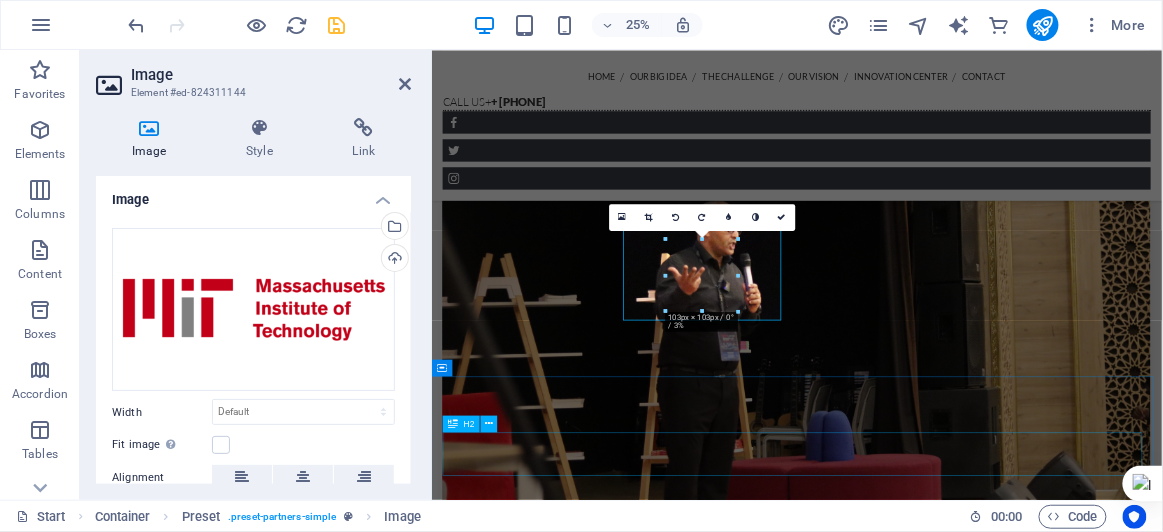 scroll, scrollTop: 3833, scrollLeft: 0, axis: vertical 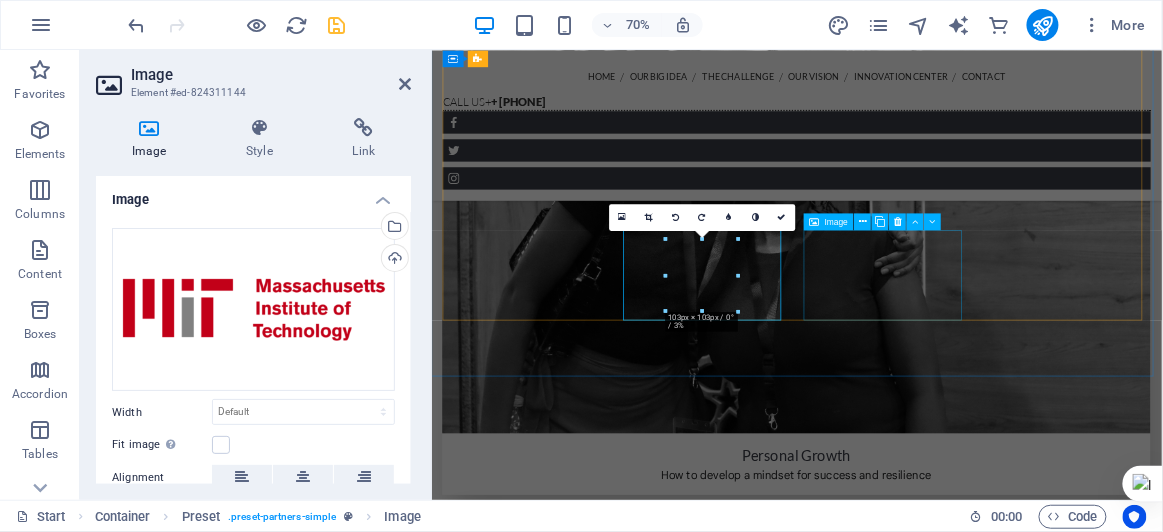 click at bounding box center (561, 5589) 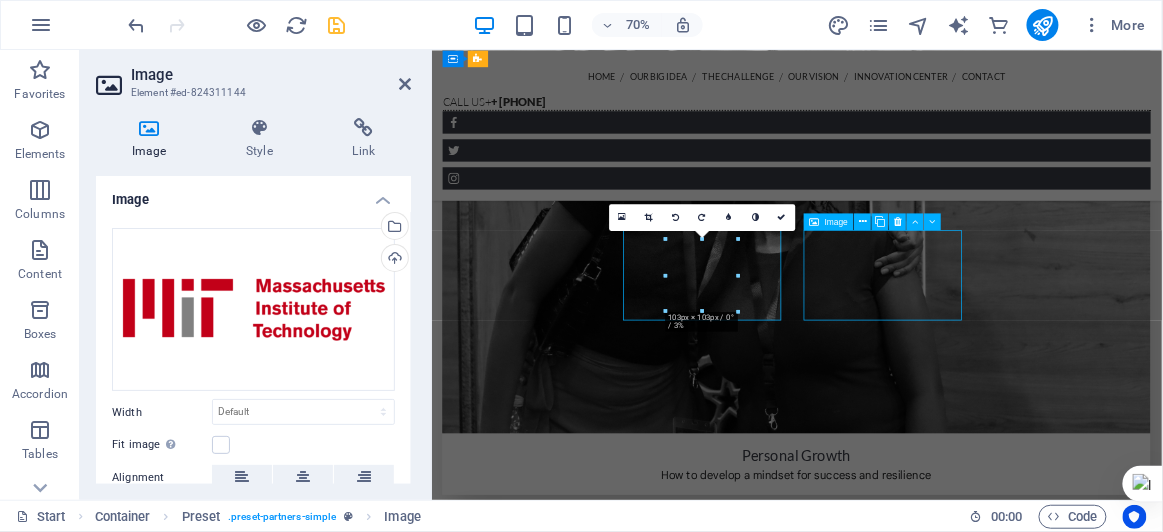 click at bounding box center [561, 5589] 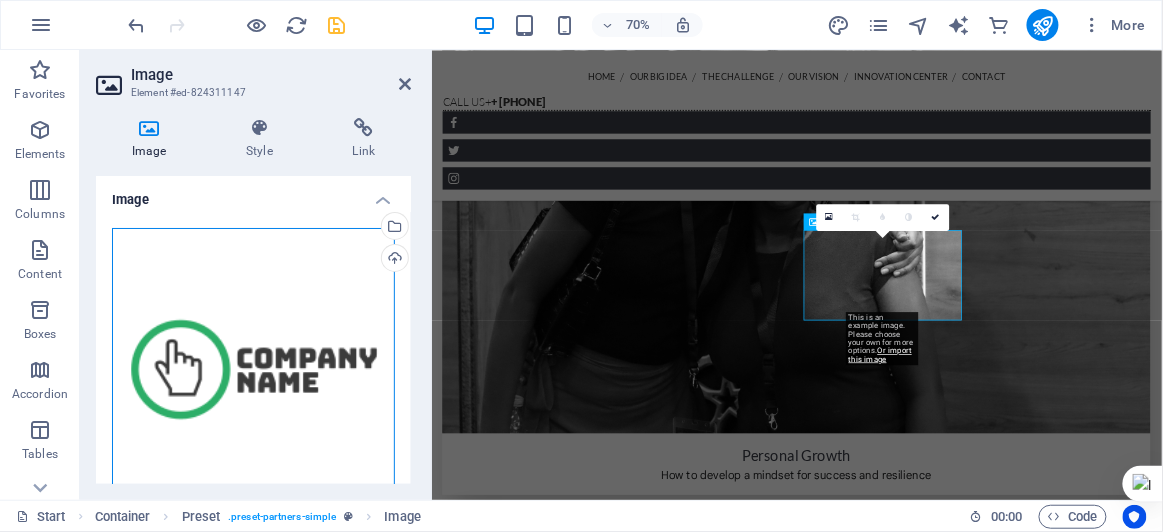 click on "Drag files here, click to choose files or select files from Files or our free stock photos & videos" at bounding box center (253, 369) 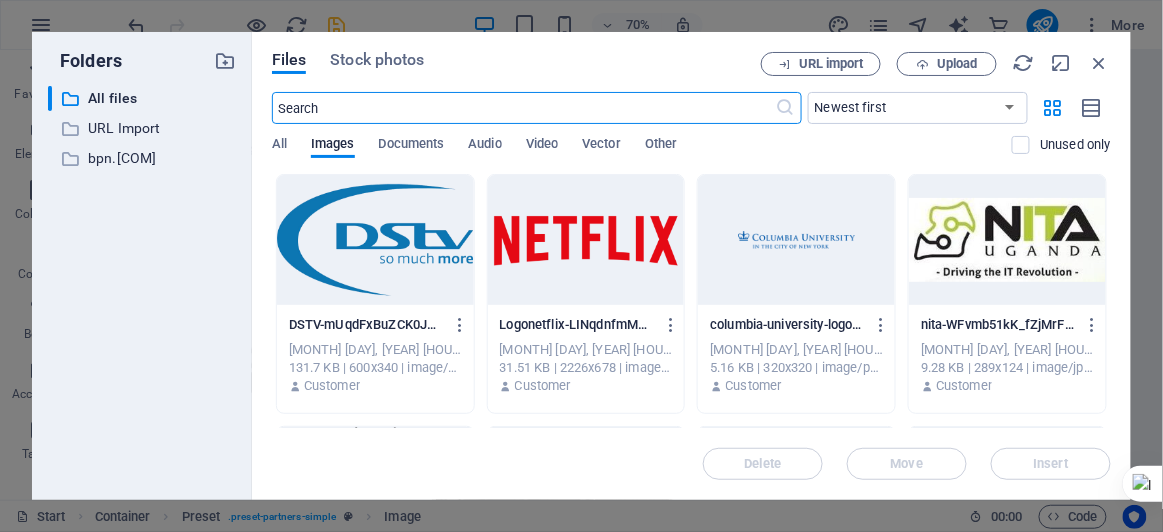 scroll, scrollTop: 5121, scrollLeft: 0, axis: vertical 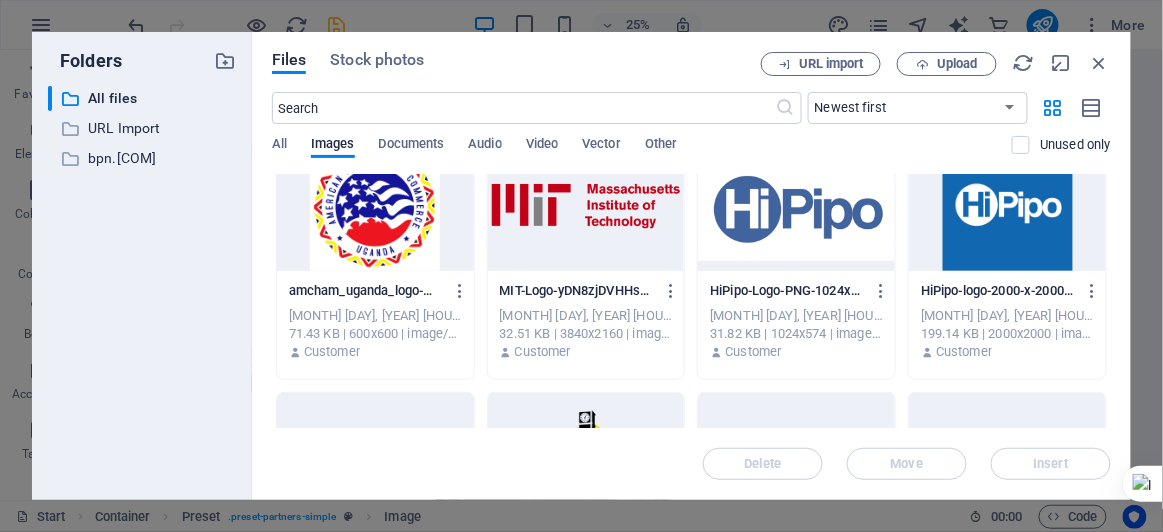 click at bounding box center [796, 206] 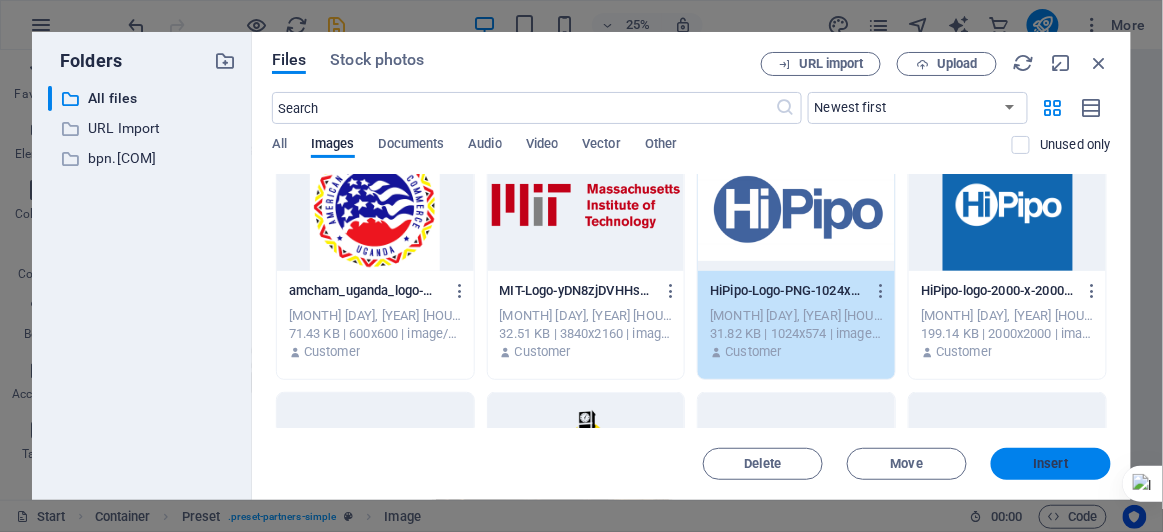 click on "Insert" at bounding box center [1051, 464] 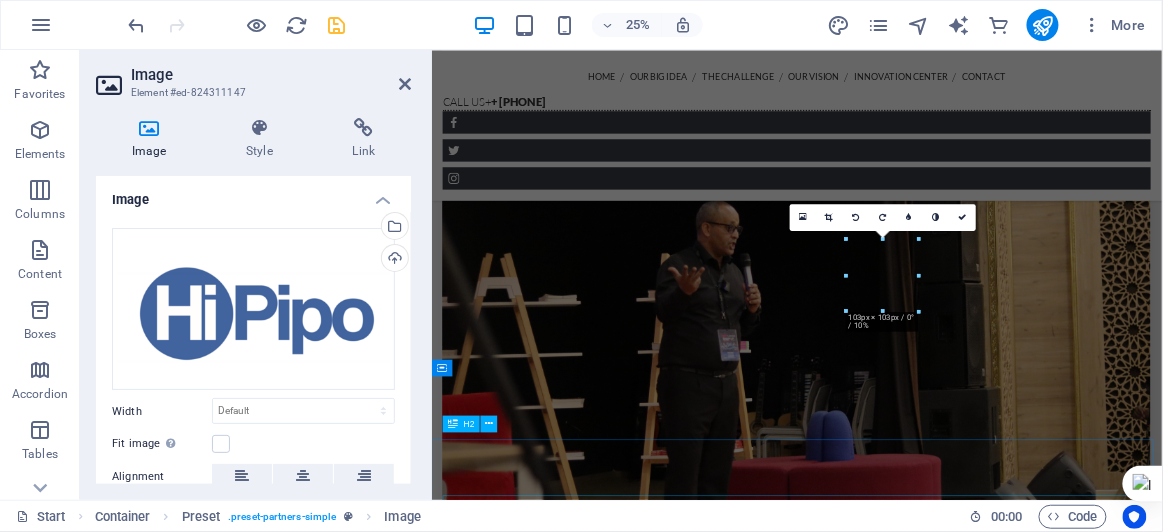scroll, scrollTop: 3833, scrollLeft: 0, axis: vertical 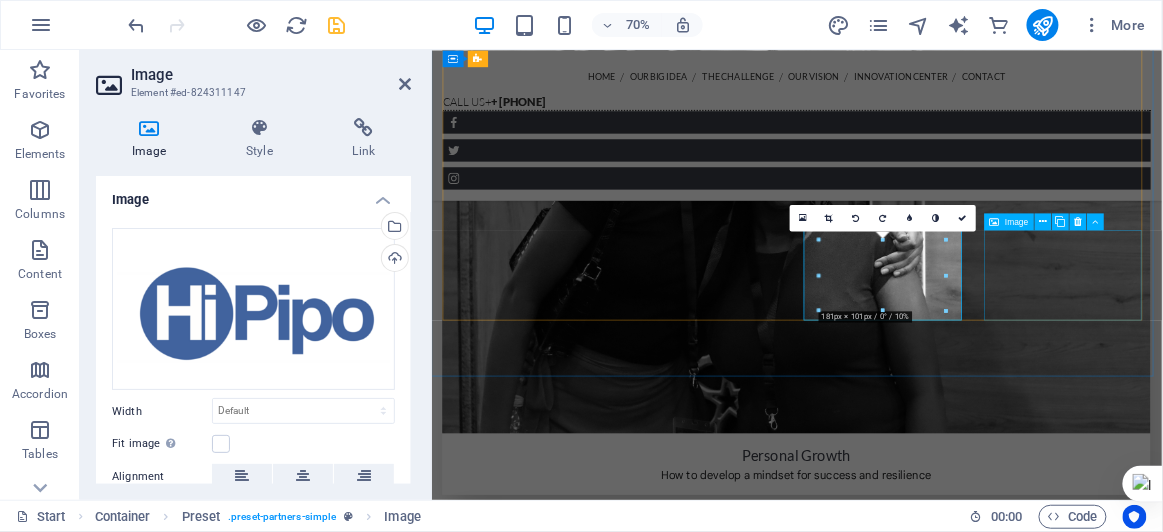 click at bounding box center (561, 5736) 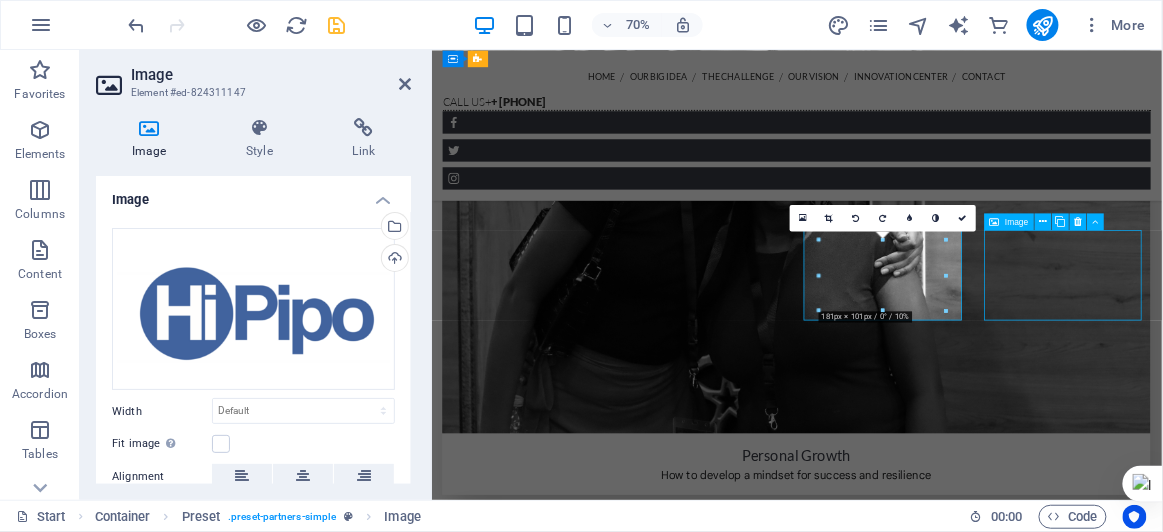 click at bounding box center (561, 5736) 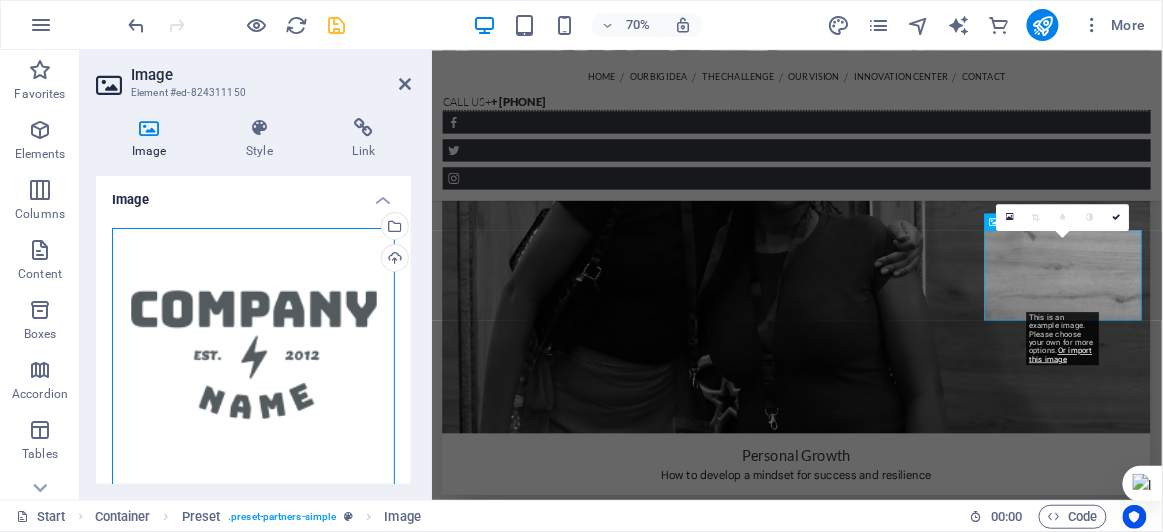 click on "Drag files here, click to choose files or select files from Files or our free stock photos & videos" at bounding box center [253, 369] 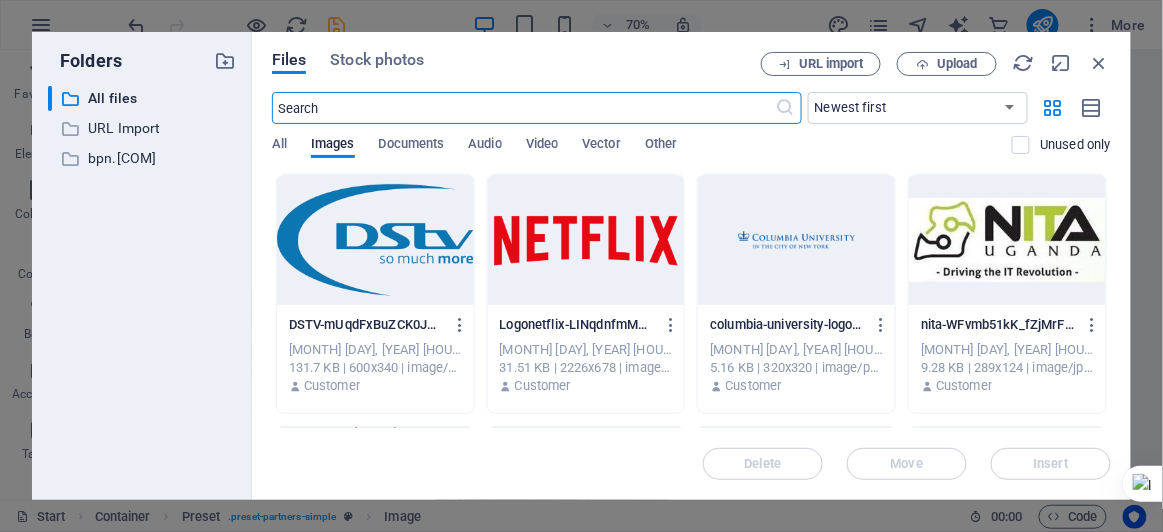 scroll, scrollTop: 5121, scrollLeft: 0, axis: vertical 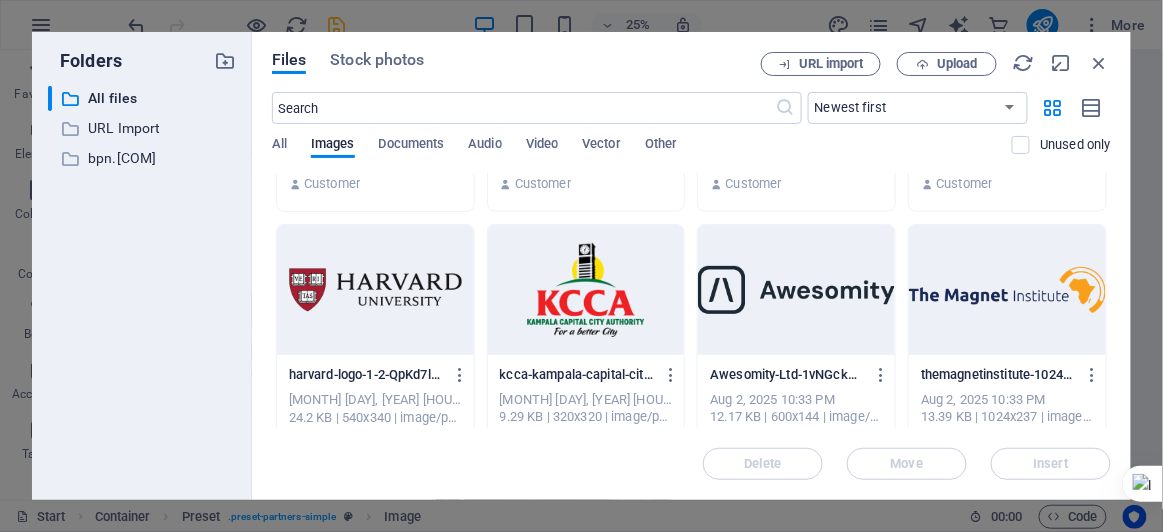 click at bounding box center [375, 290] 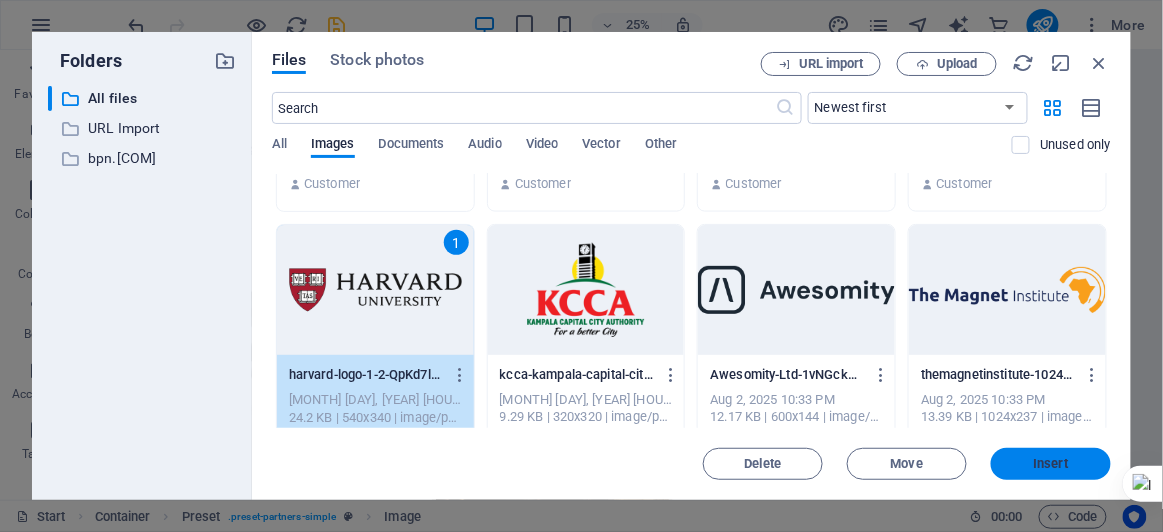 click on "Insert" at bounding box center [1051, 464] 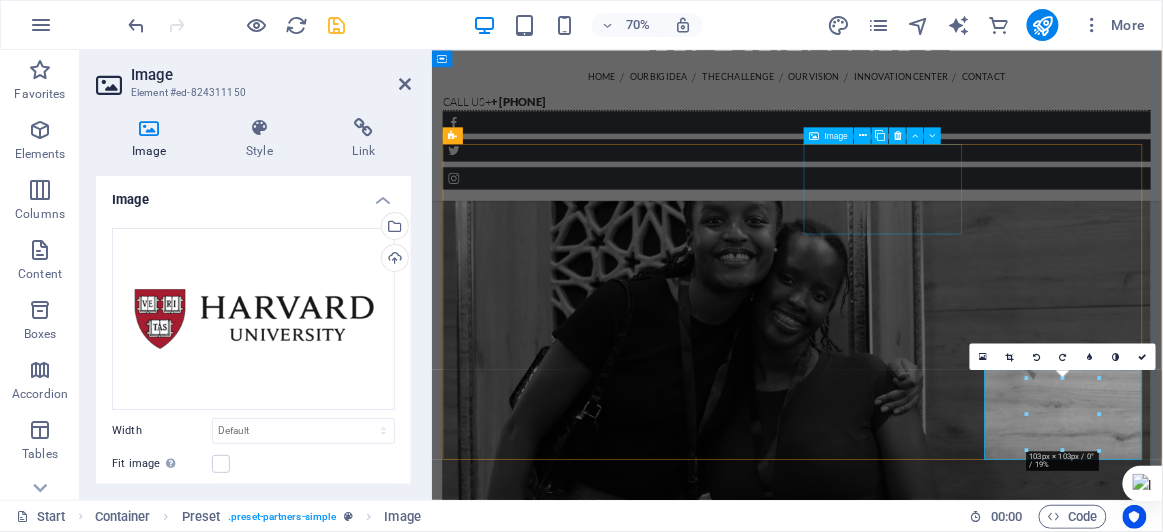 scroll, scrollTop: 3697, scrollLeft: 0, axis: vertical 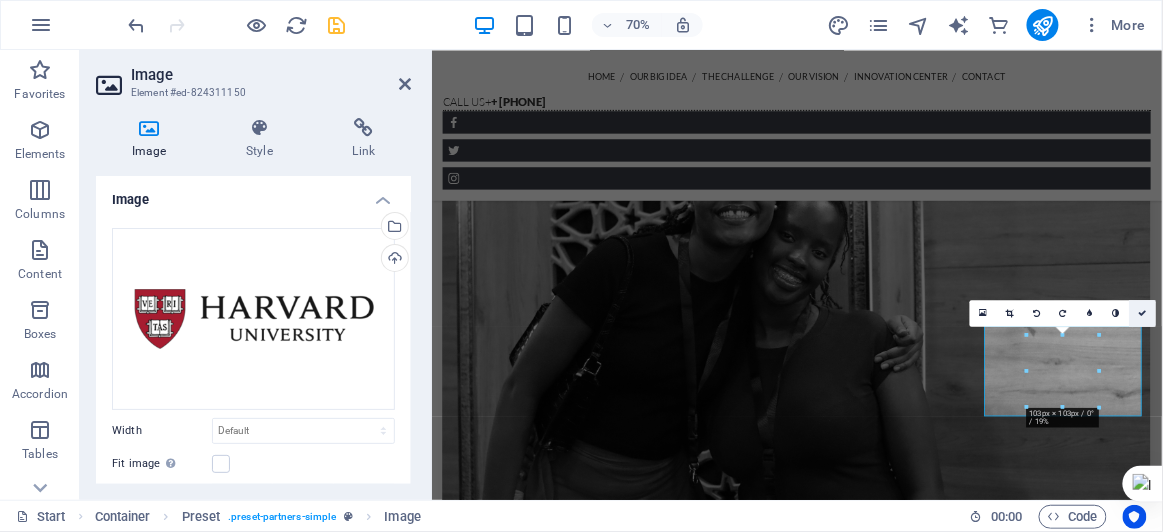 click at bounding box center (1143, 313) 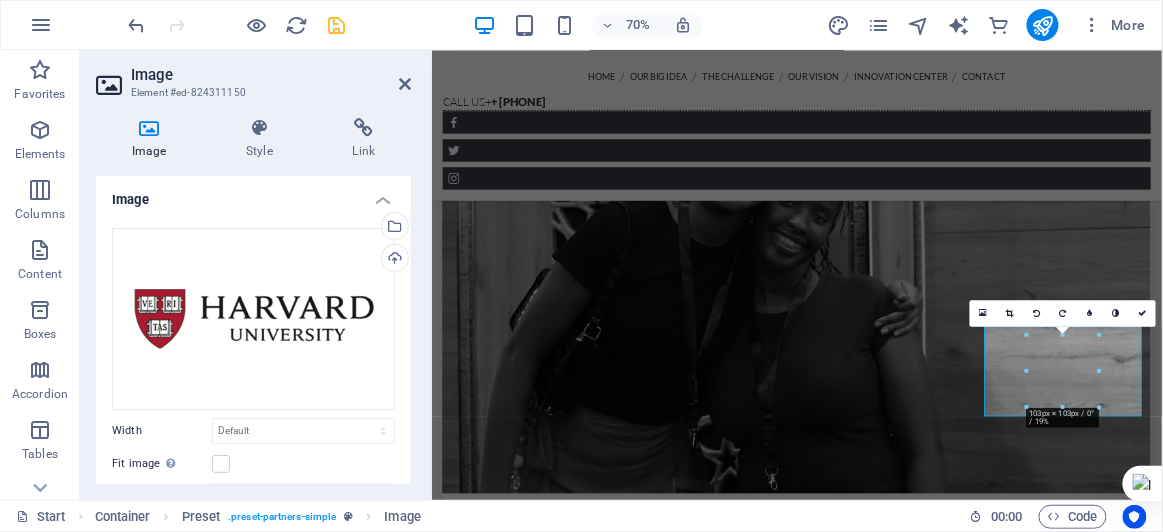 scroll, scrollTop: 3512, scrollLeft: 0, axis: vertical 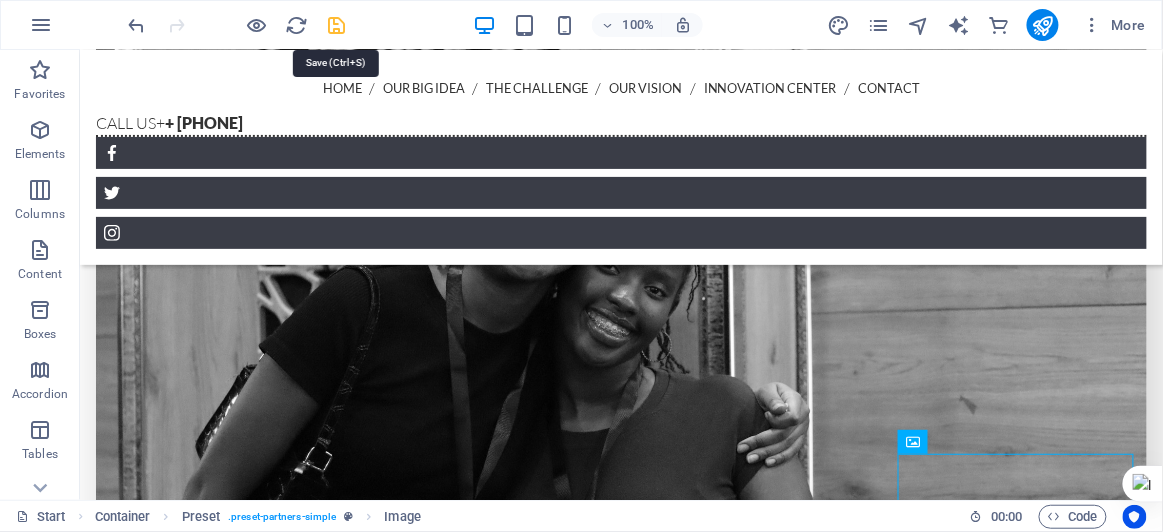 click at bounding box center (337, 25) 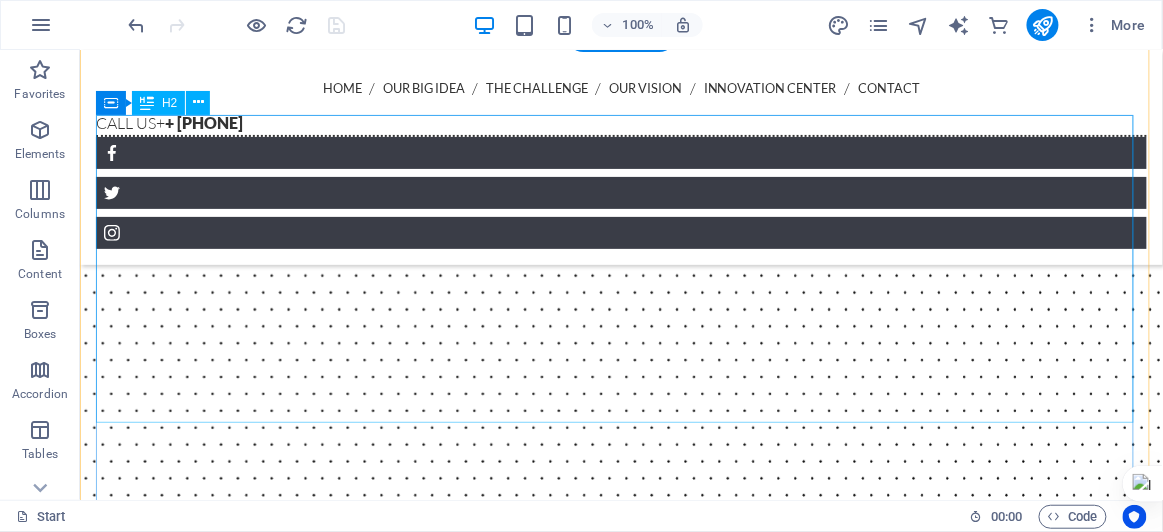 scroll, scrollTop: 2748, scrollLeft: 0, axis: vertical 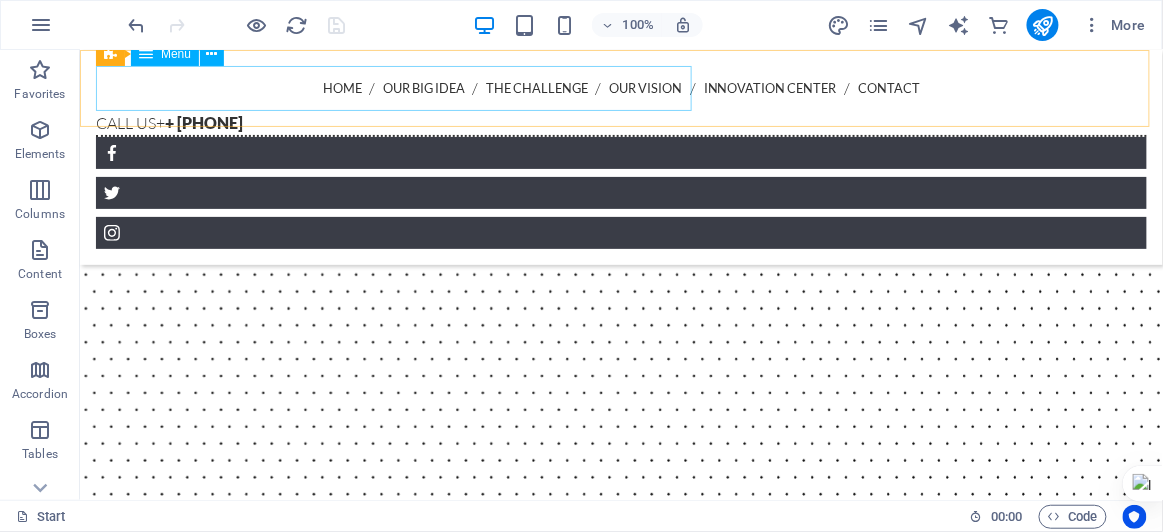 click on "Home Our Big Idea The Challenge Our Vision Innovation Center Contact" at bounding box center (620, 87) 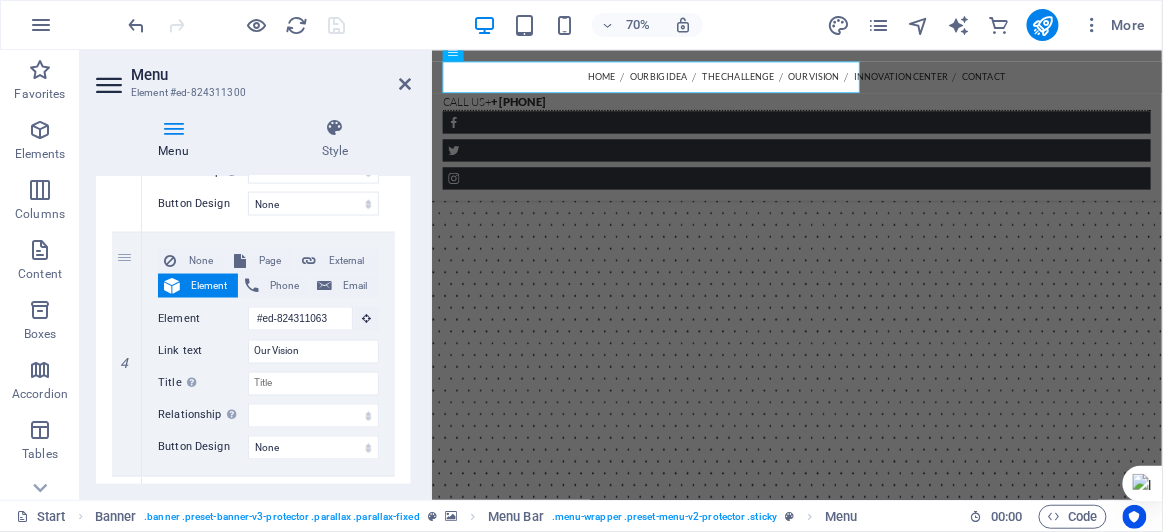 scroll, scrollTop: 924, scrollLeft: 0, axis: vertical 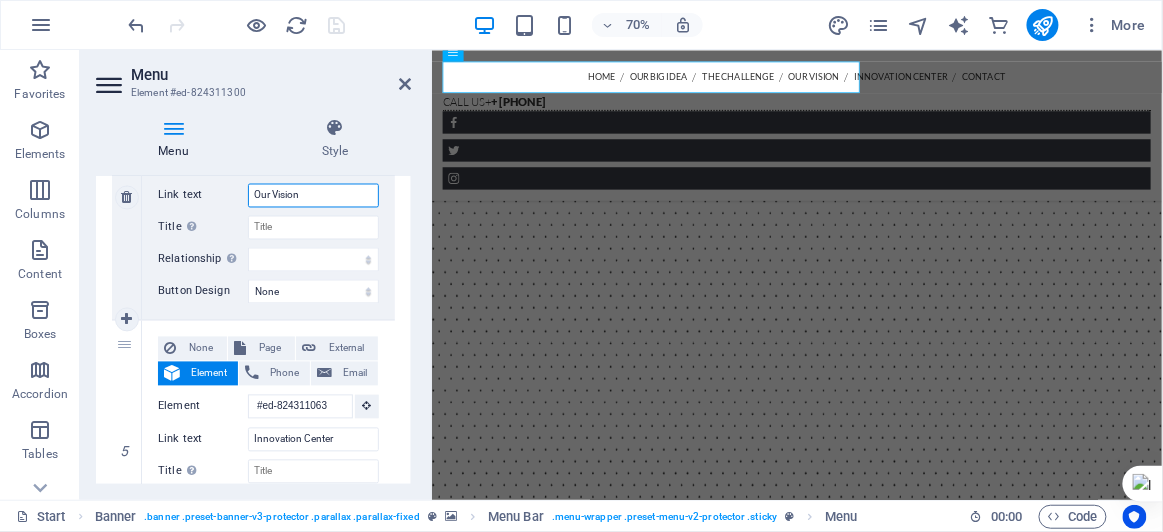 click on "Our Vision" at bounding box center [313, 196] 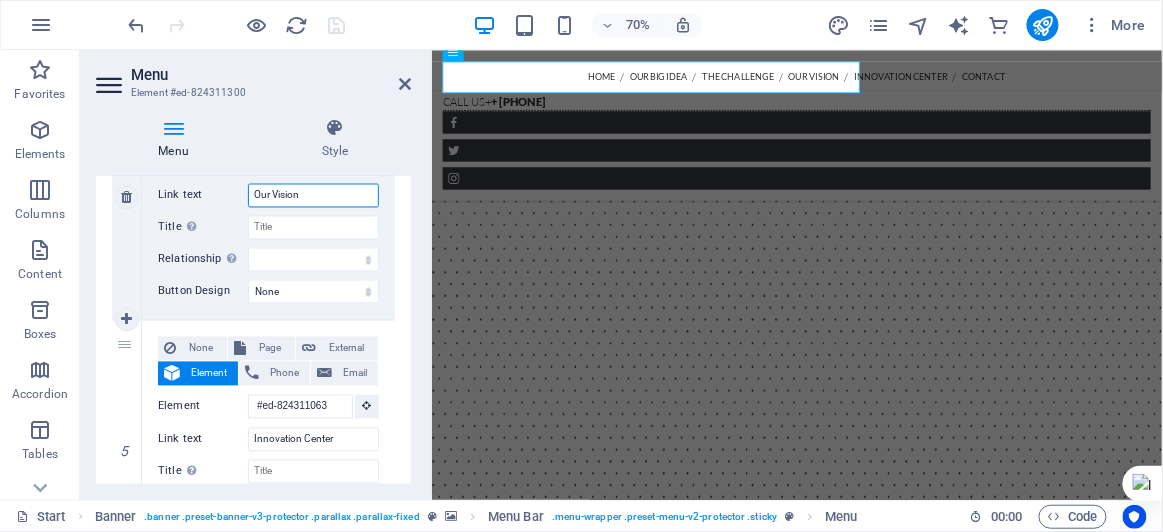 drag, startPoint x: 309, startPoint y: 197, endPoint x: 248, endPoint y: 198, distance: 61.008198 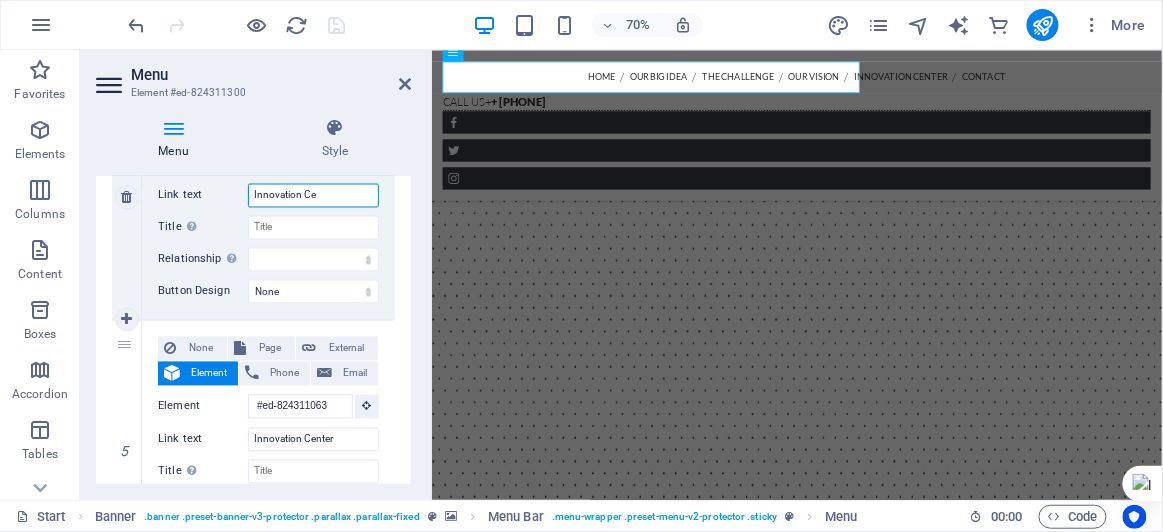 type on "Innovation Cen" 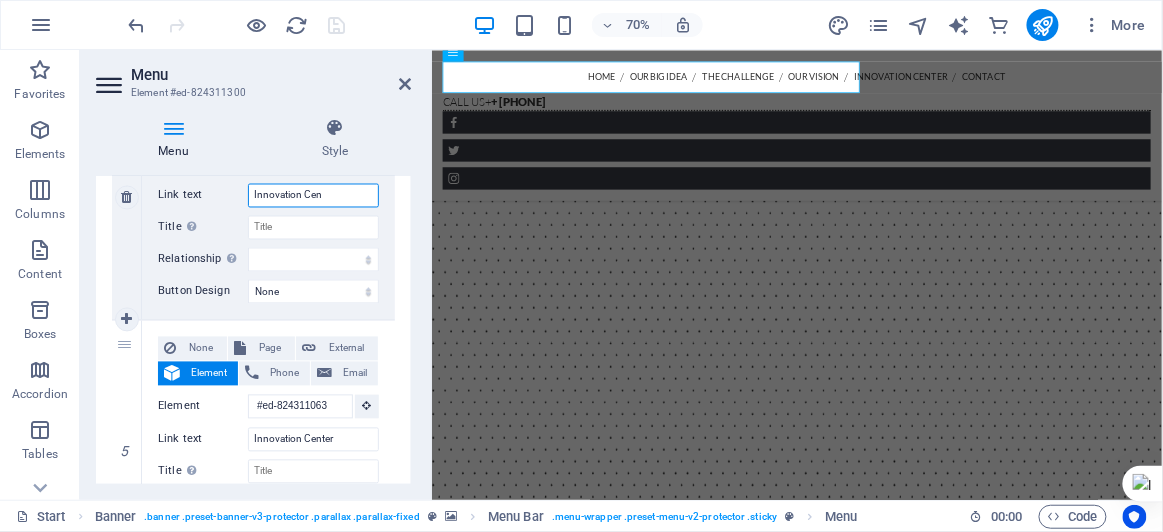 select 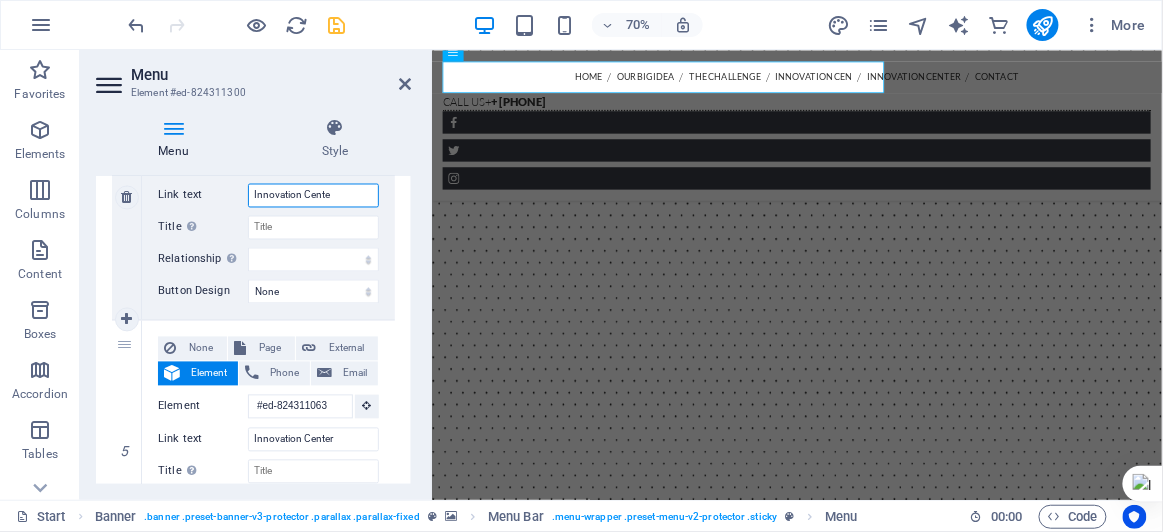 type on "Innovation Center" 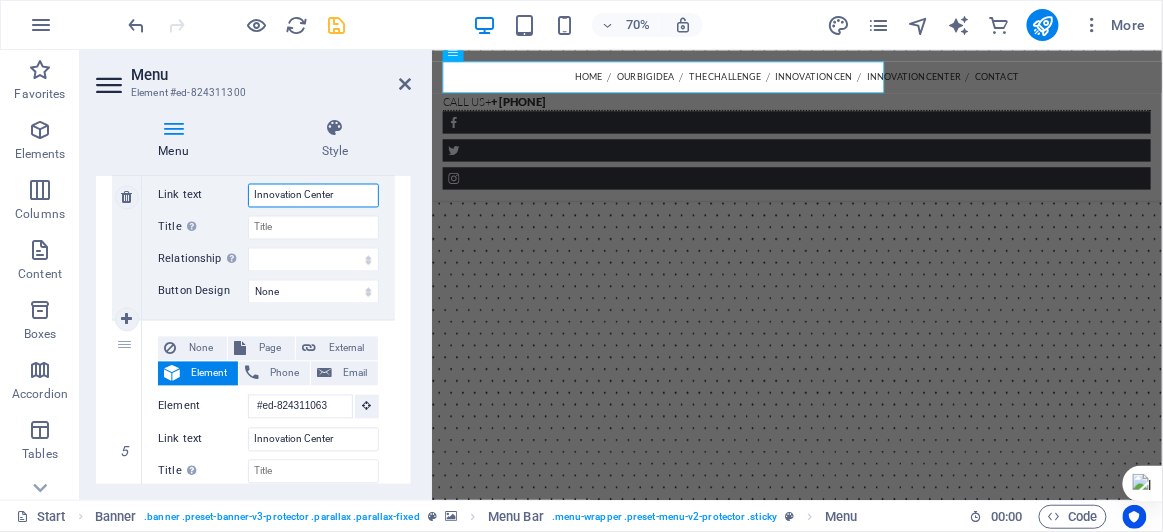 select 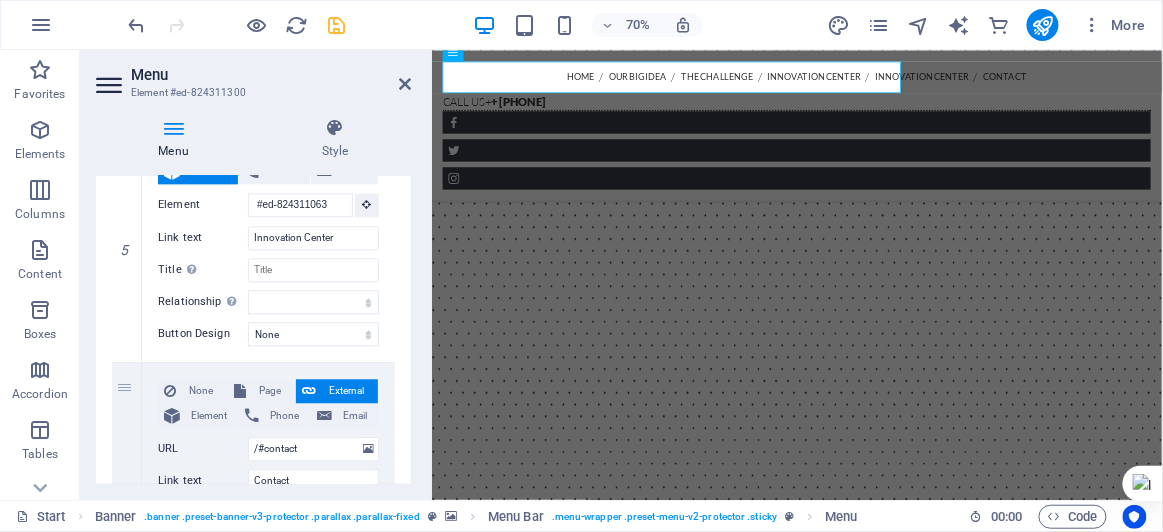 scroll, scrollTop: 1127, scrollLeft: 0, axis: vertical 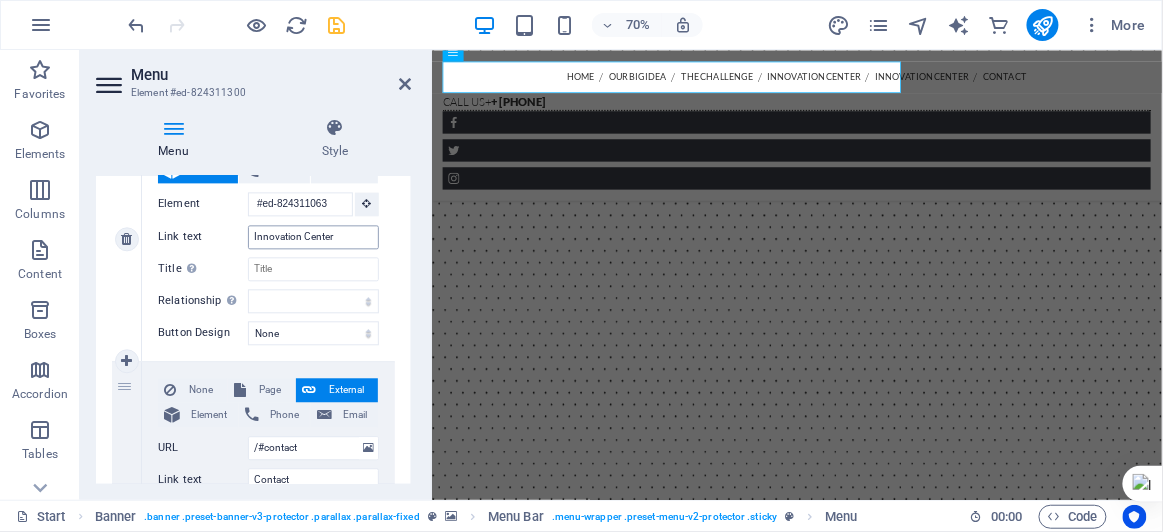 type on "Innovation Center" 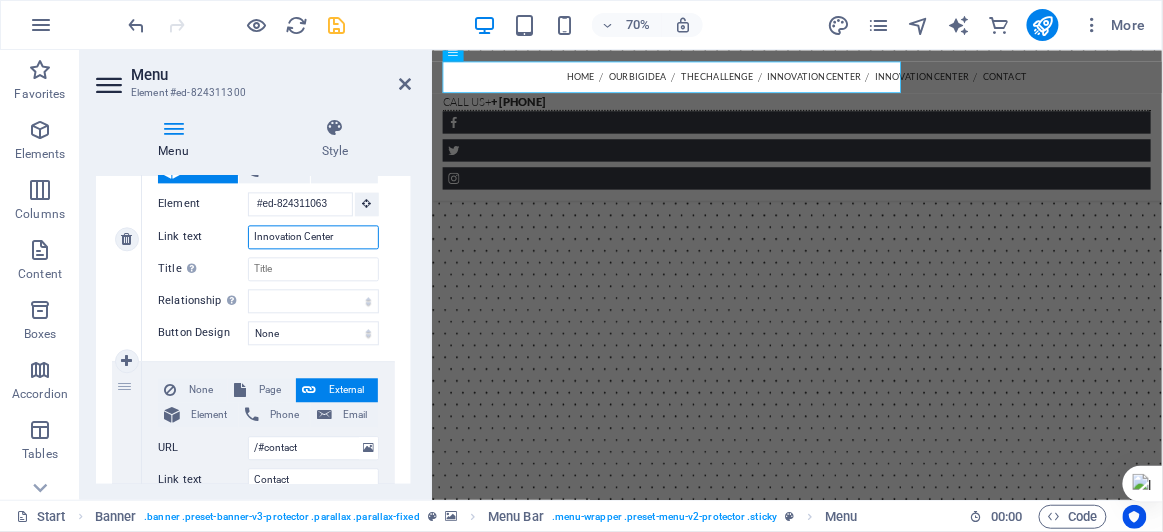 click on "Innovation Center" at bounding box center [313, 237] 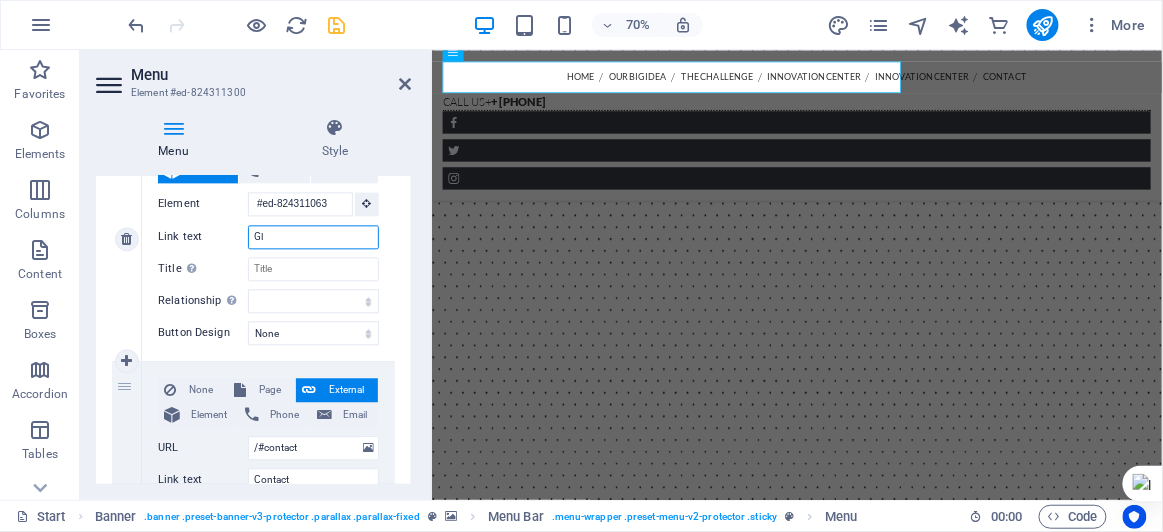 type on "Glo" 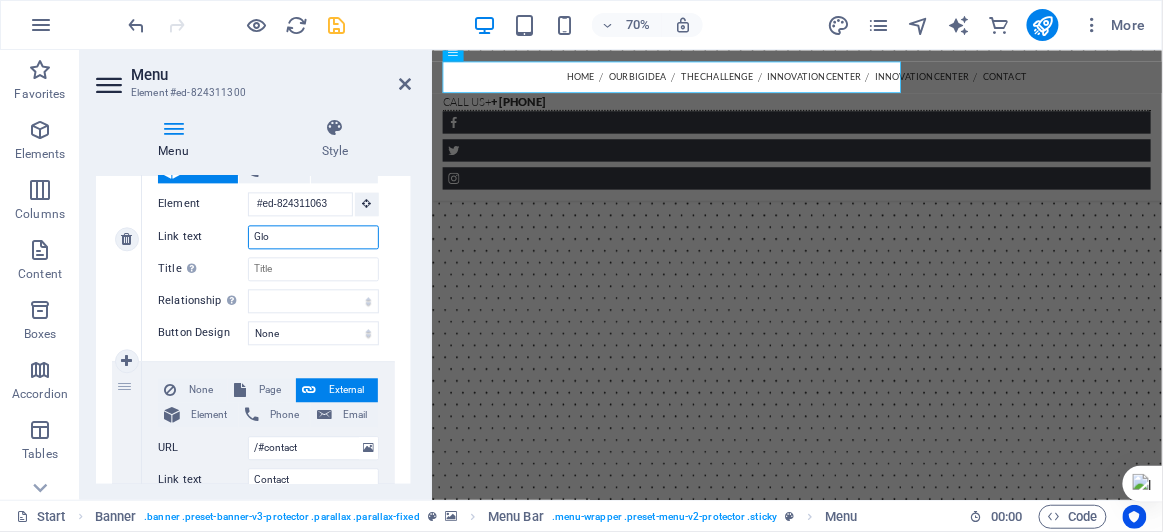 select 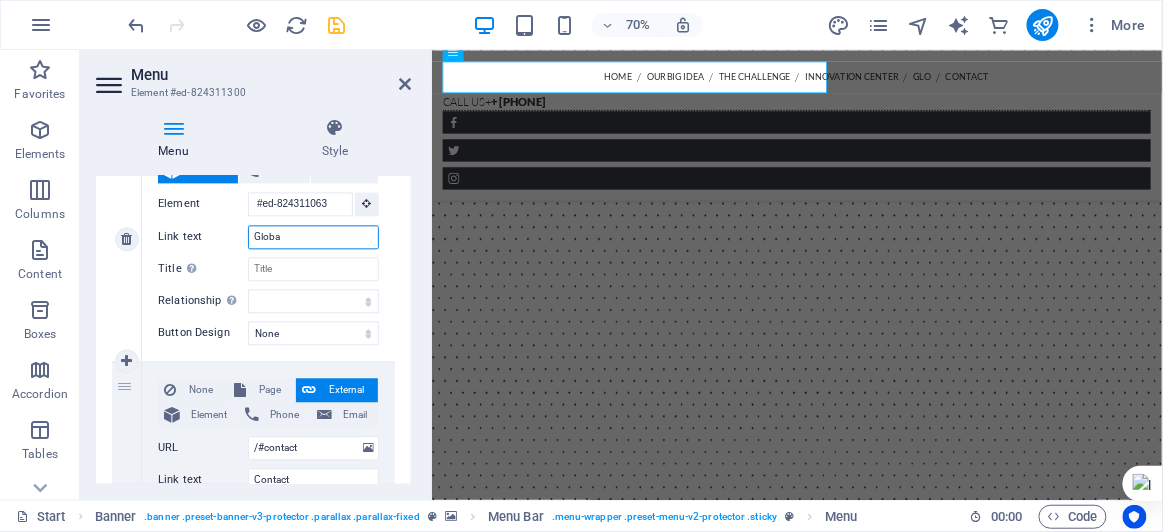 type on "Global" 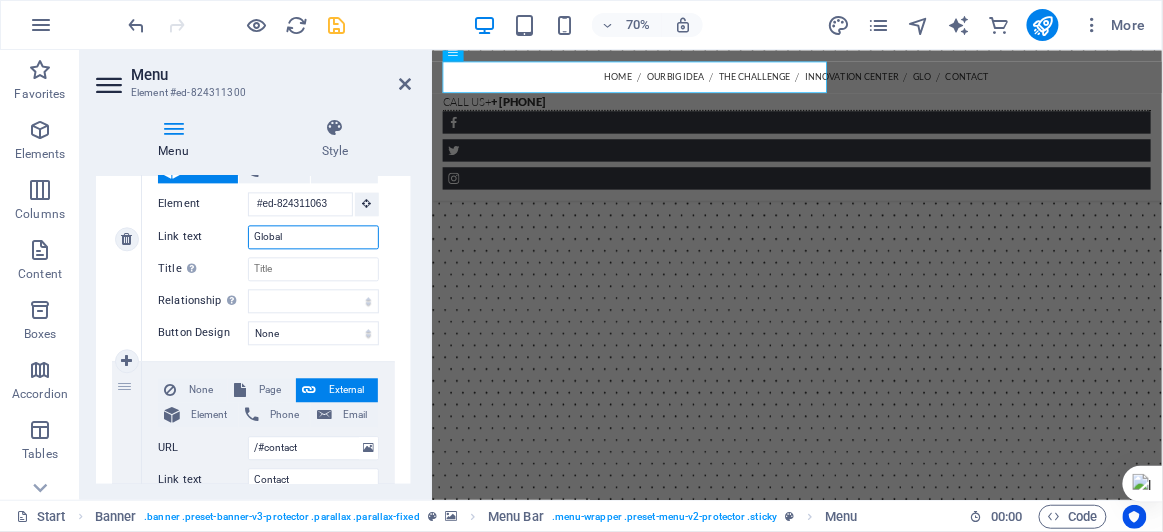 select 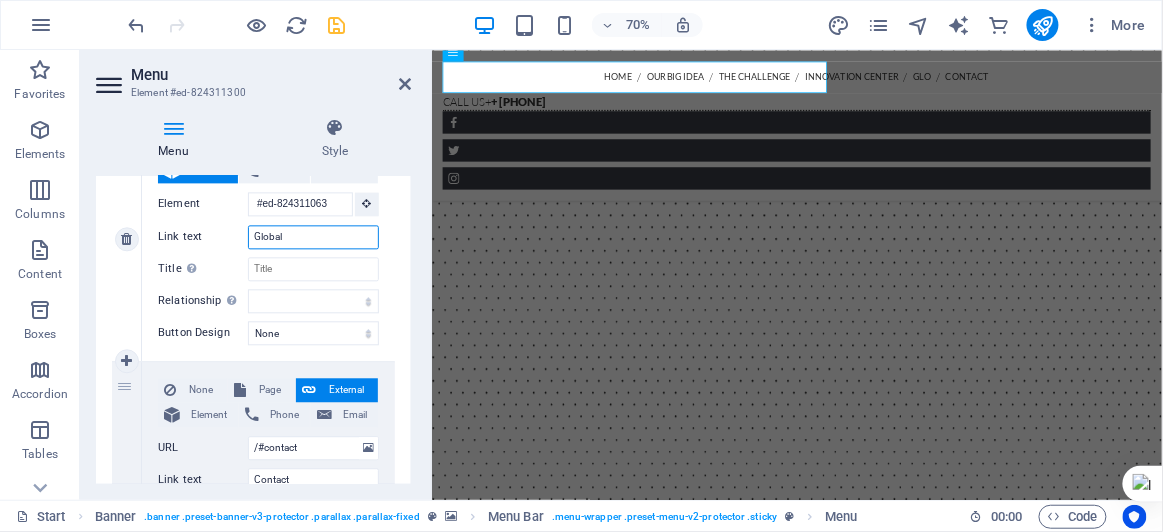 select 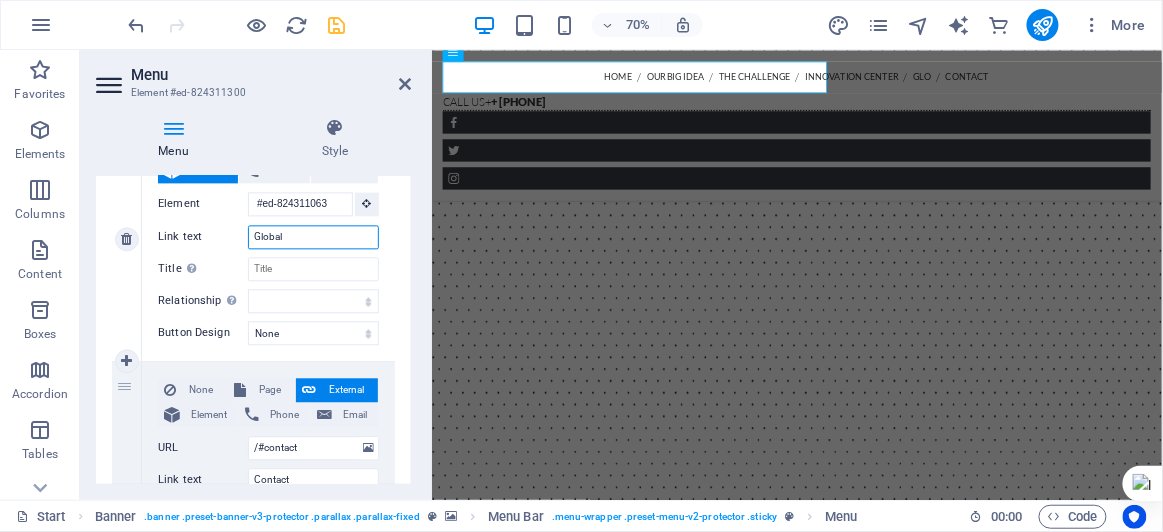 type on "Global" 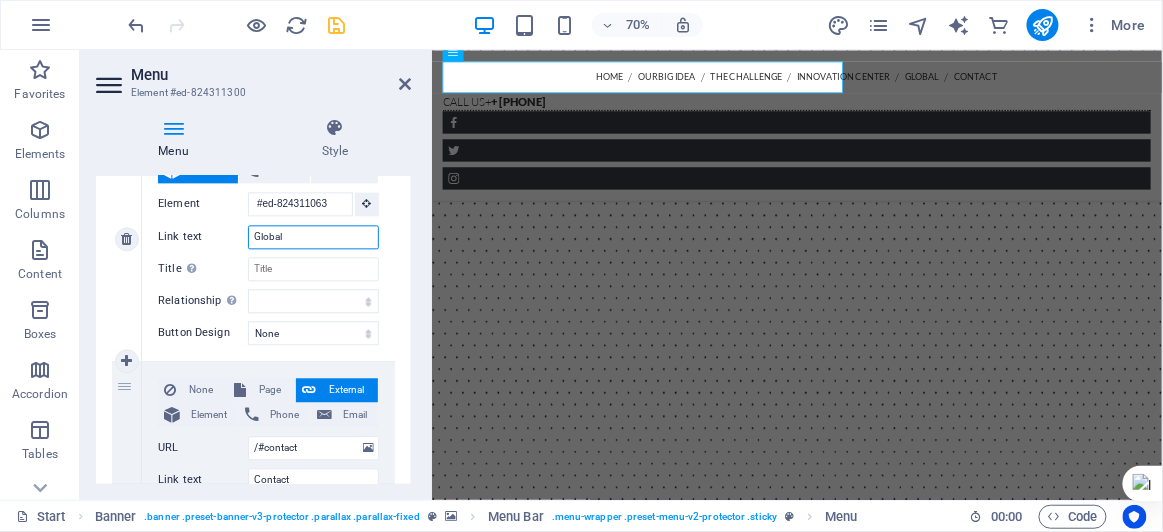 select 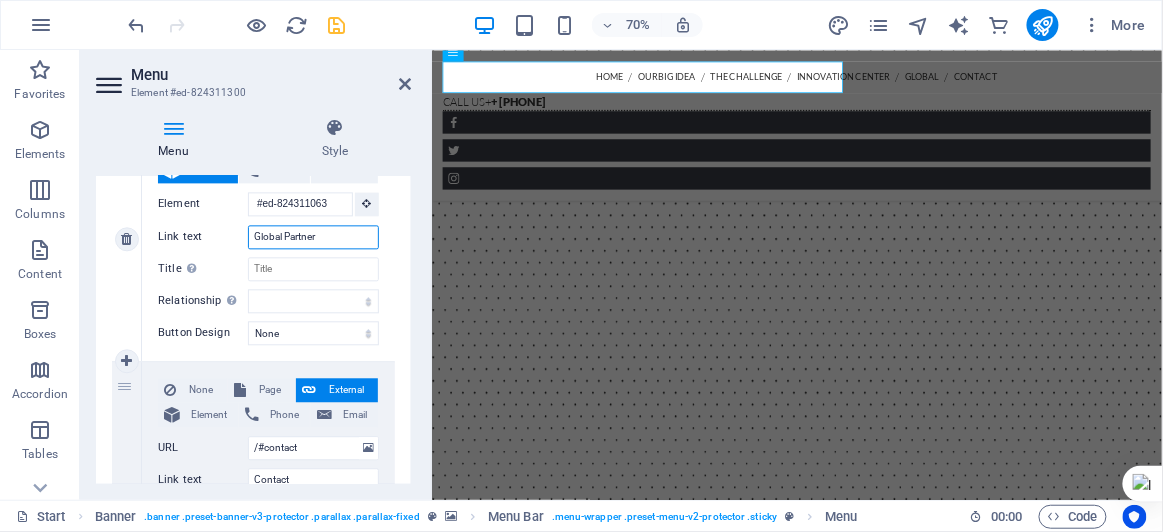 type on "Global Partners" 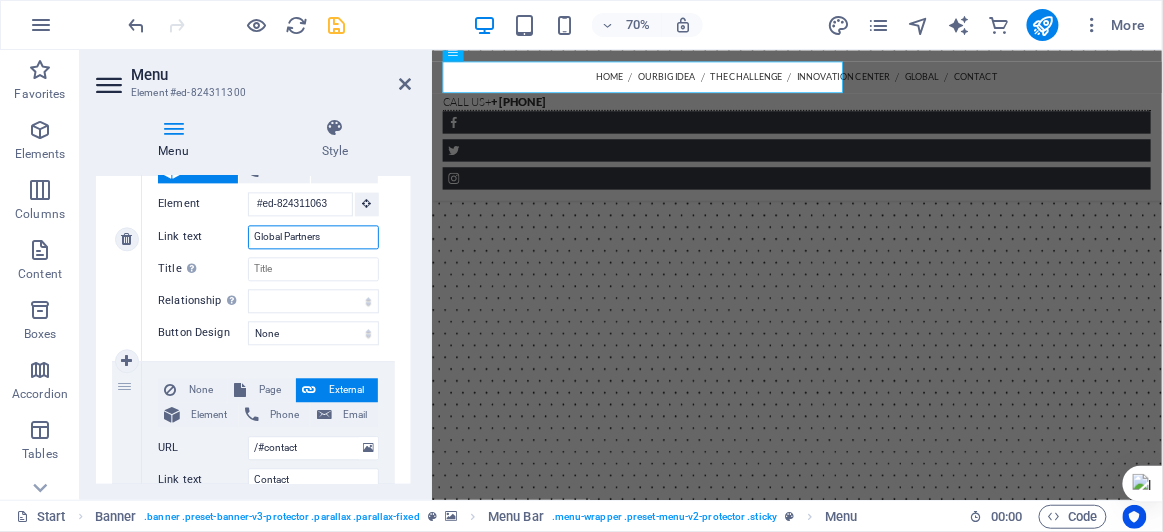 select 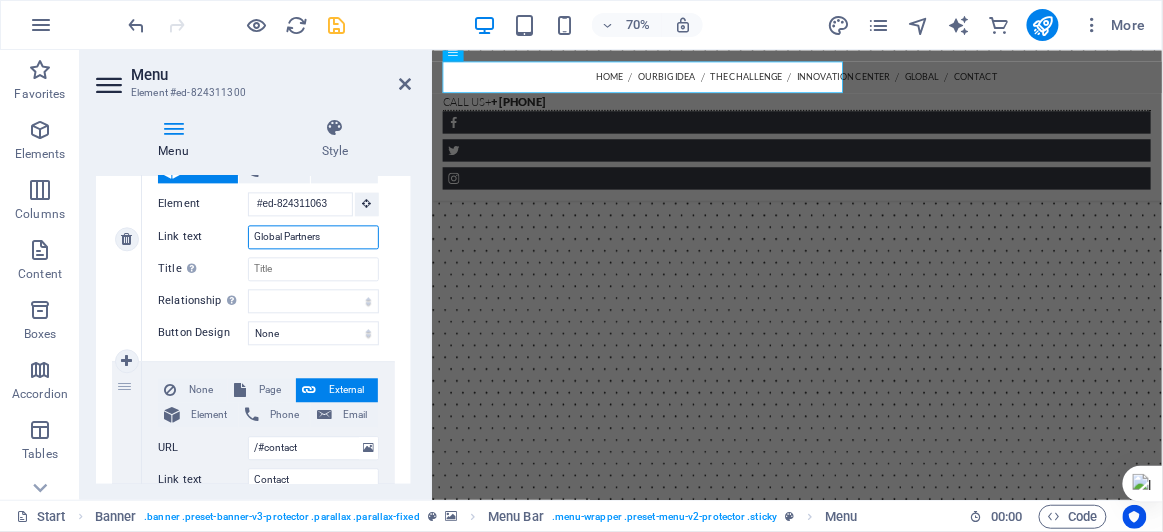 select 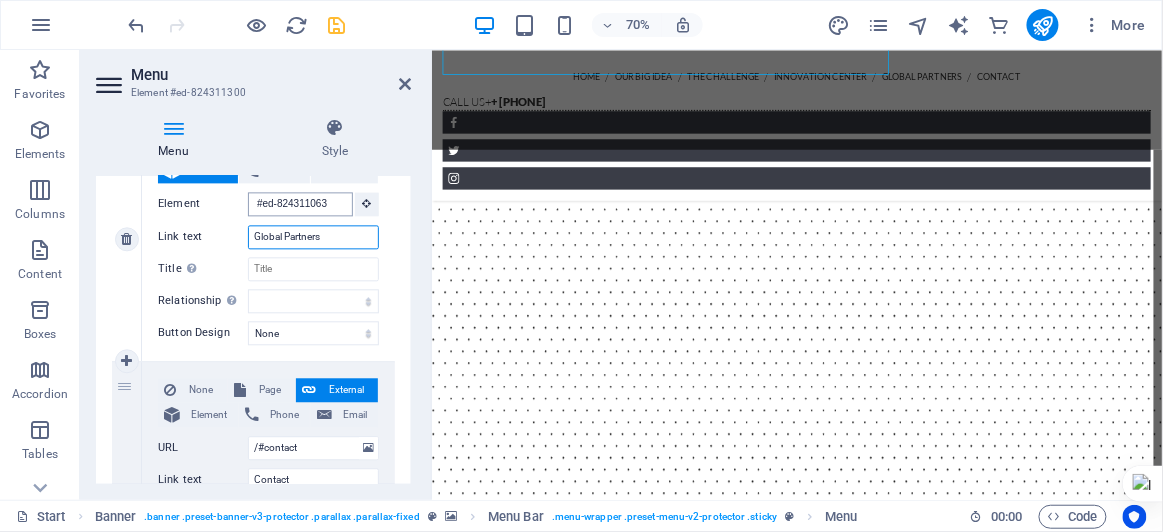 scroll, scrollTop: 2914, scrollLeft: 0, axis: vertical 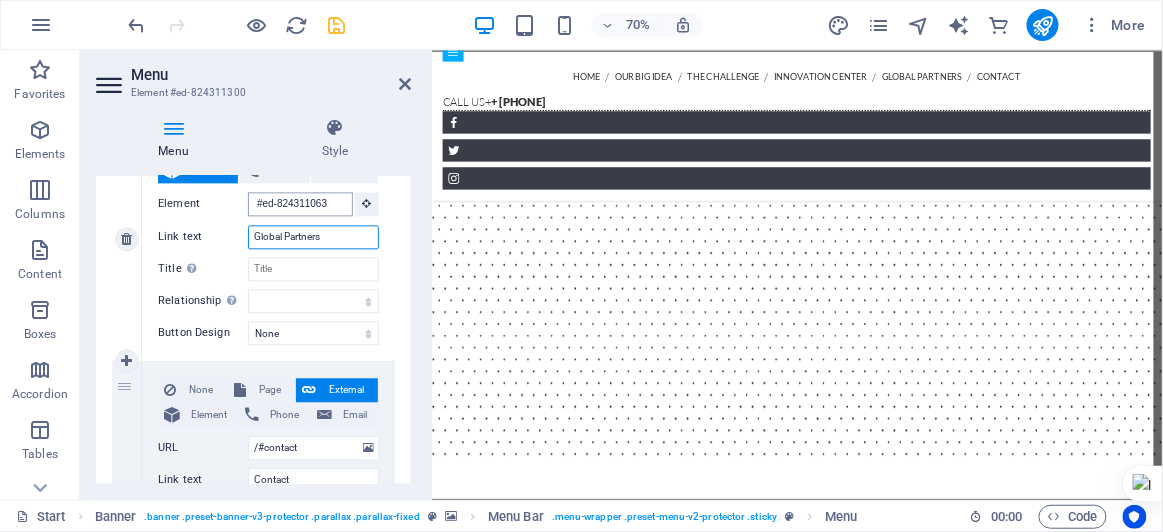 type on "Global Partners" 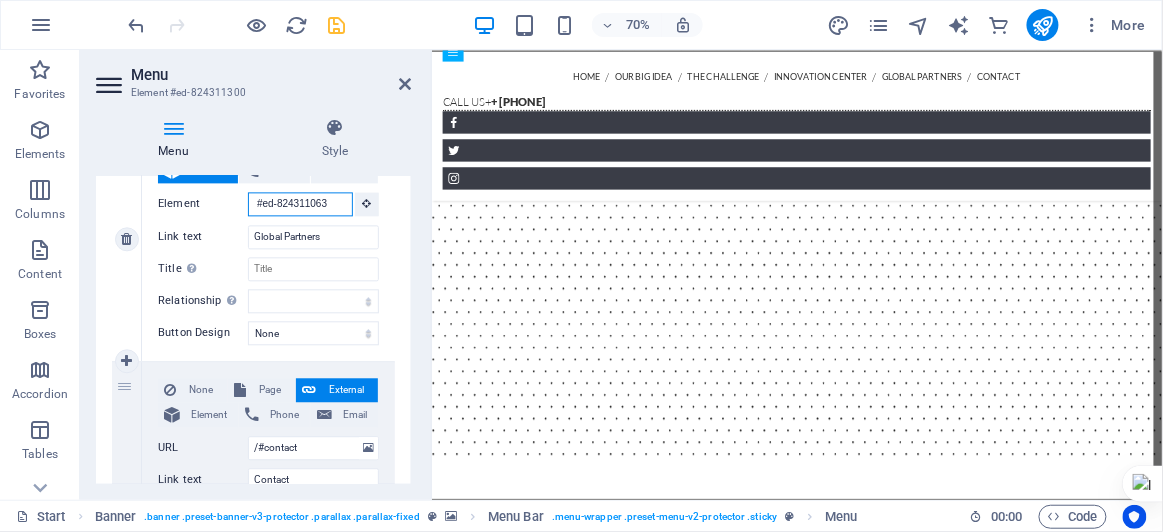 click on "#ed-824311063" at bounding box center [300, 204] 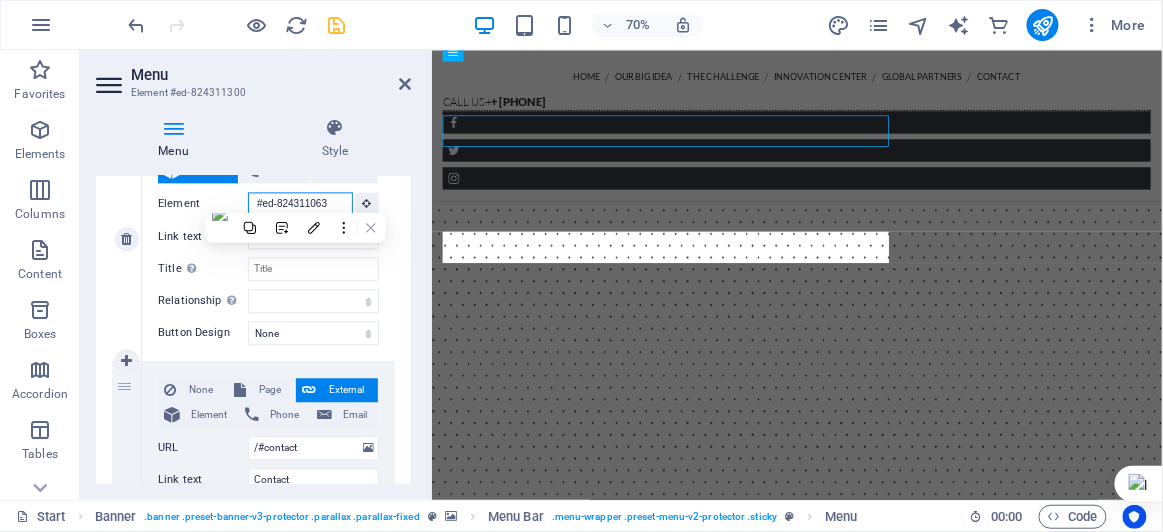 scroll, scrollTop: 2914, scrollLeft: 0, axis: vertical 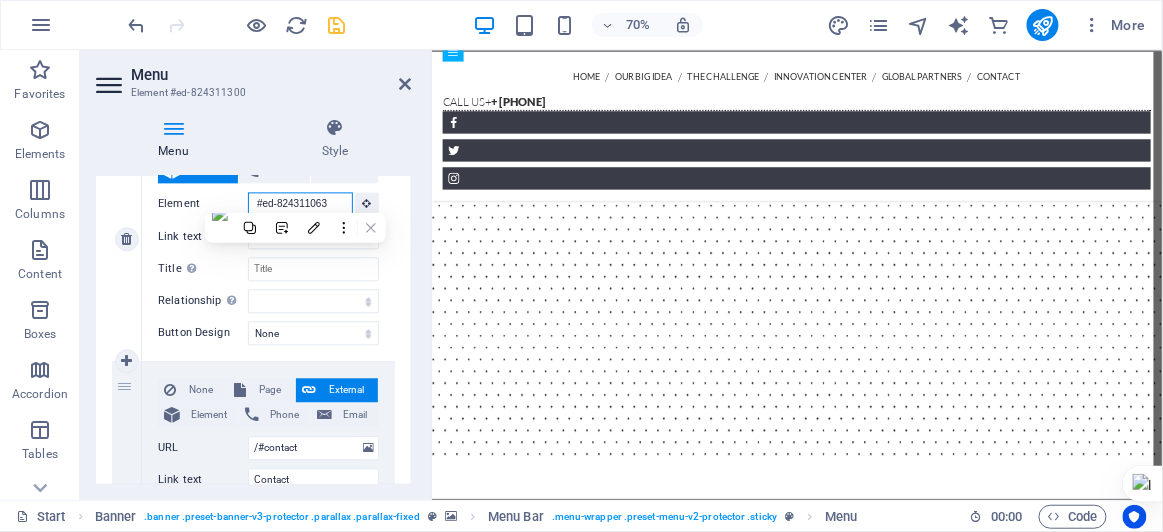 click on "#ed-824311063" at bounding box center [300, 204] 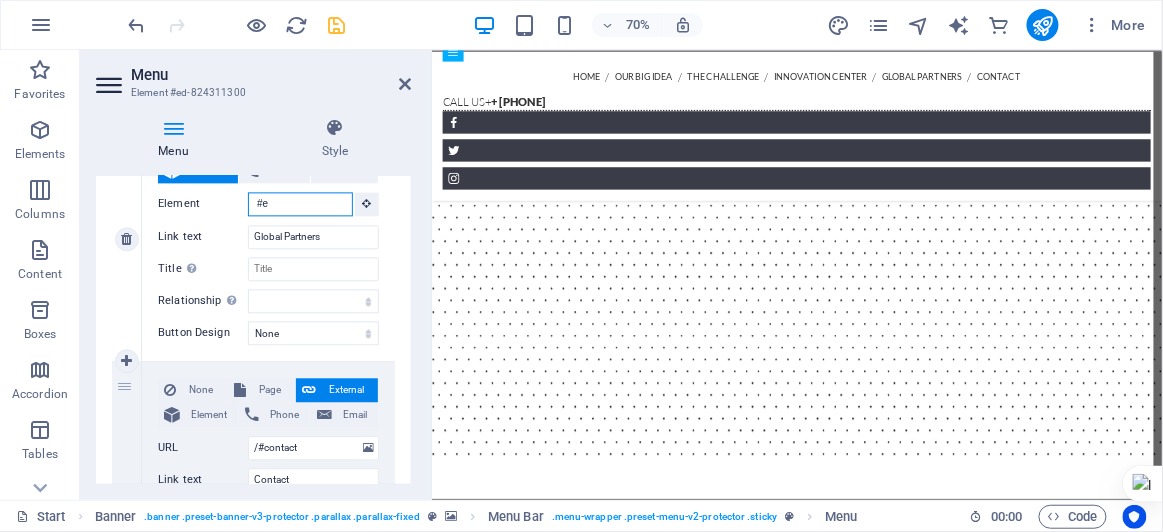 type on "#" 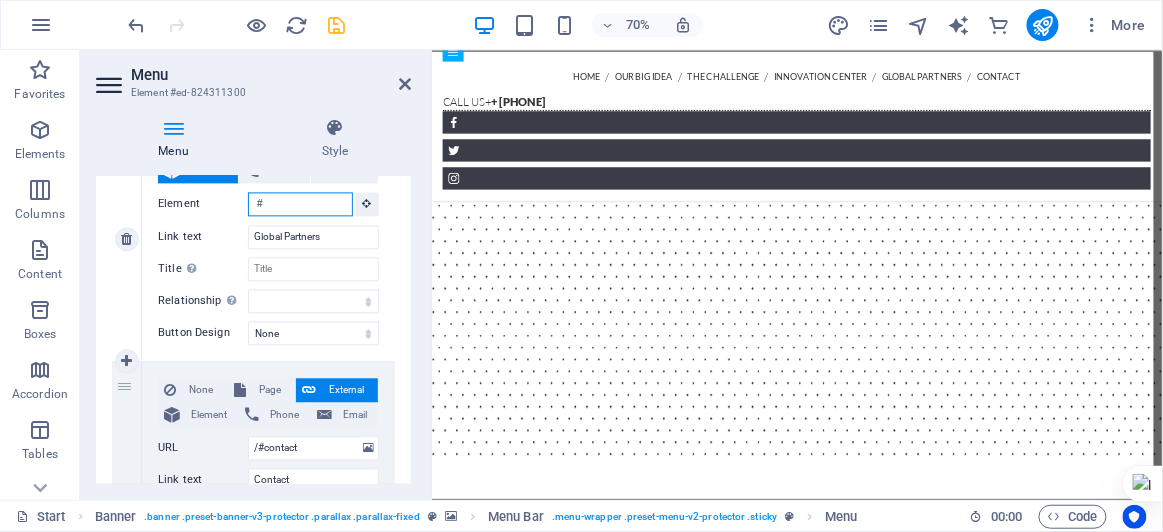 type 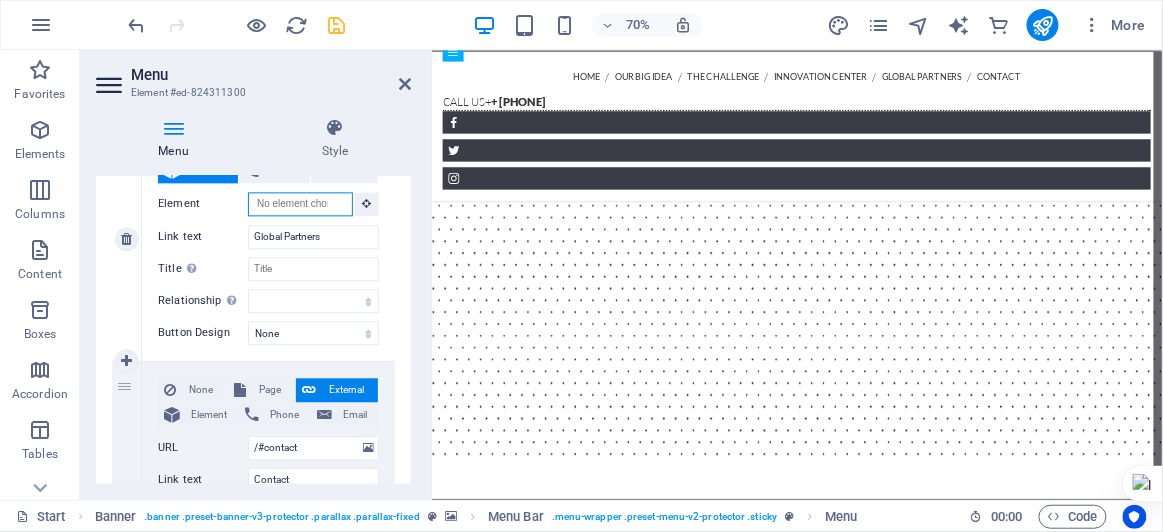 select 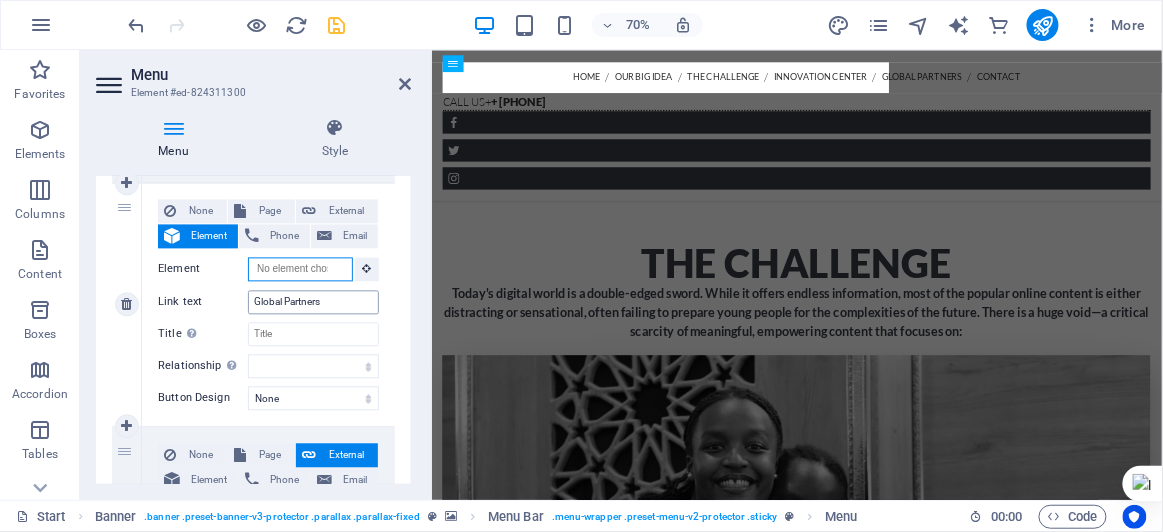 scroll, scrollTop: 3258, scrollLeft: 0, axis: vertical 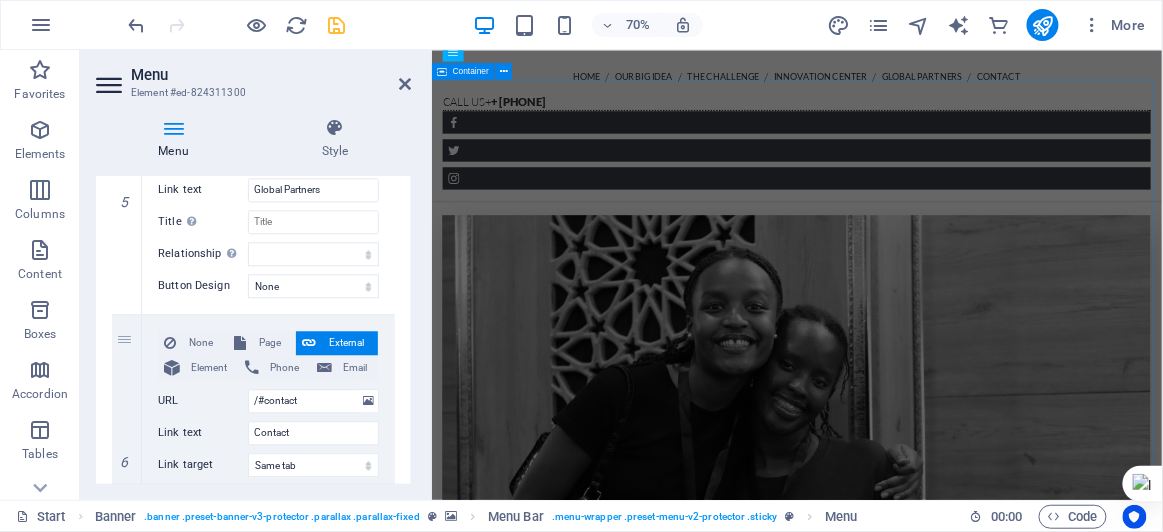 type 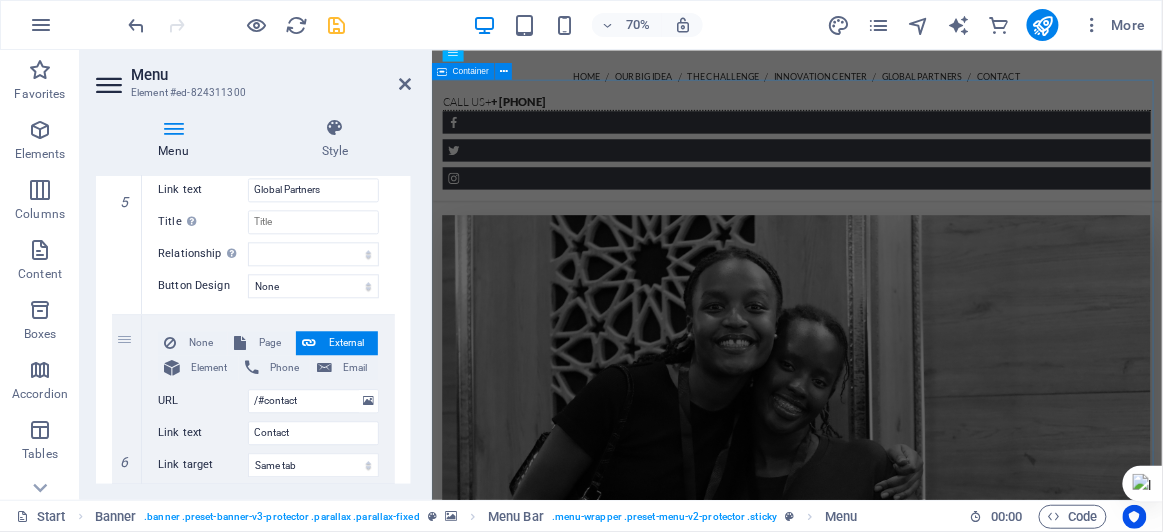 click on "global partners Our Strategic Partners" at bounding box center [953, 5181] 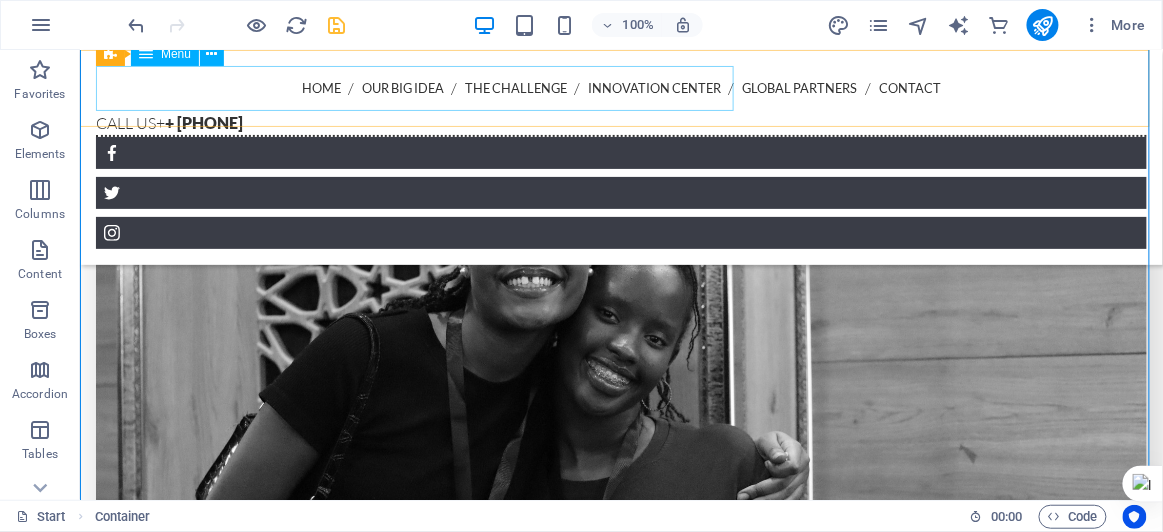 click on "Home Our Big Idea The Challenge Innovation Center Global Partners Contact" at bounding box center [620, 87] 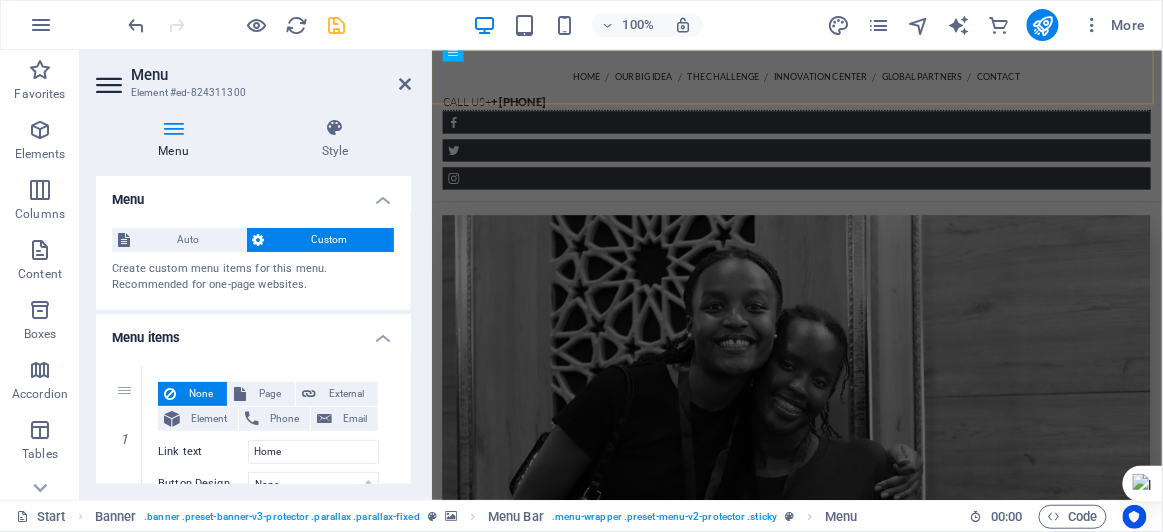 scroll, scrollTop: 3698, scrollLeft: 0, axis: vertical 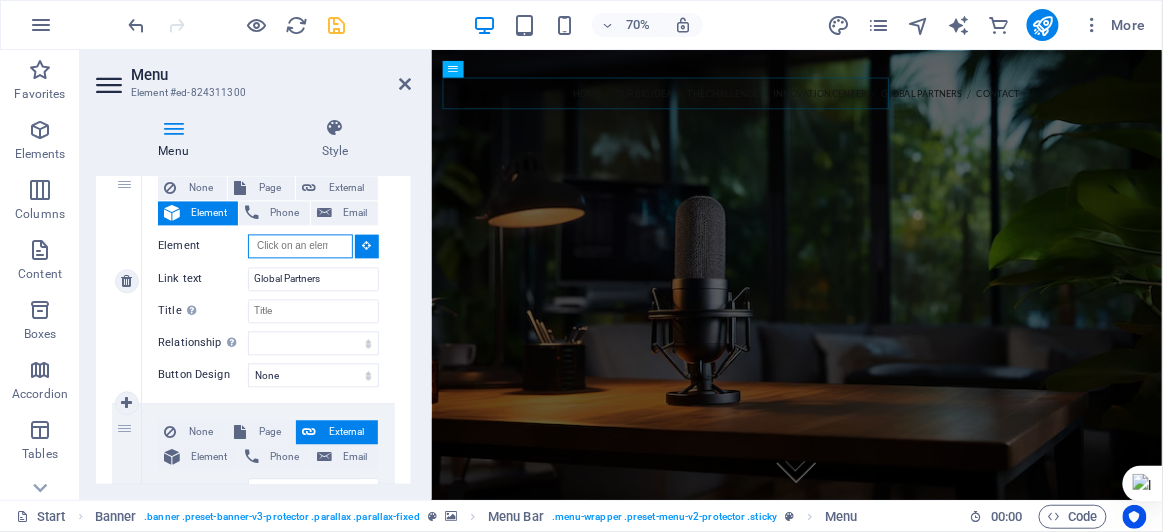 click on "Element" at bounding box center (300, 247) 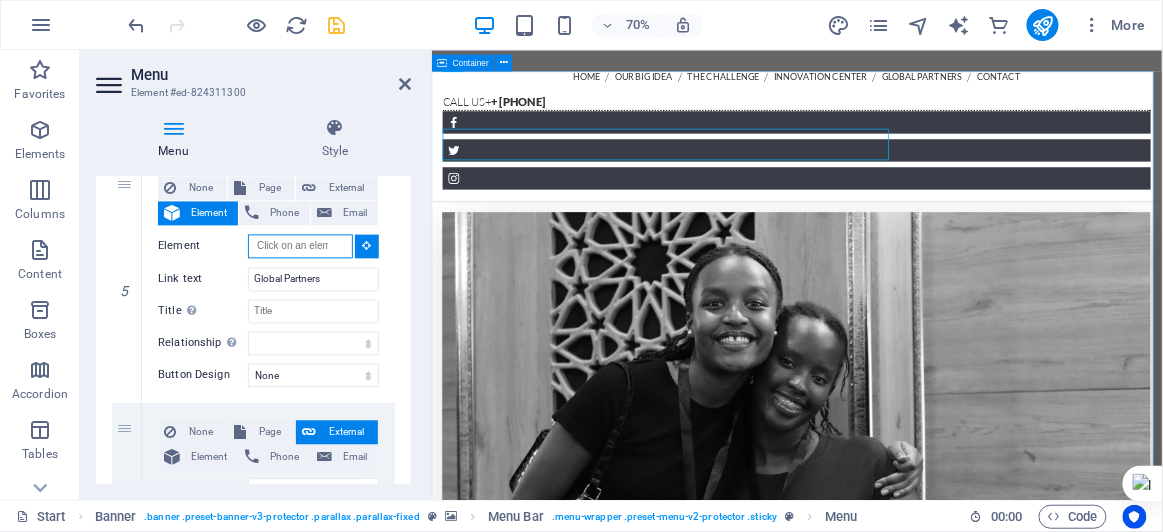 scroll, scrollTop: 3516, scrollLeft: 0, axis: vertical 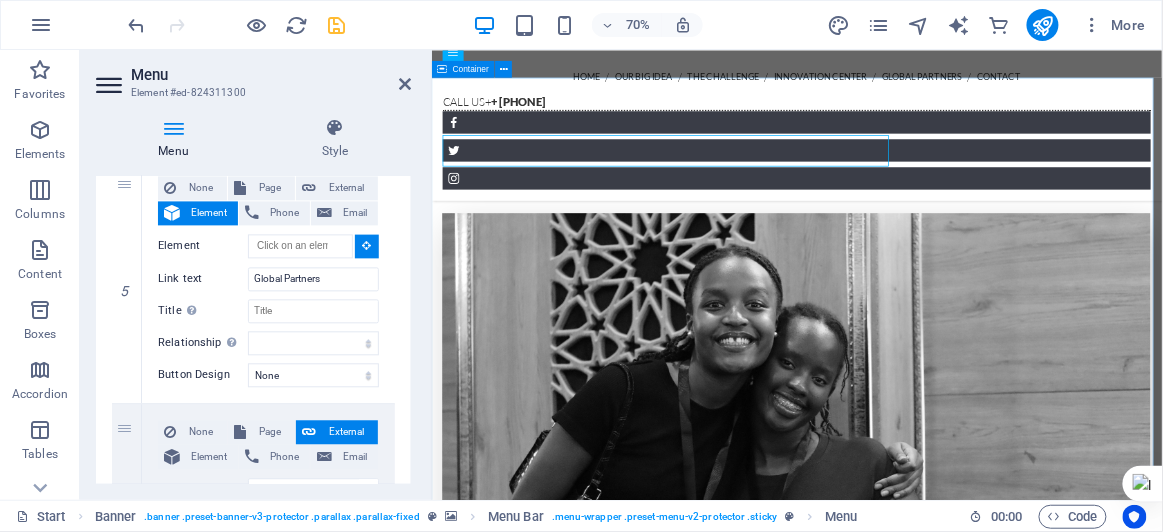 click on "global partners Our Strategic Partners" at bounding box center [953, 5178] 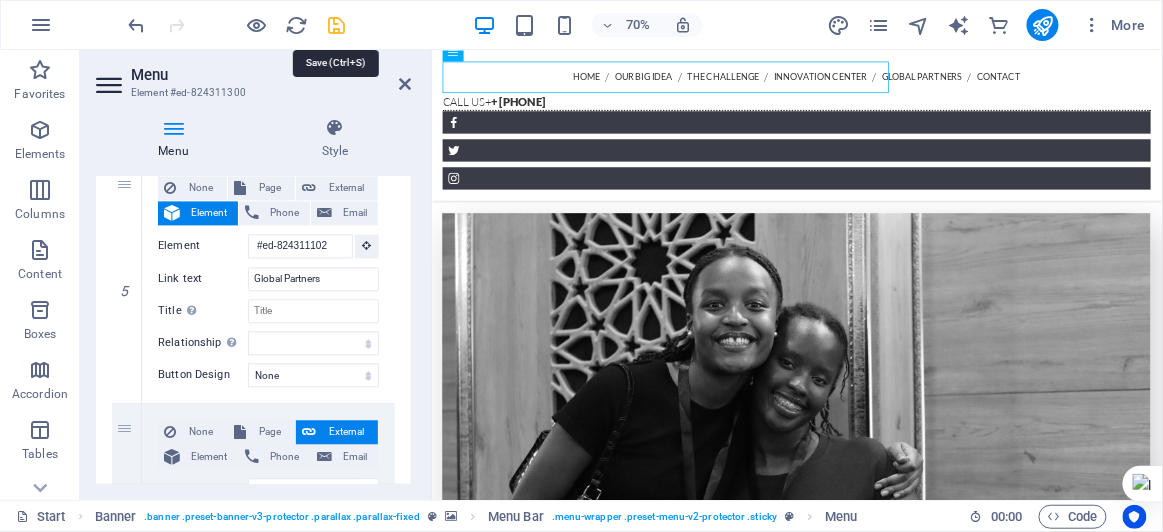 click at bounding box center [337, 25] 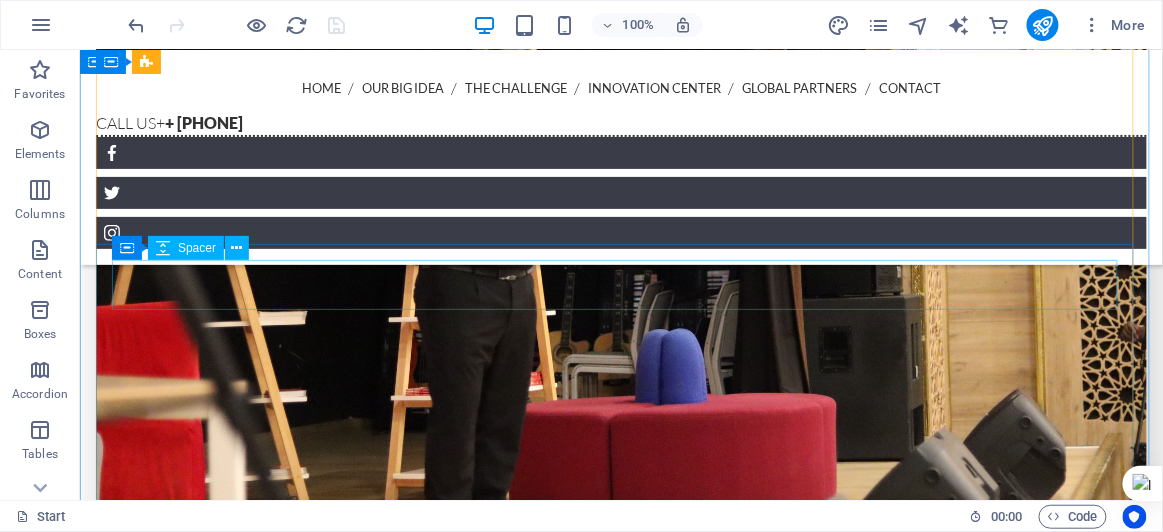 scroll, scrollTop: 5067, scrollLeft: 0, axis: vertical 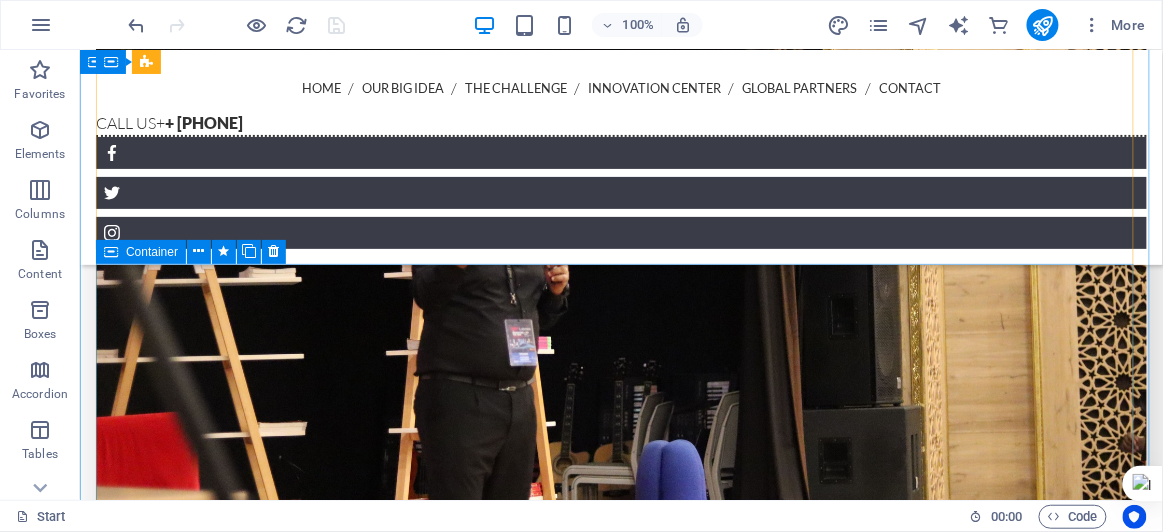 click on "Container" at bounding box center [152, 252] 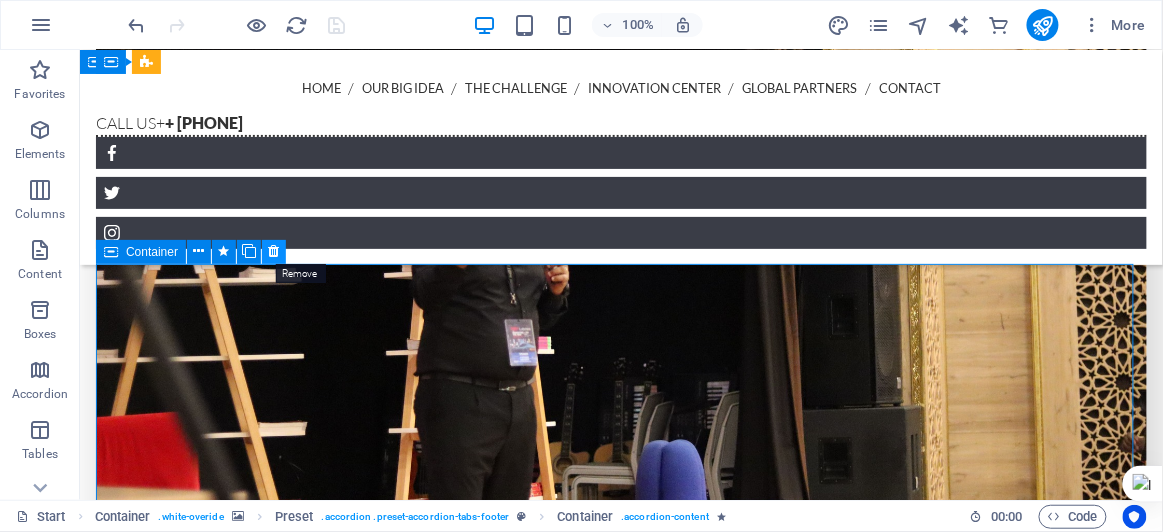 click at bounding box center (274, 251) 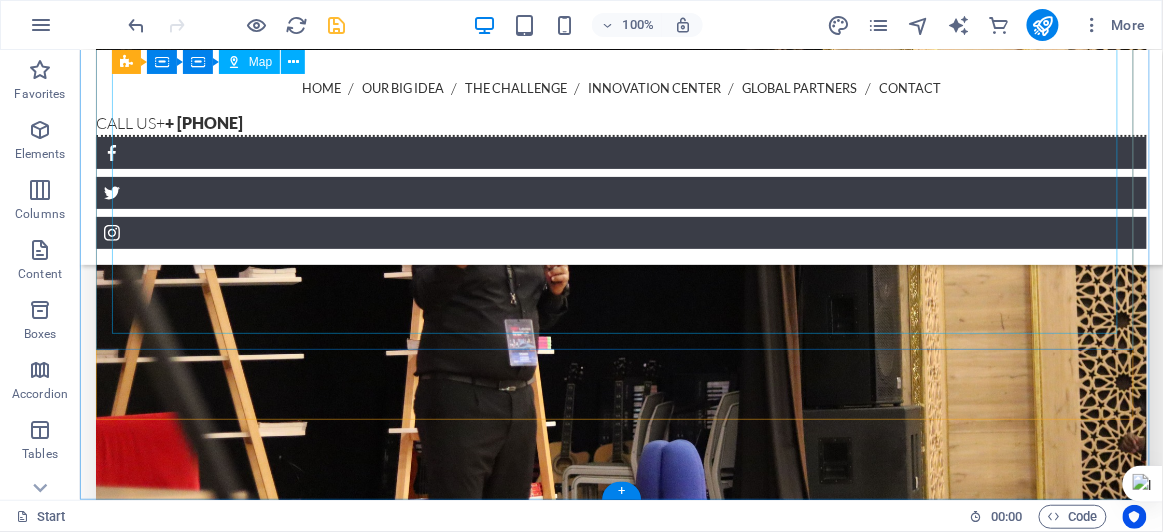 scroll, scrollTop: 4964, scrollLeft: 0, axis: vertical 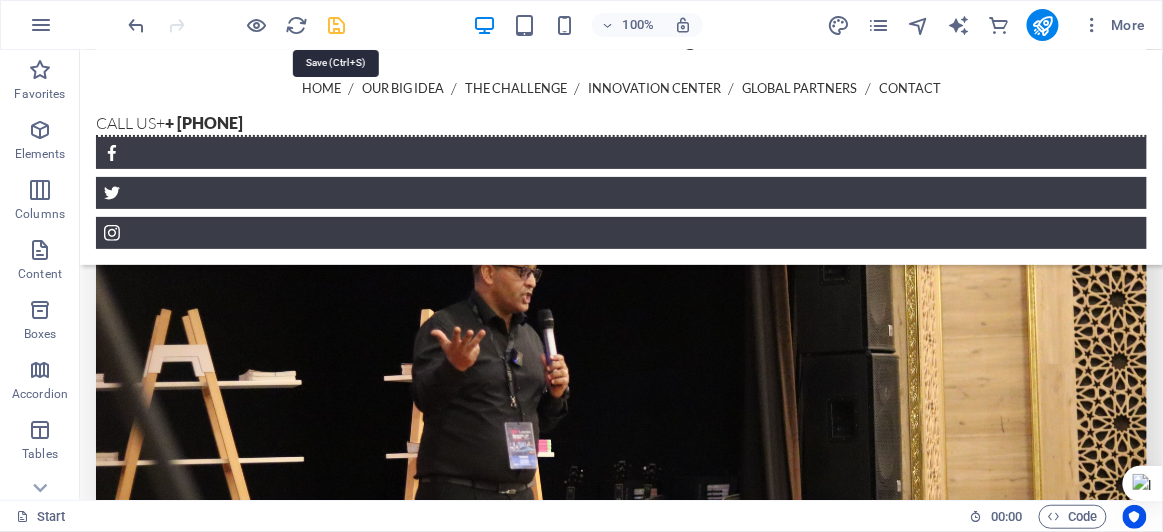 click at bounding box center (337, 25) 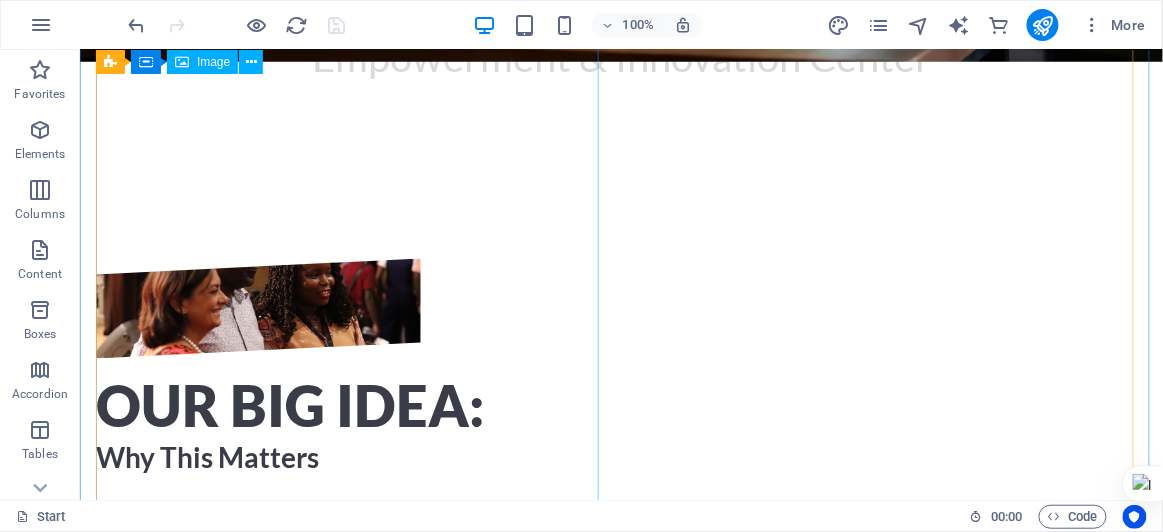 scroll, scrollTop: 0, scrollLeft: 0, axis: both 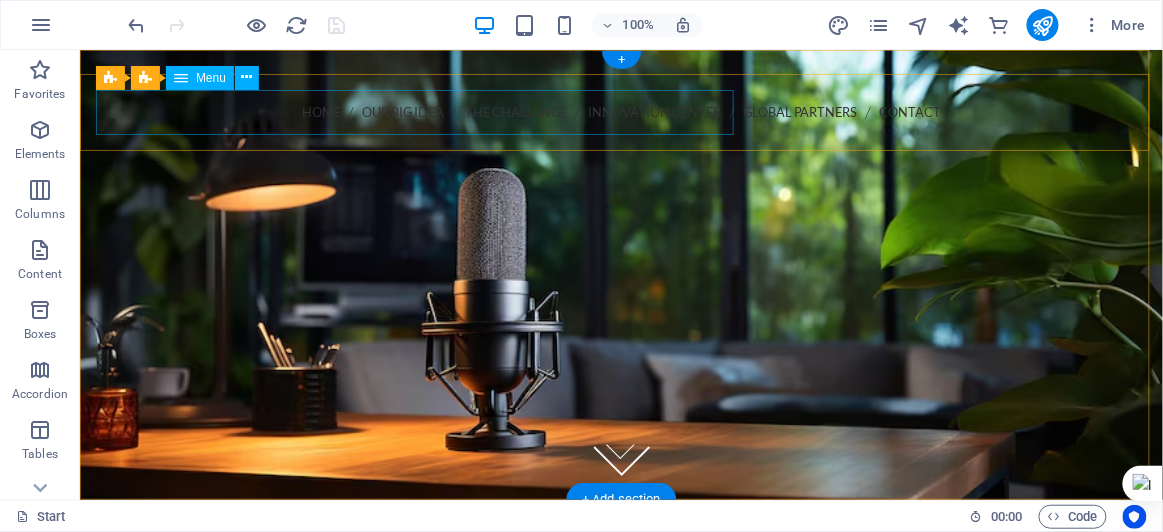 click on "Home Our Big Idea The Challenge Innovation Center Global Partners Contact" at bounding box center [620, 111] 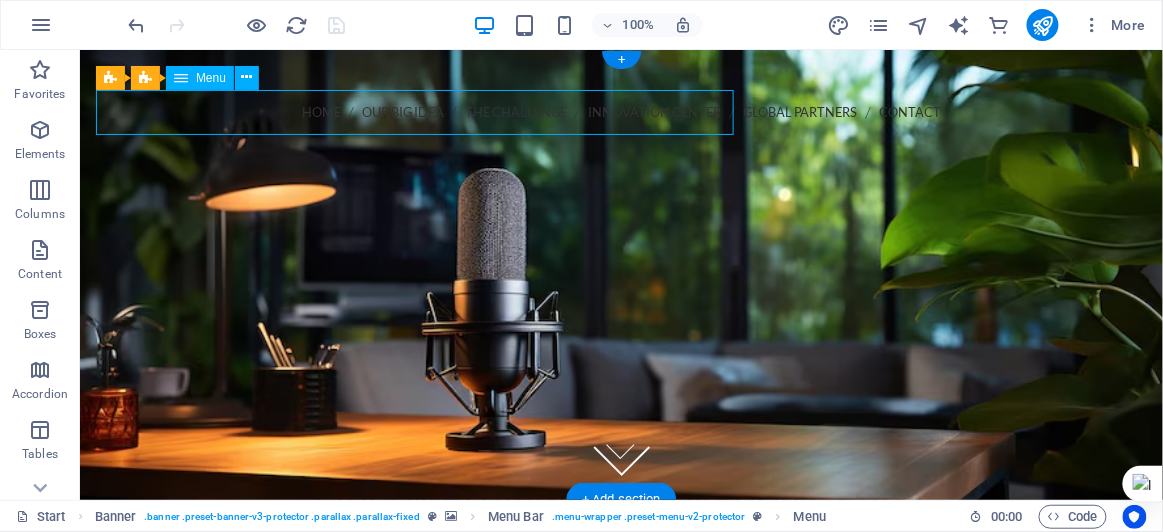 click on "Home Our Big Idea The Challenge Innovation Center Global Partners Contact" at bounding box center (620, 111) 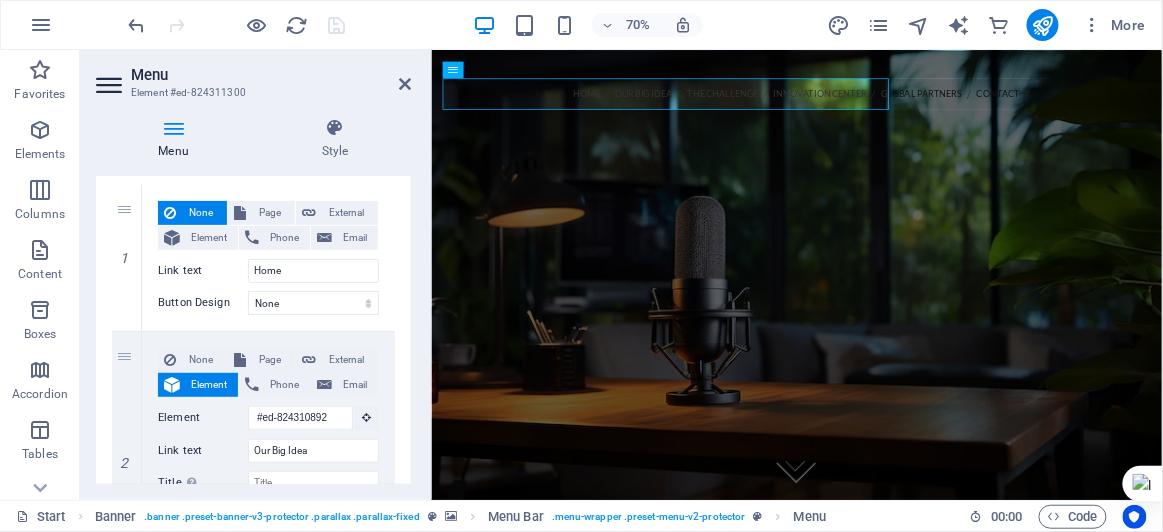 scroll, scrollTop: 181, scrollLeft: 0, axis: vertical 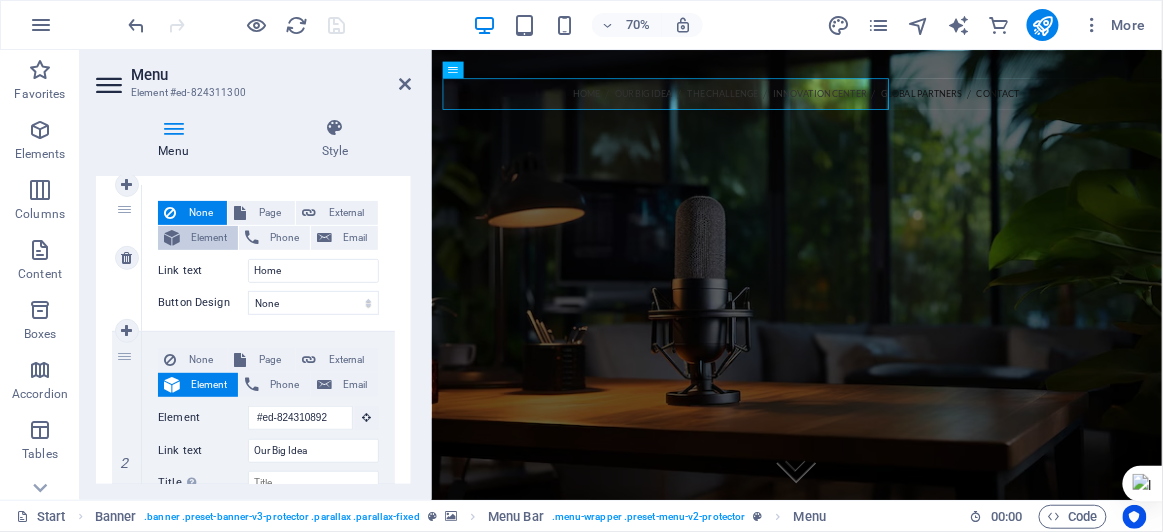 click on "Element" at bounding box center (209, 238) 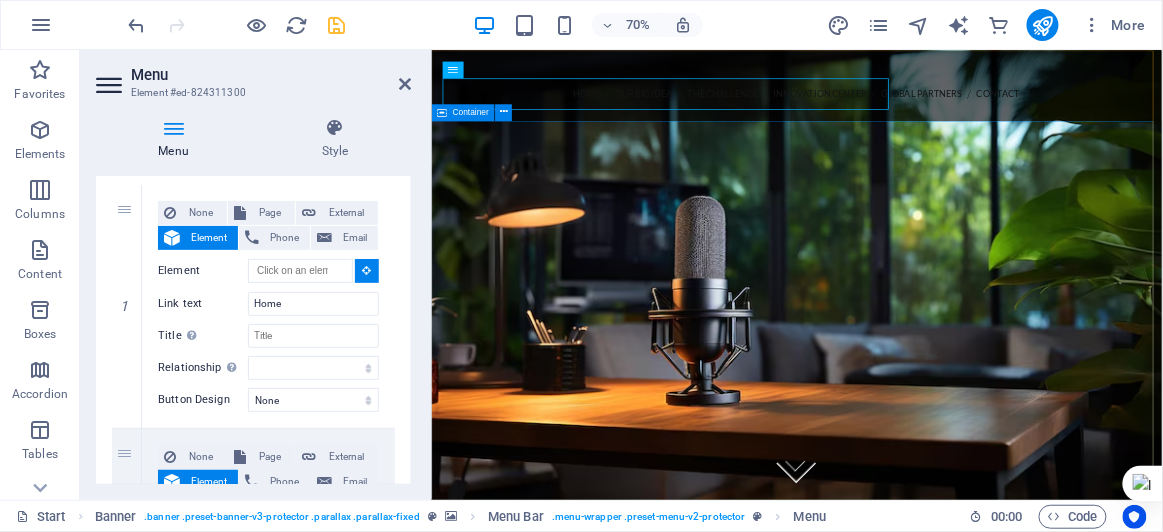 click on "Kabojja International School: Empowerment & Innovation Center" at bounding box center [953, 452] 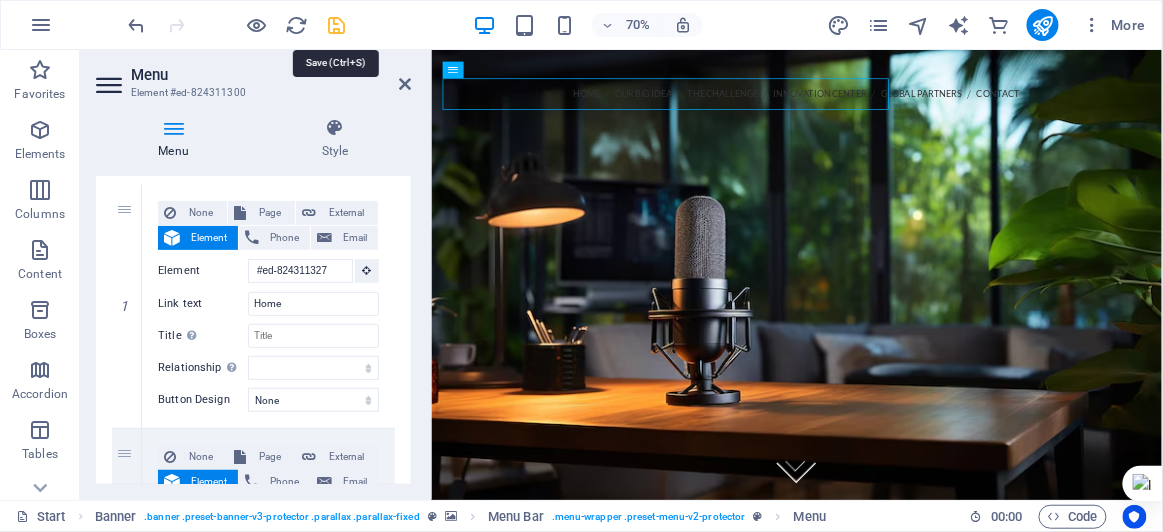 click at bounding box center [337, 25] 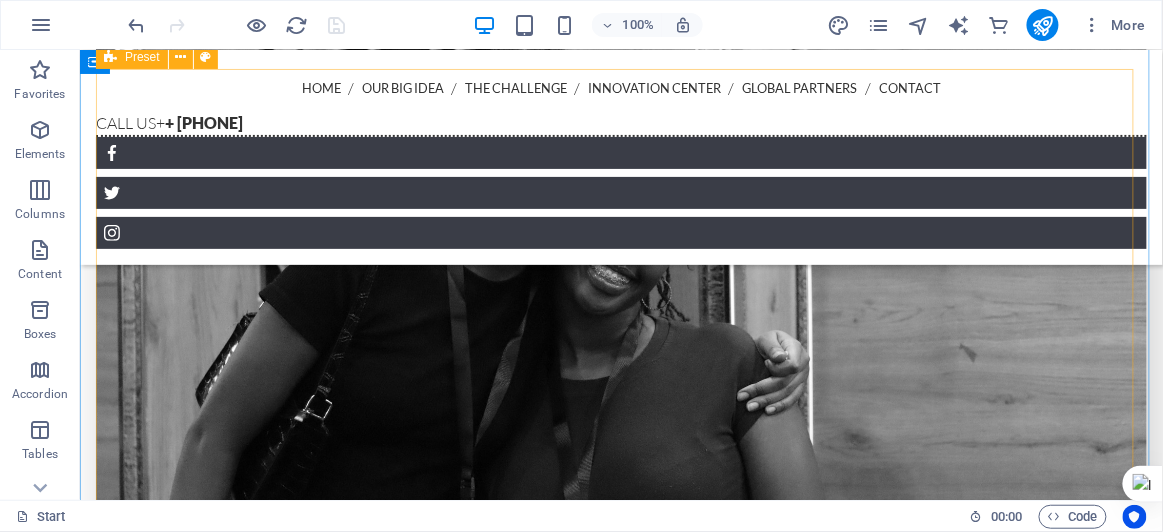 scroll, scrollTop: 3483, scrollLeft: 0, axis: vertical 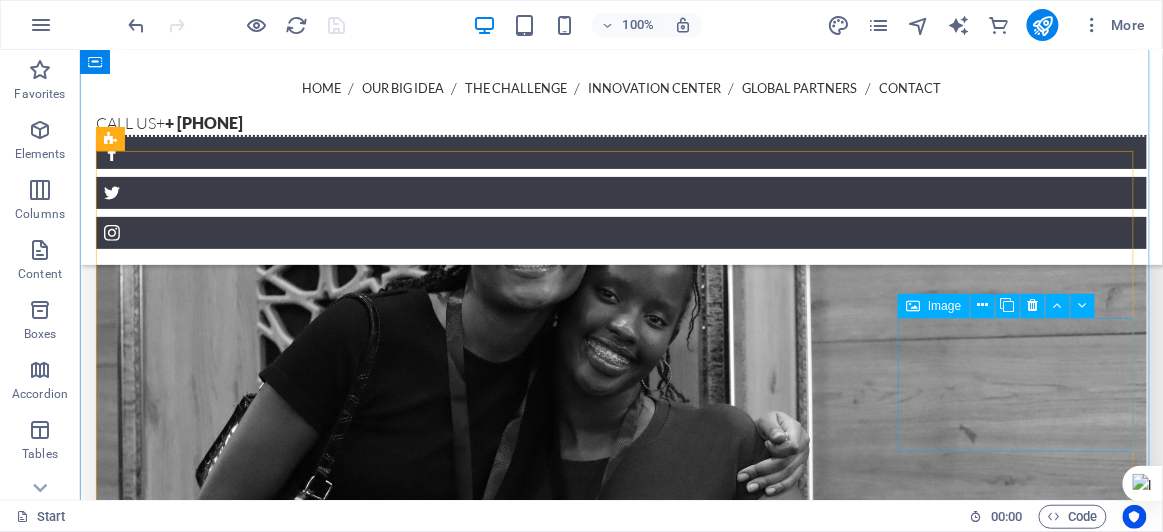 click at bounding box center [214, 5312] 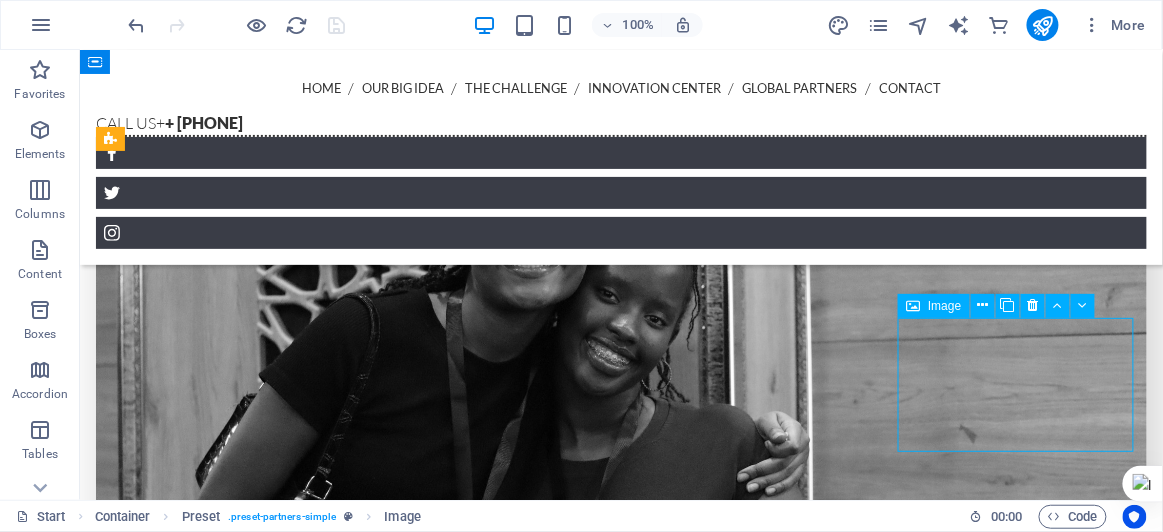 click at bounding box center [214, 5312] 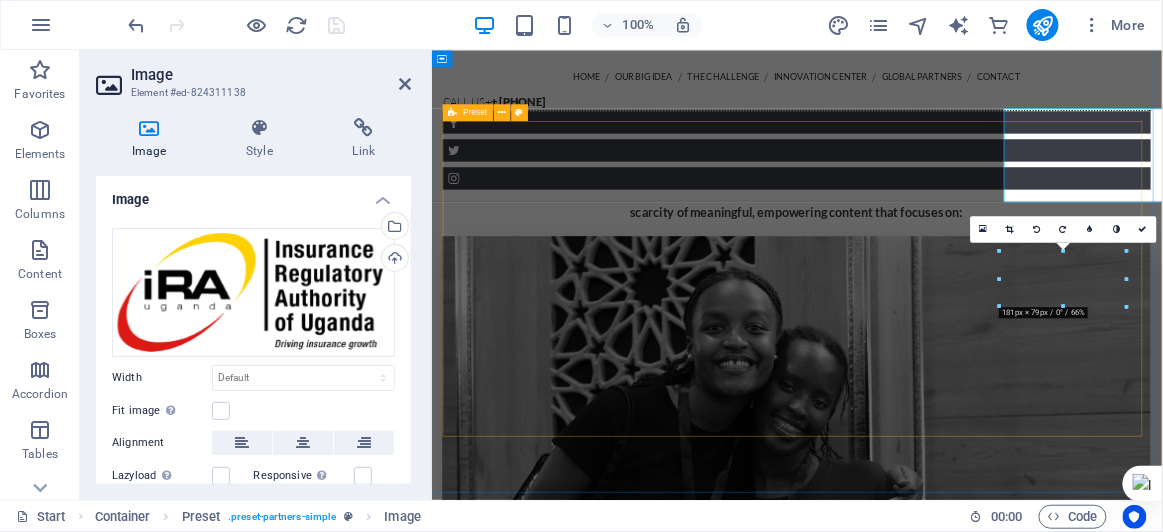 scroll, scrollTop: 3667, scrollLeft: 0, axis: vertical 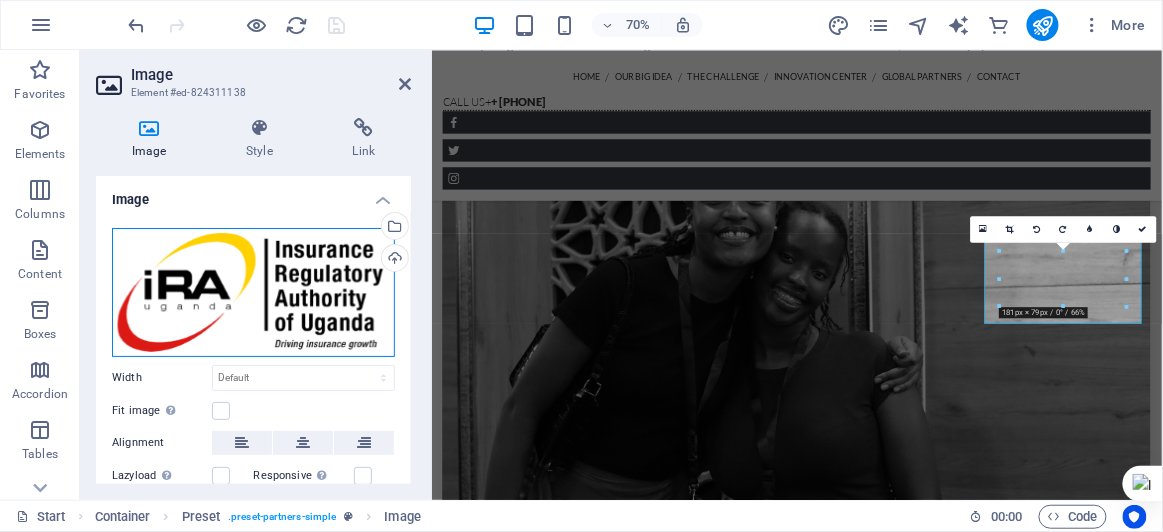 click on "Drag files here, click to choose files or select files from Files or our free stock photos & videos" at bounding box center (253, 292) 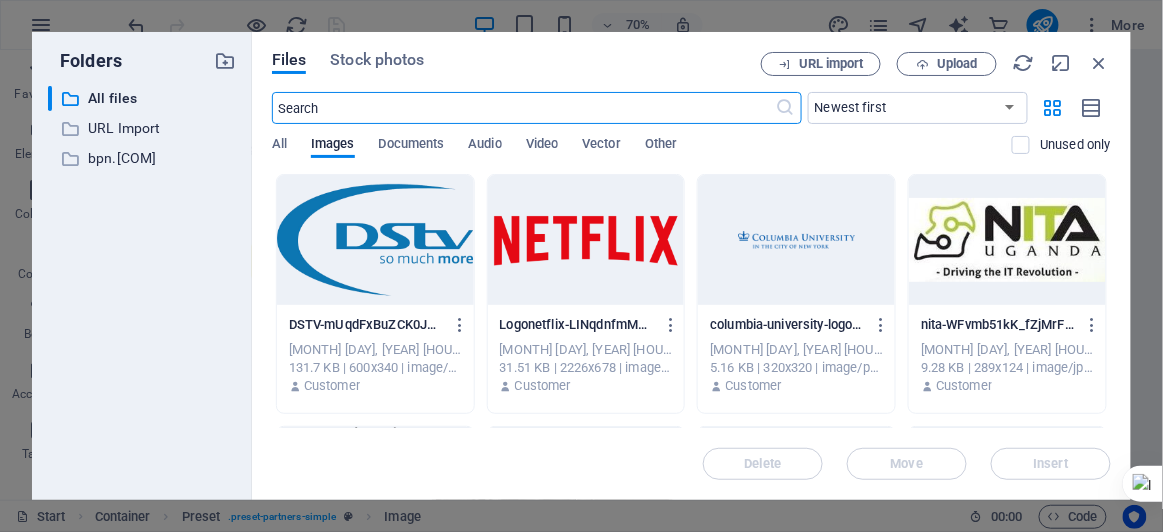 scroll, scrollTop: 5454, scrollLeft: 0, axis: vertical 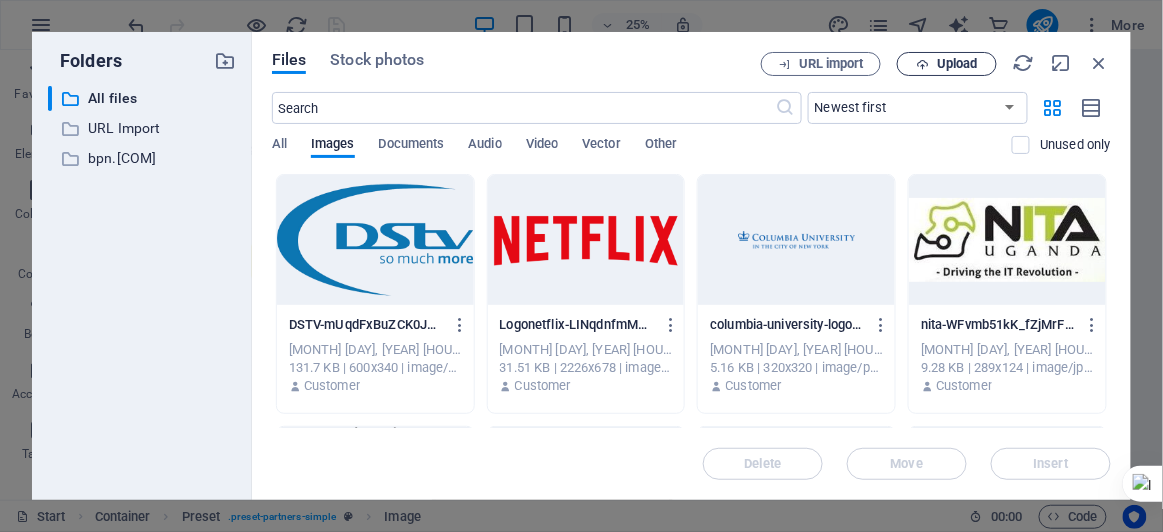 click on "Upload" at bounding box center [947, 64] 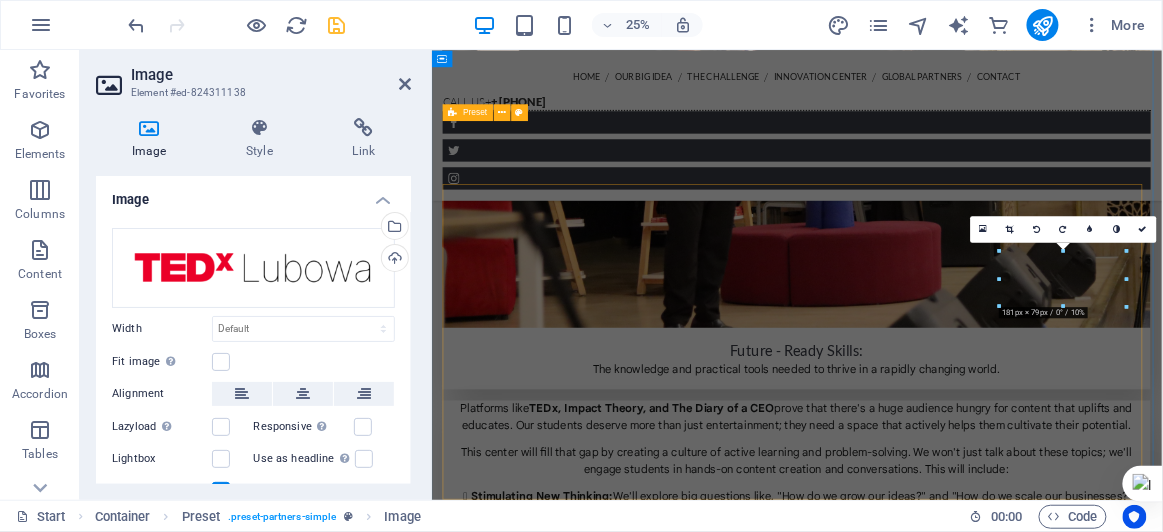 scroll, scrollTop: 3667, scrollLeft: 0, axis: vertical 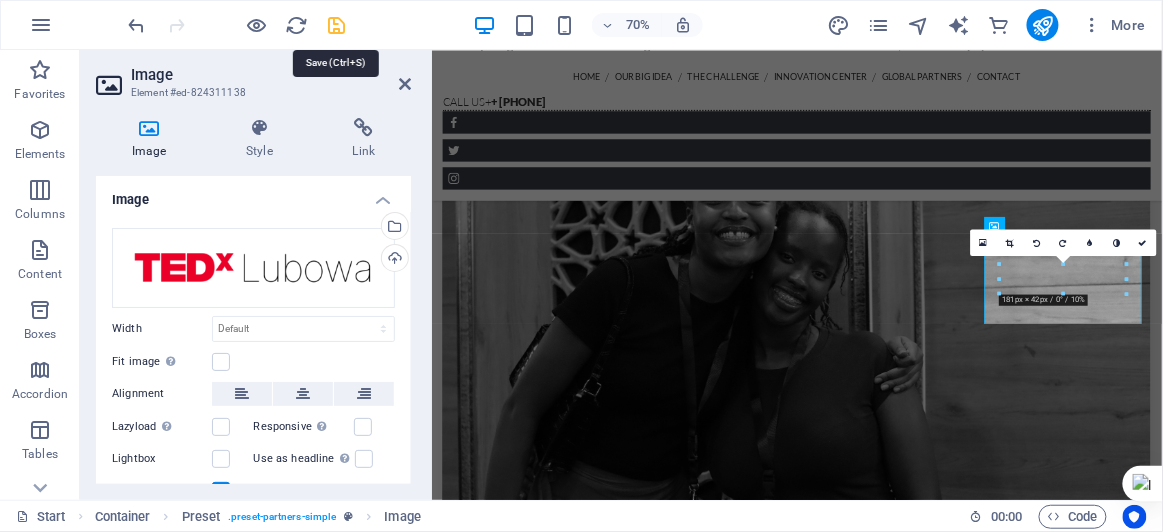 click at bounding box center [337, 25] 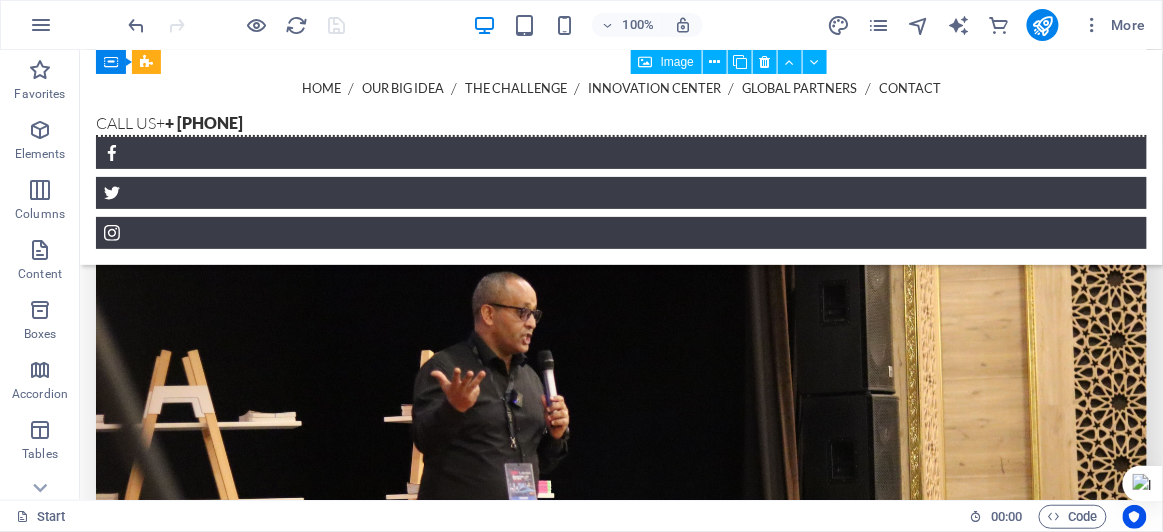 scroll, scrollTop: 4964, scrollLeft: 0, axis: vertical 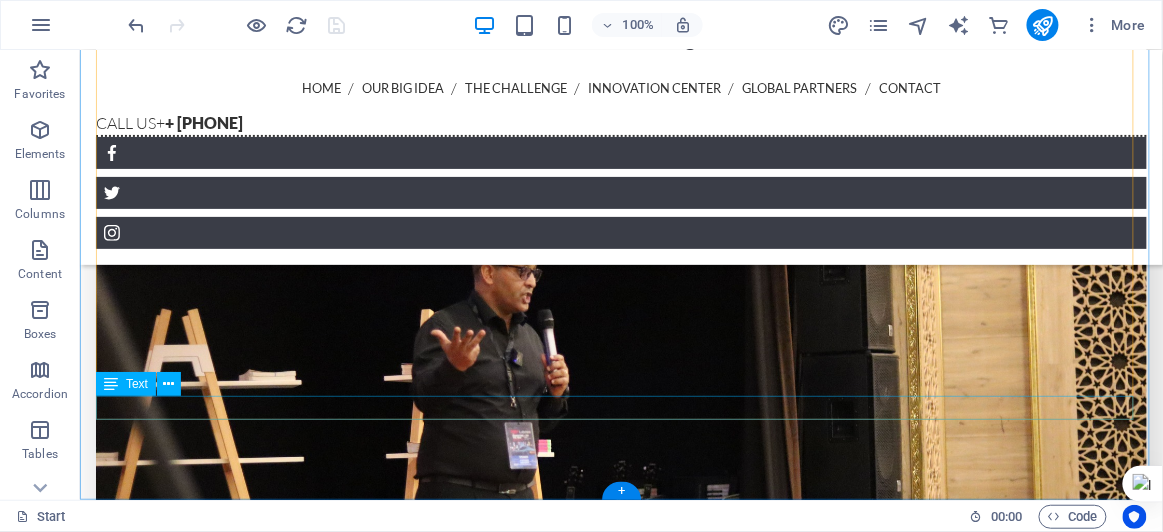 click on "This link is strictly for those who have been allowed access | Private" at bounding box center [1061, 6789] 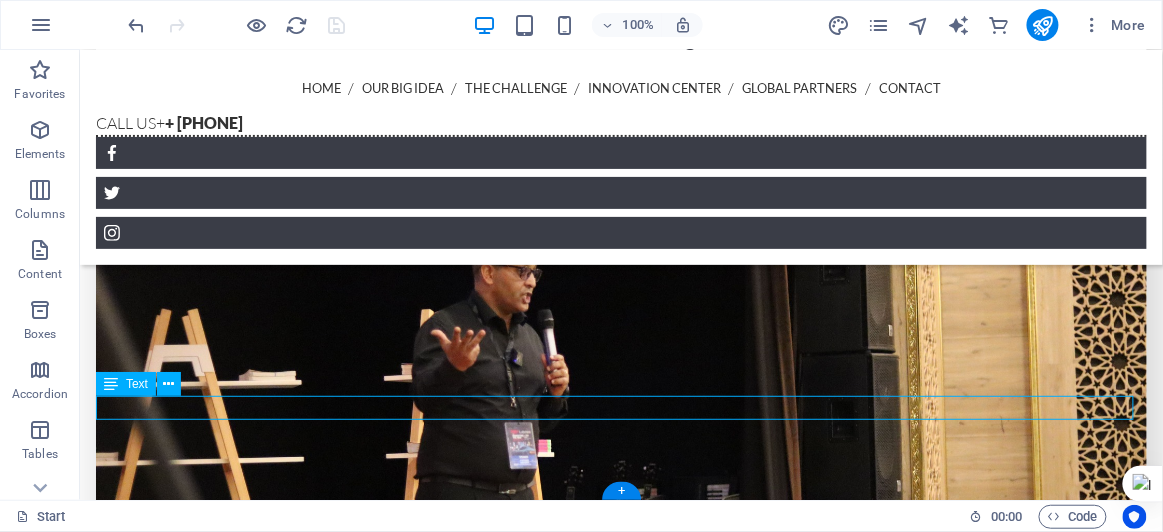 click on "This link is strictly for those who have been allowed access | Private" at bounding box center (1061, 6789) 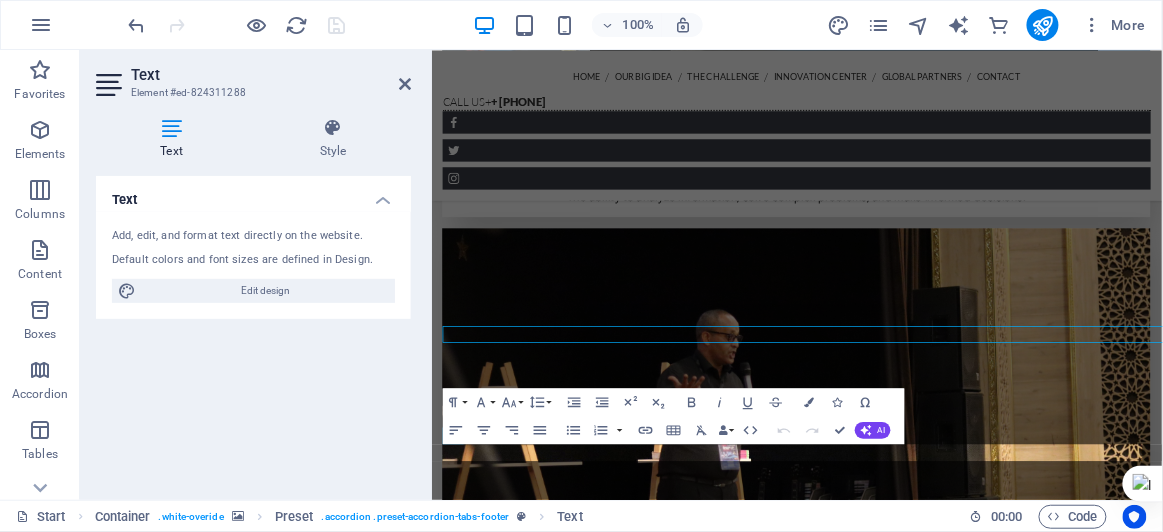scroll, scrollTop: 4916, scrollLeft: 0, axis: vertical 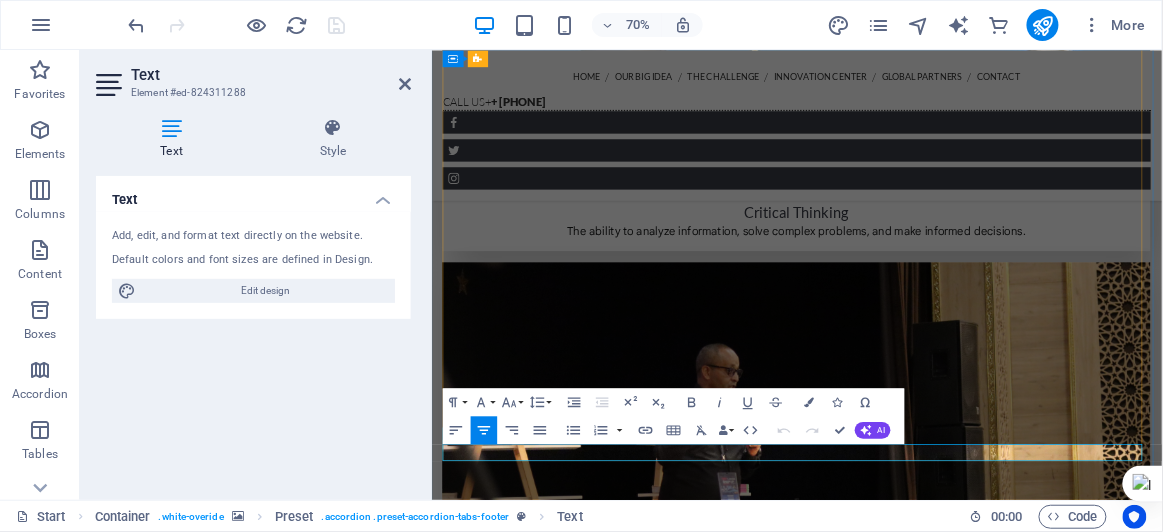 drag, startPoint x: 722, startPoint y: 623, endPoint x: 1110, endPoint y: 625, distance: 388.00516 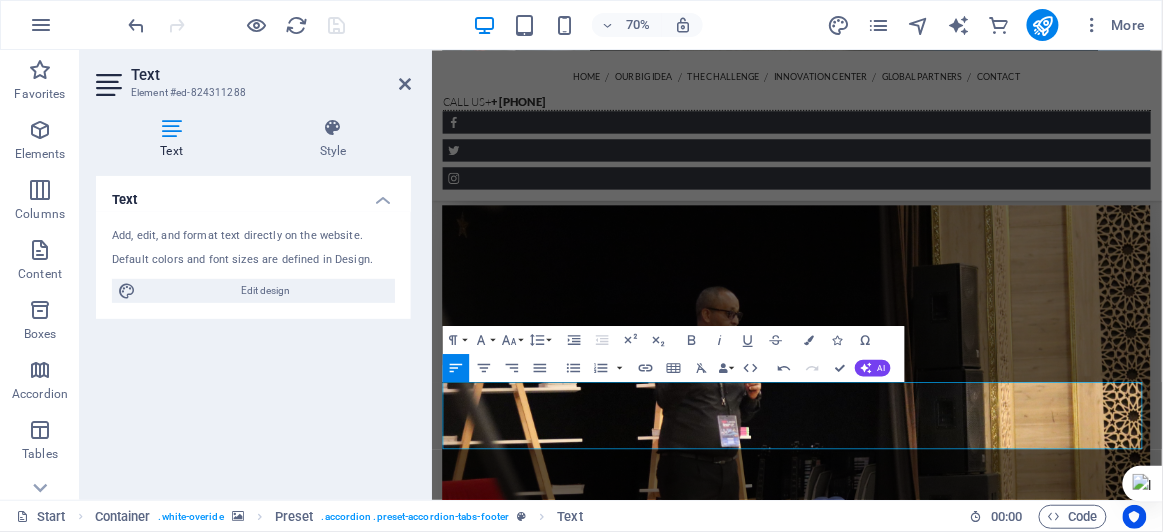 scroll, scrollTop: 5010, scrollLeft: 0, axis: vertical 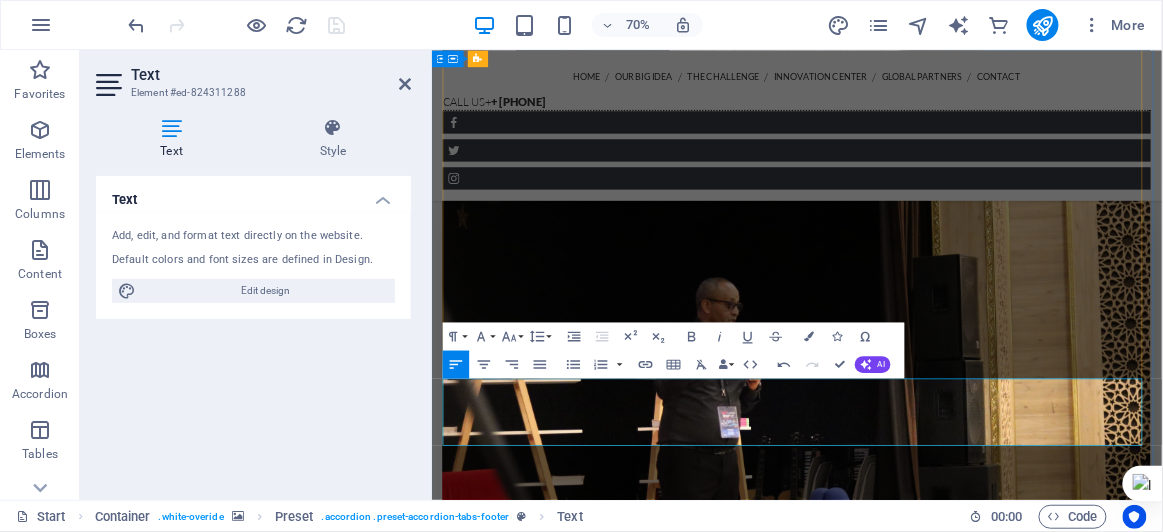 click on "| Private" at bounding box center (1279, 6688) 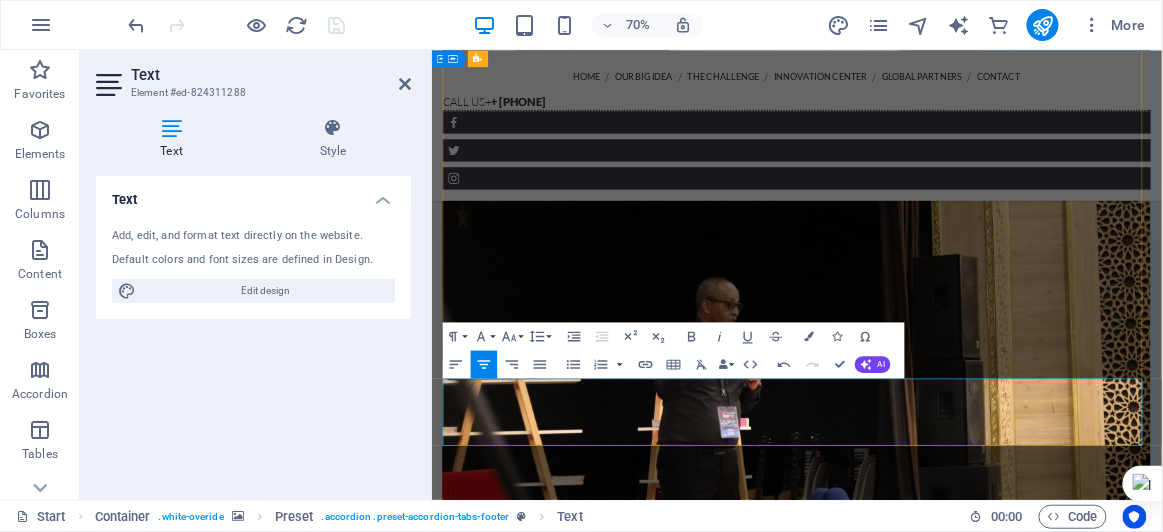 type 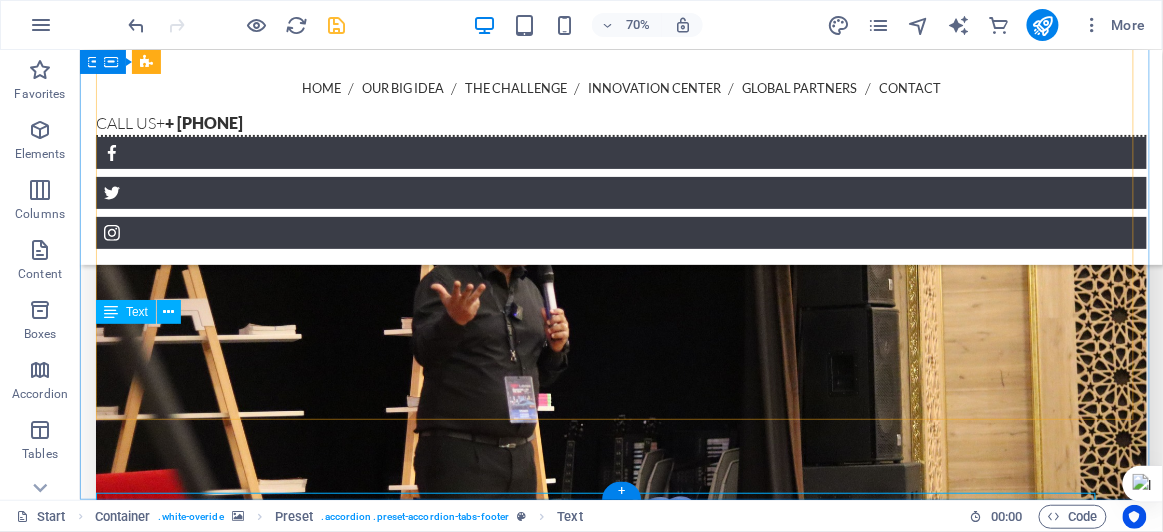 scroll, scrollTop: 5036, scrollLeft: 0, axis: vertical 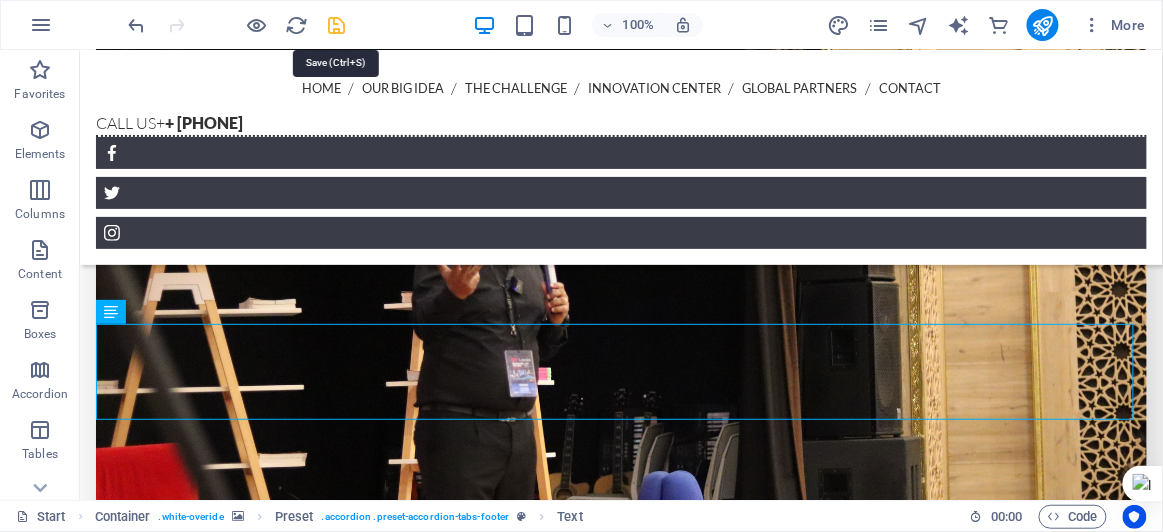 click at bounding box center [337, 25] 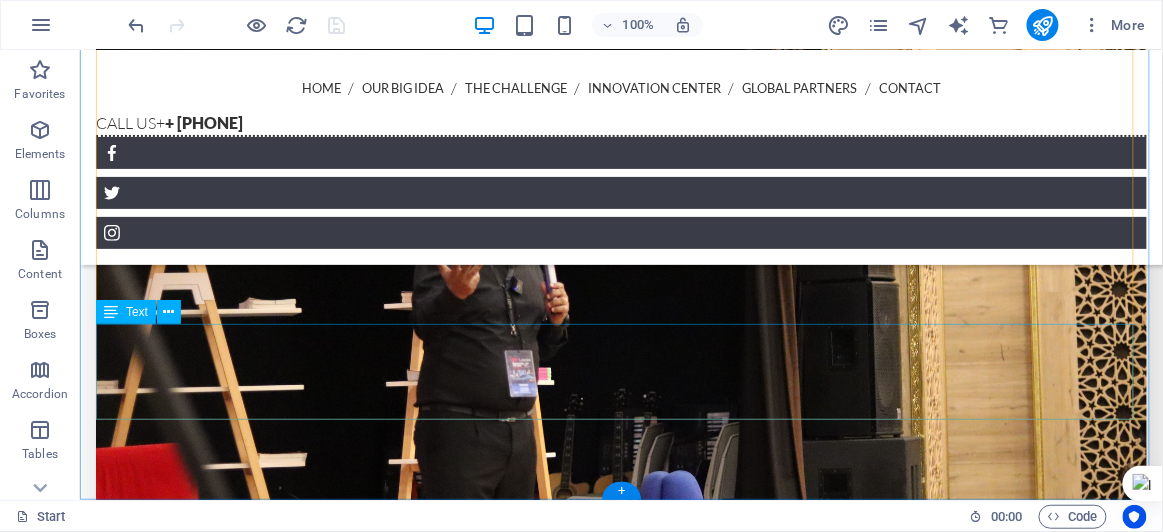 click on "This website is a prototype created to showcase the vision and potential of the Kabojja International School Empowerment & Innovation Center. It is for informational and demonstration purposes only and is not the official website of the center or Kabojja International School. For official information about Kabojja International School, please visit the school's official website. | Private Demo Site" at bounding box center [954, 6837] 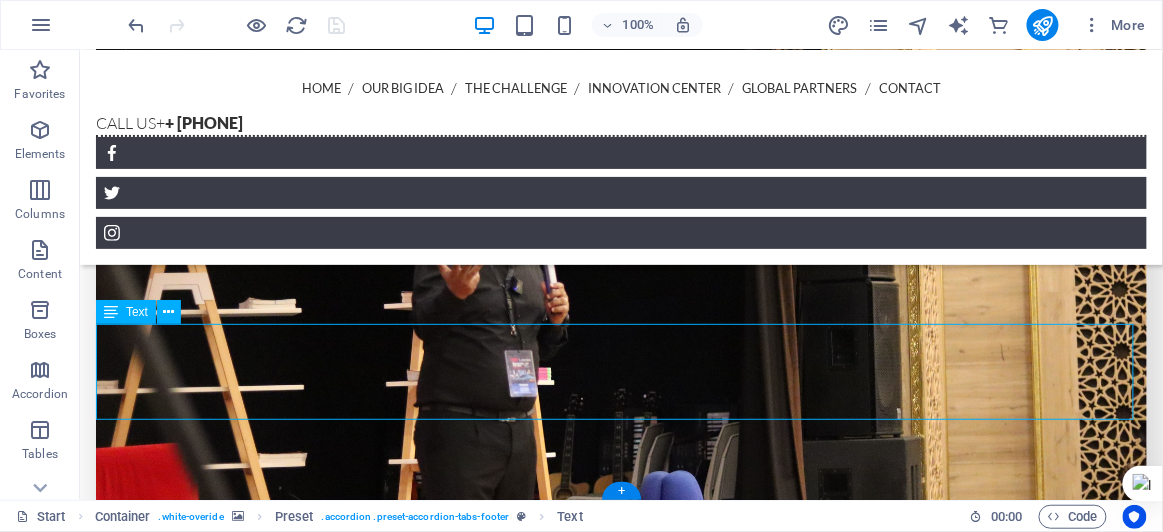 click on "This website is a prototype created to showcase the vision and potential of the Kabojja International School Empowerment & Innovation Center. It is for informational and demonstration purposes only and is not the official website of the center or Kabojja International School. For official information about Kabojja International School, please visit the school's official website. | Private Demo Site" at bounding box center (954, 6837) 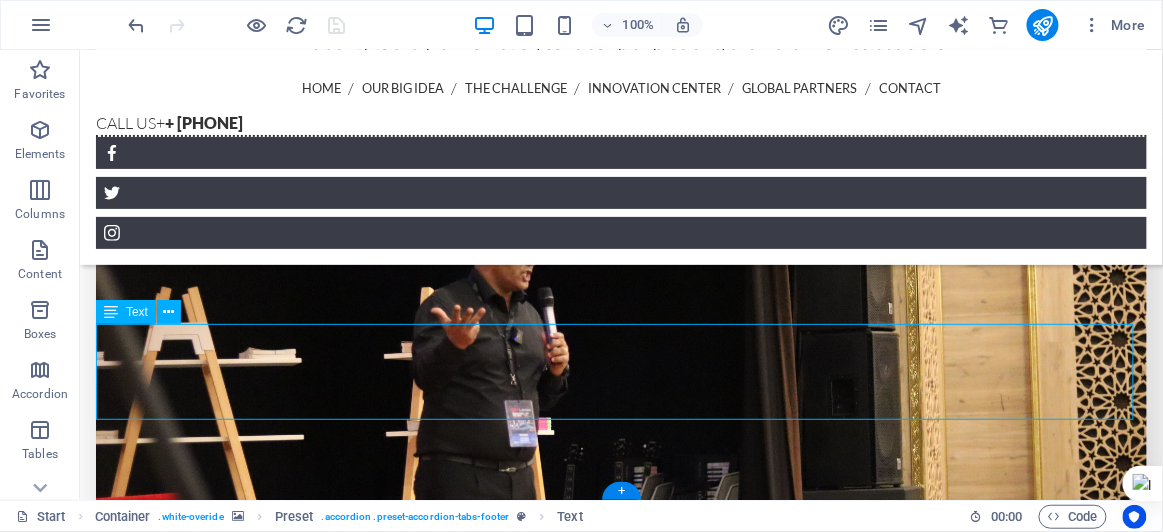scroll, scrollTop: 4916, scrollLeft: 0, axis: vertical 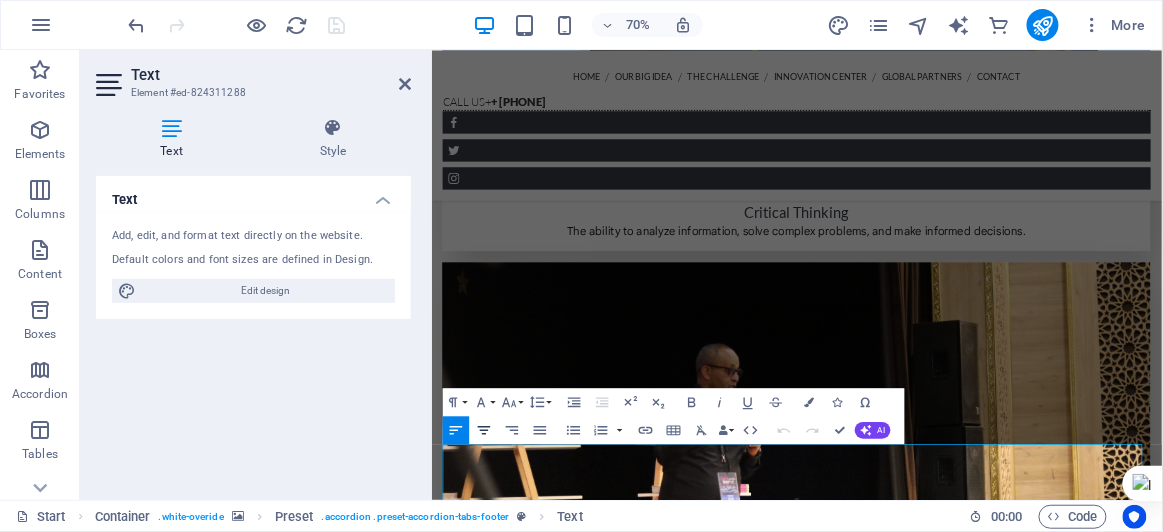 click 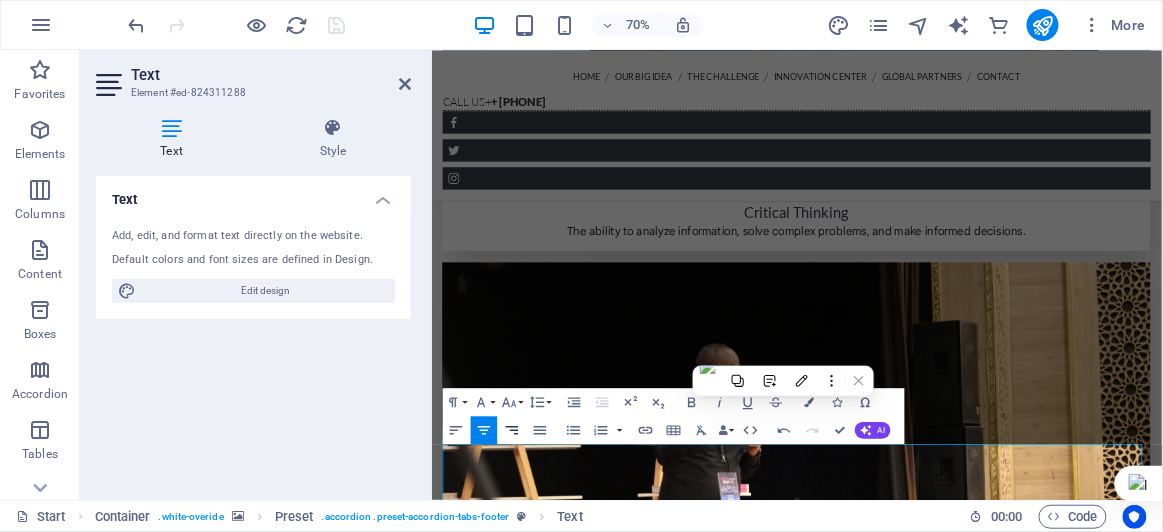 click 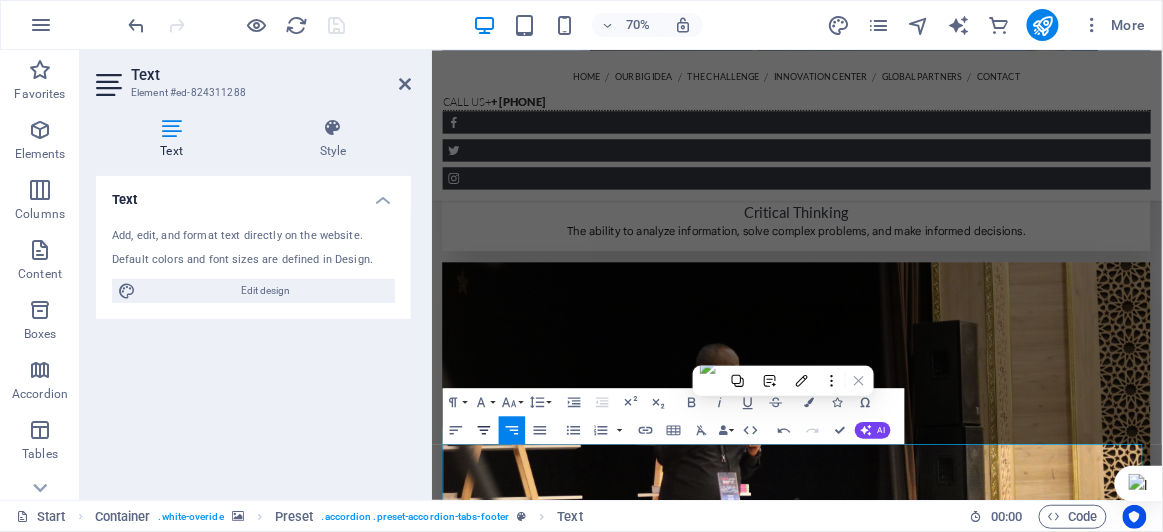 click 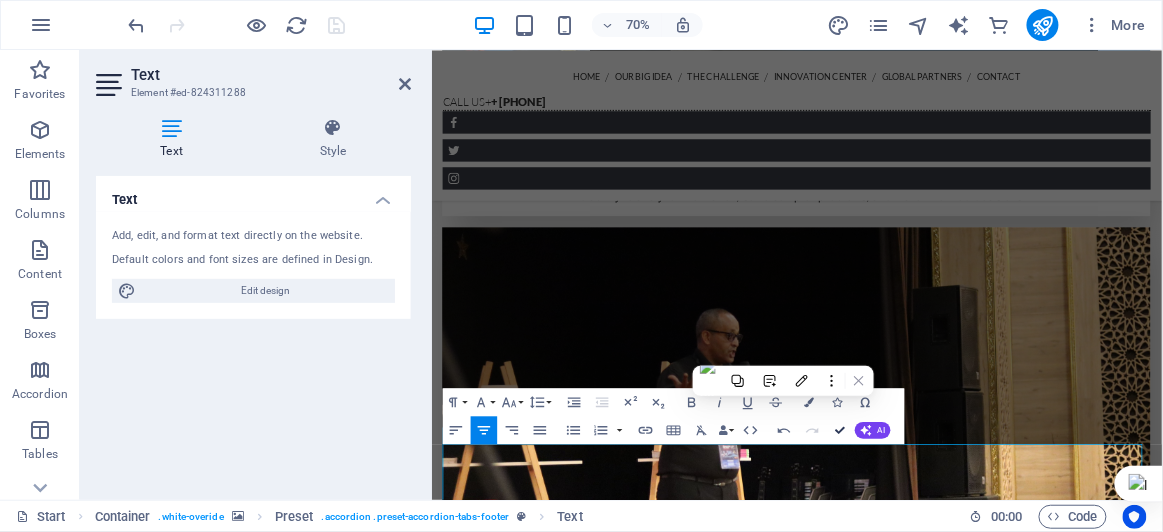 scroll, scrollTop: 5036, scrollLeft: 0, axis: vertical 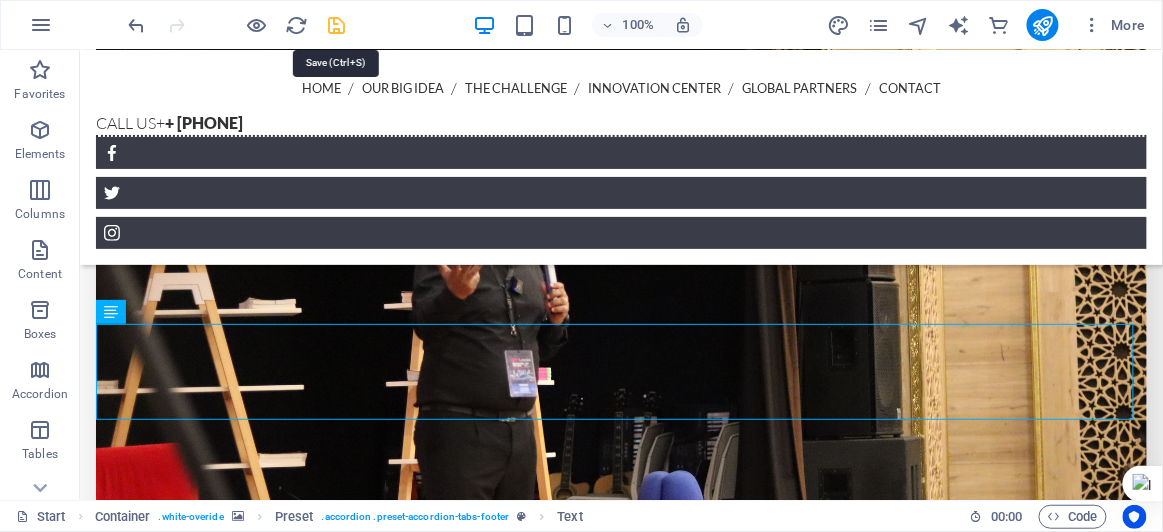 click at bounding box center (337, 25) 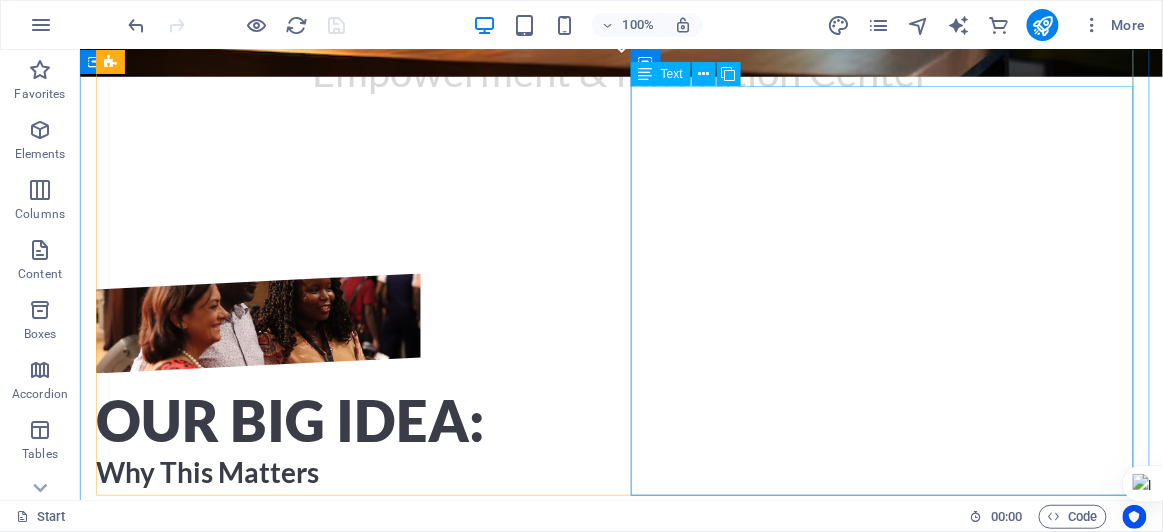 scroll, scrollTop: 0, scrollLeft: 0, axis: both 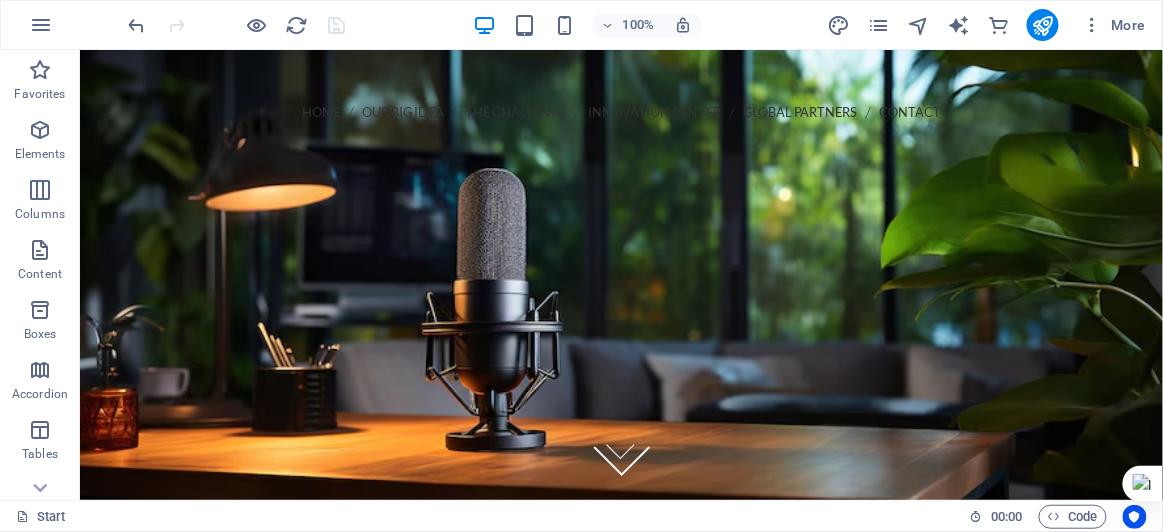 click on "100% More" at bounding box center (639, 25) 